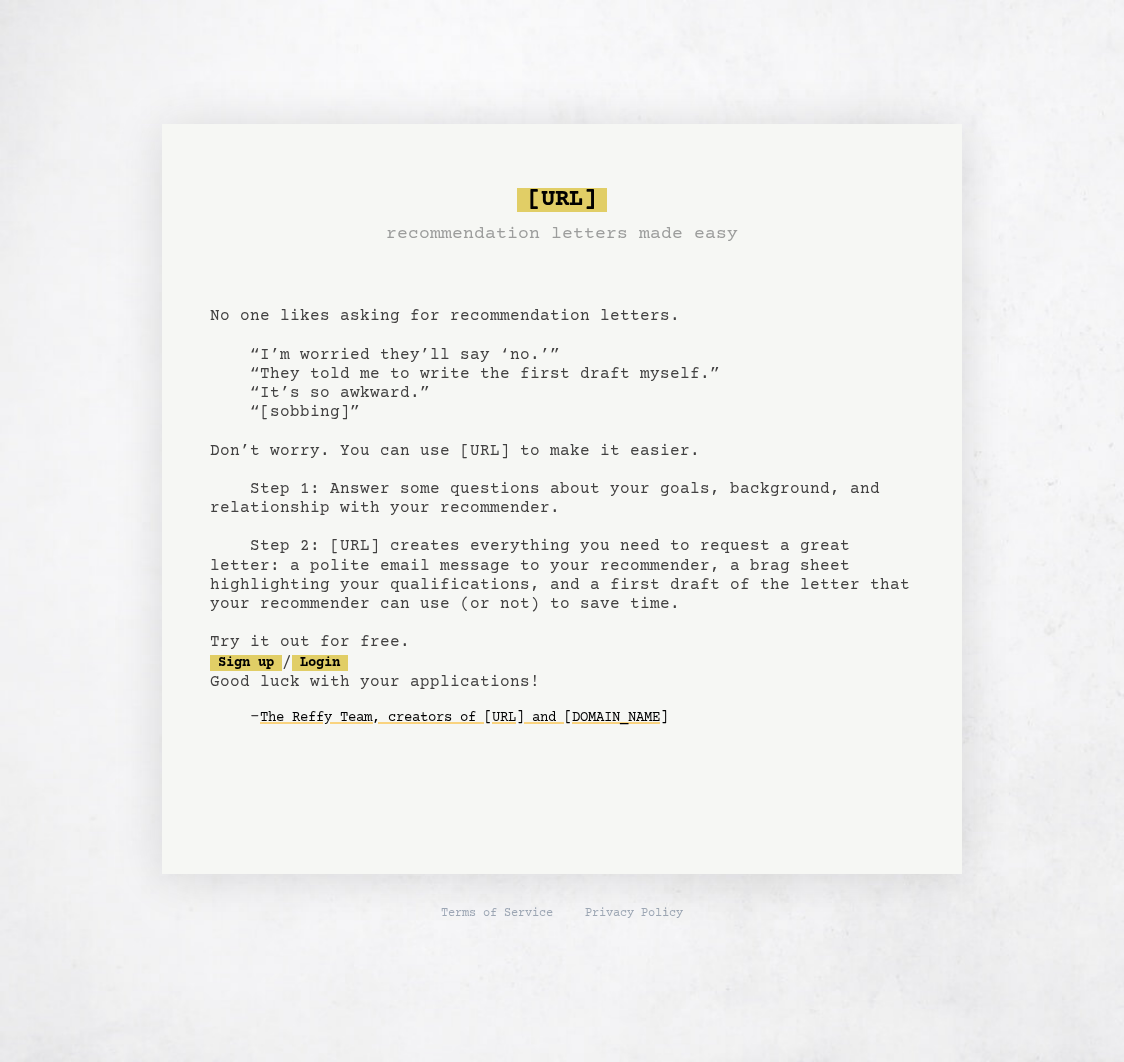 scroll, scrollTop: 0, scrollLeft: 0, axis: both 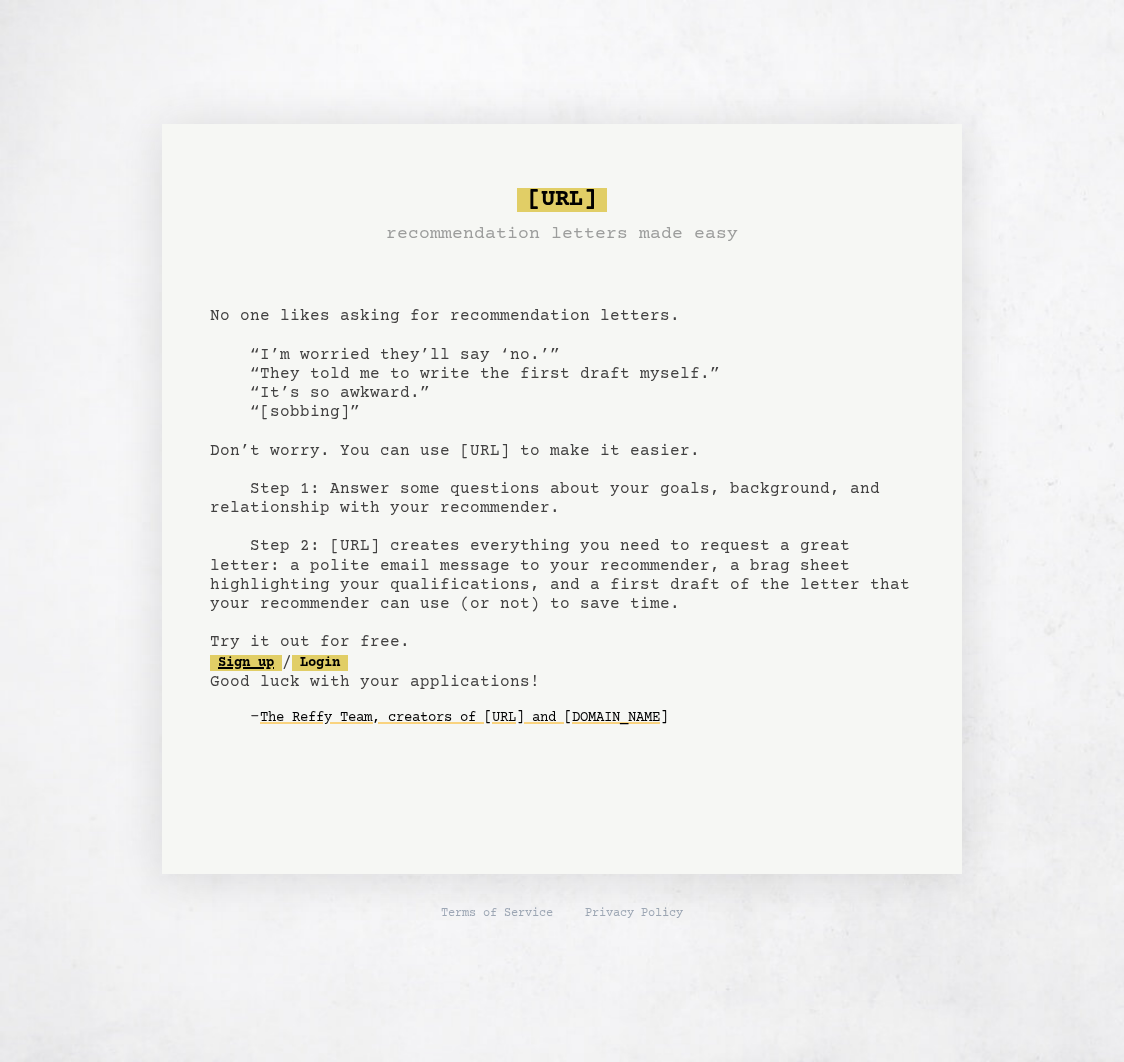 click on "Sign up" at bounding box center (246, 663) 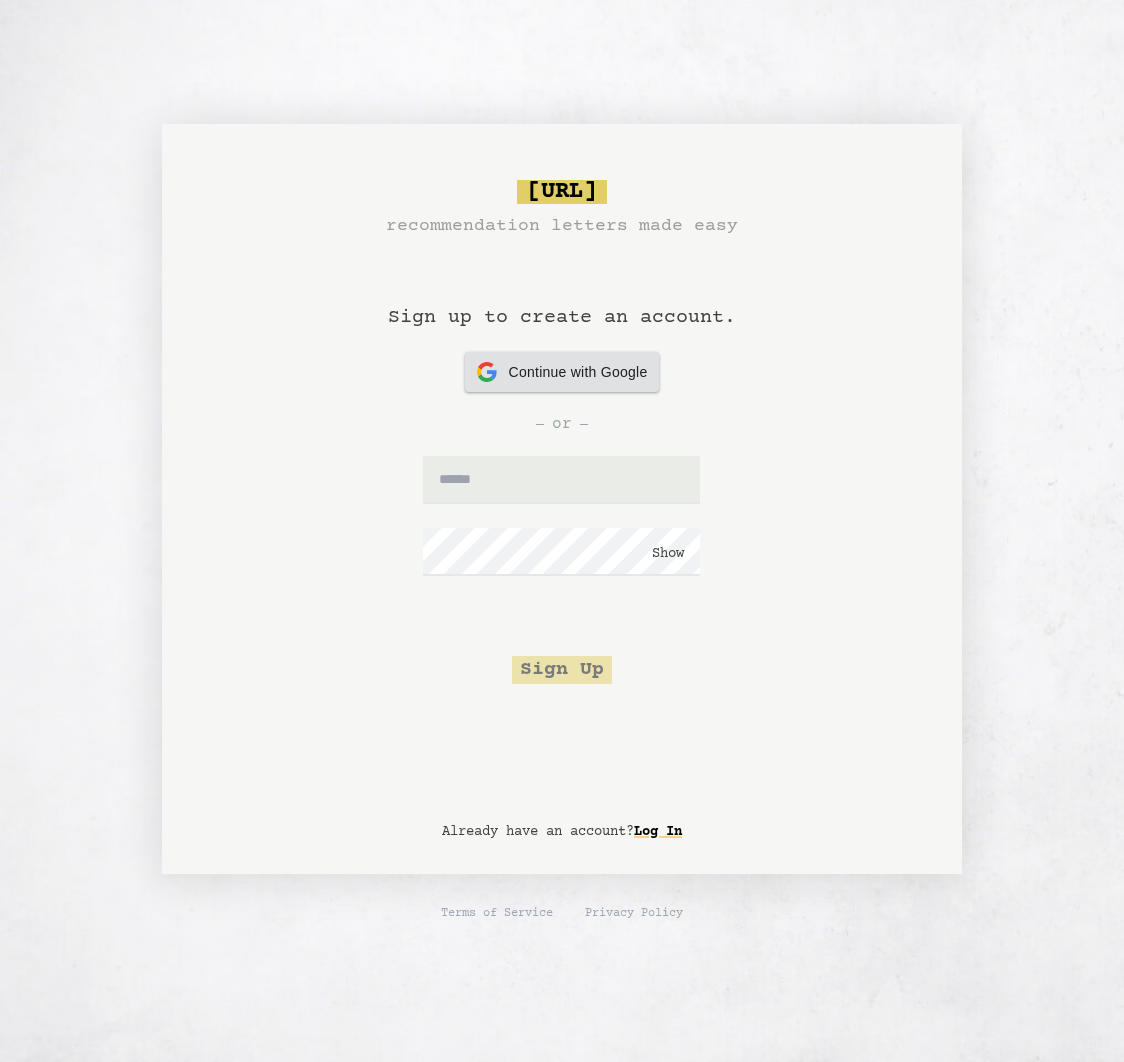 click on "Continue with Google   Continue with Google" at bounding box center [562, 372] 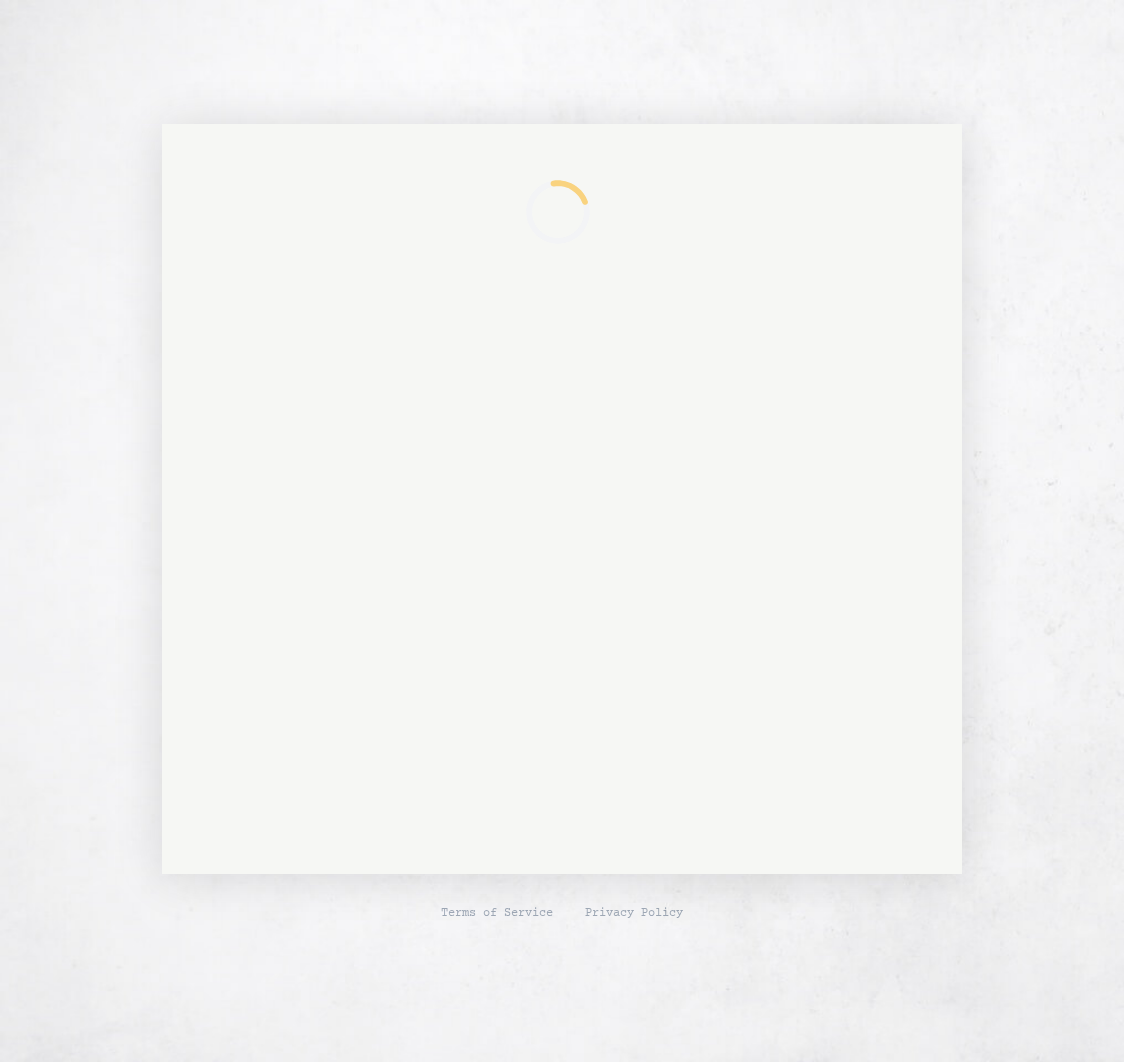 scroll, scrollTop: 0, scrollLeft: 0, axis: both 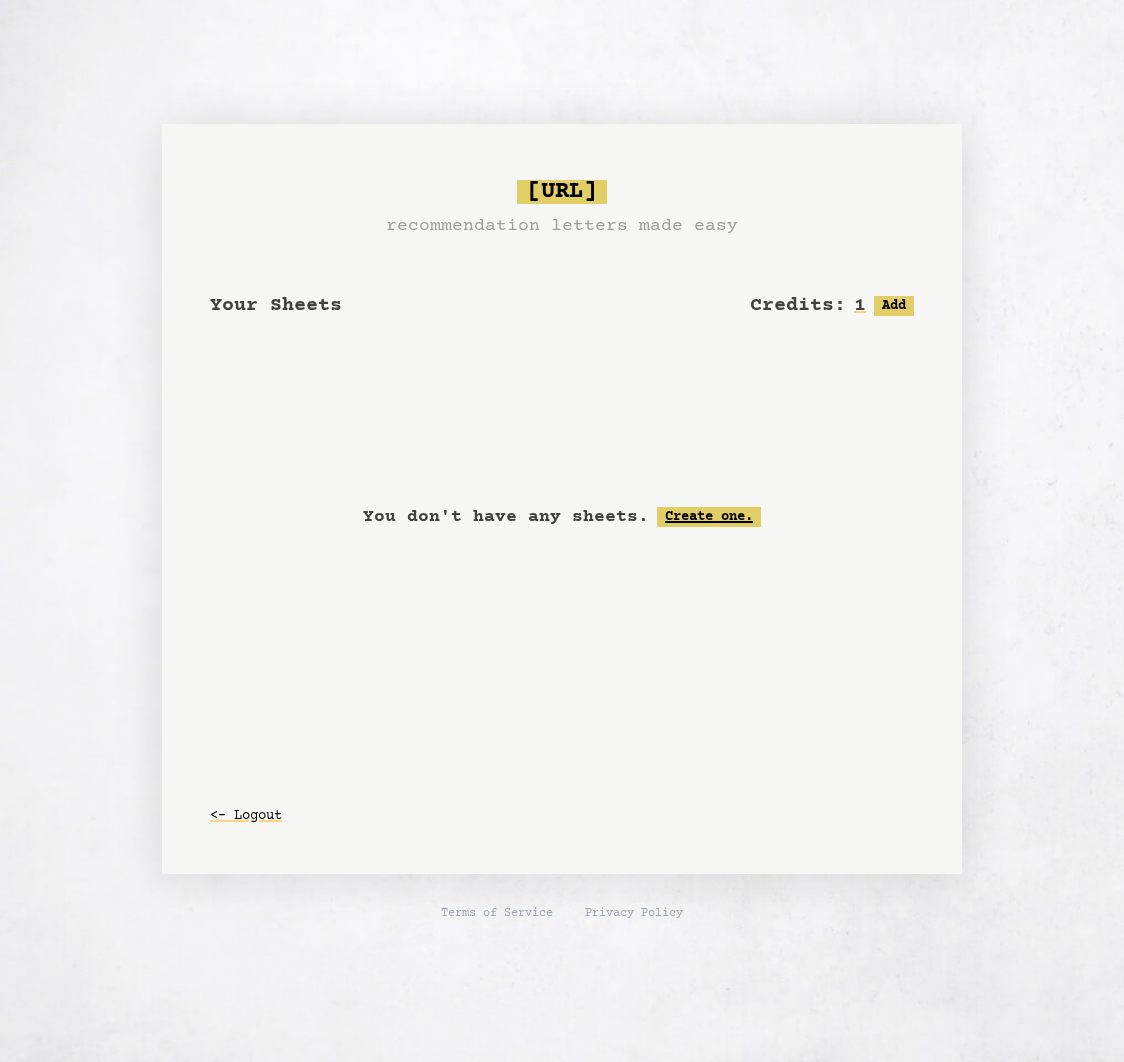 click on "Create one." at bounding box center [709, 517] 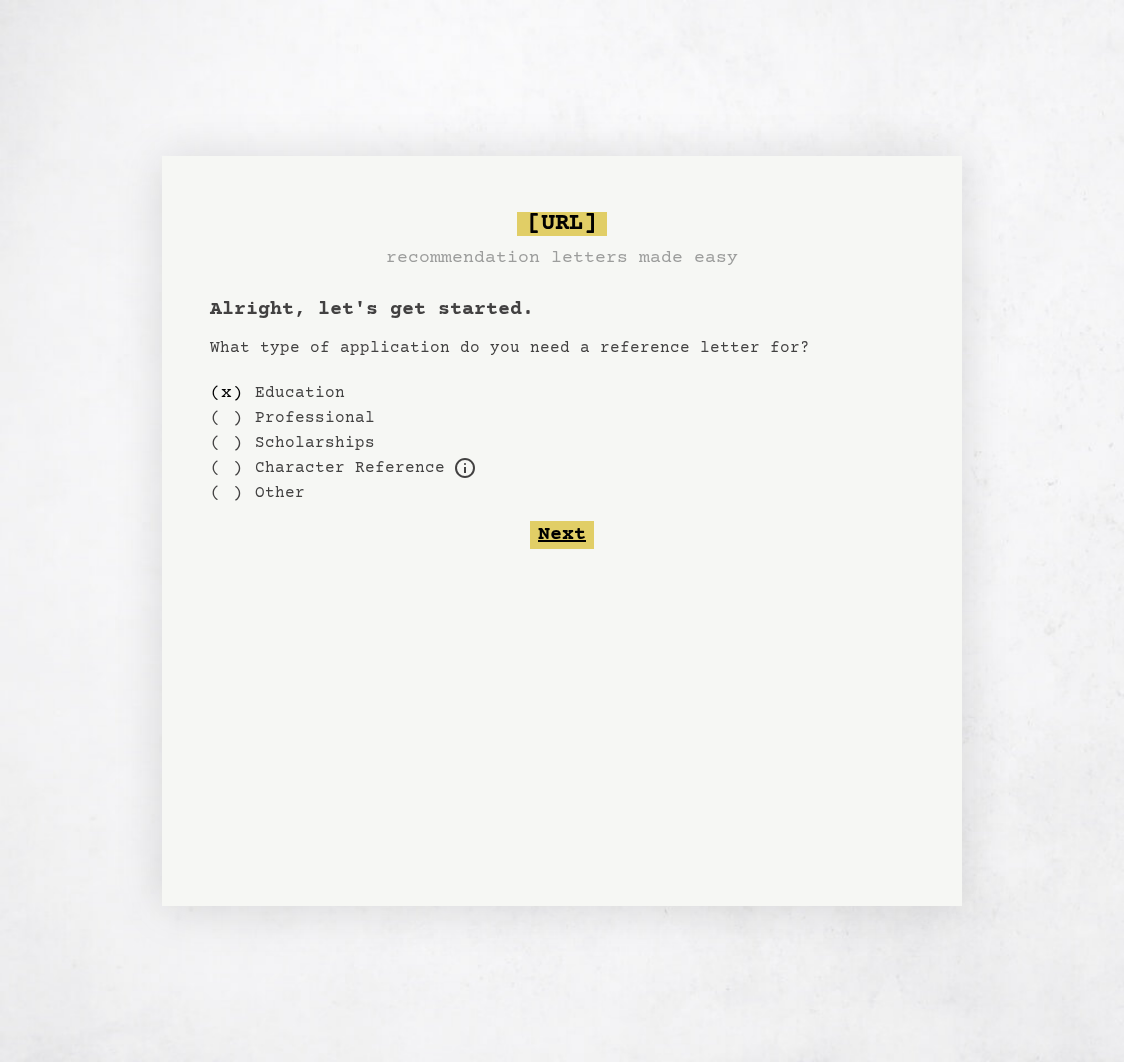 click on "Next" at bounding box center [562, 535] 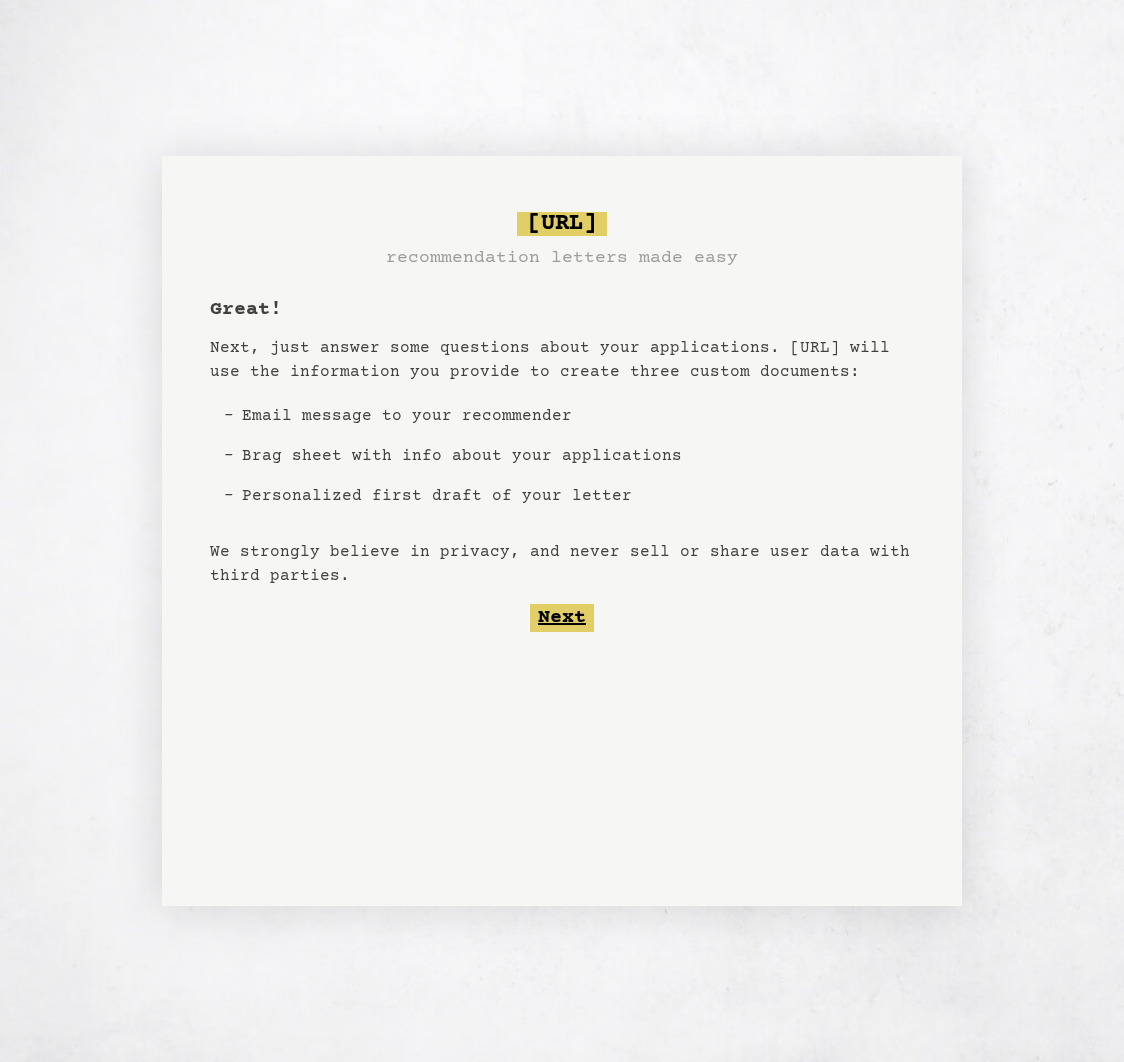 click on "Next" at bounding box center [562, 618] 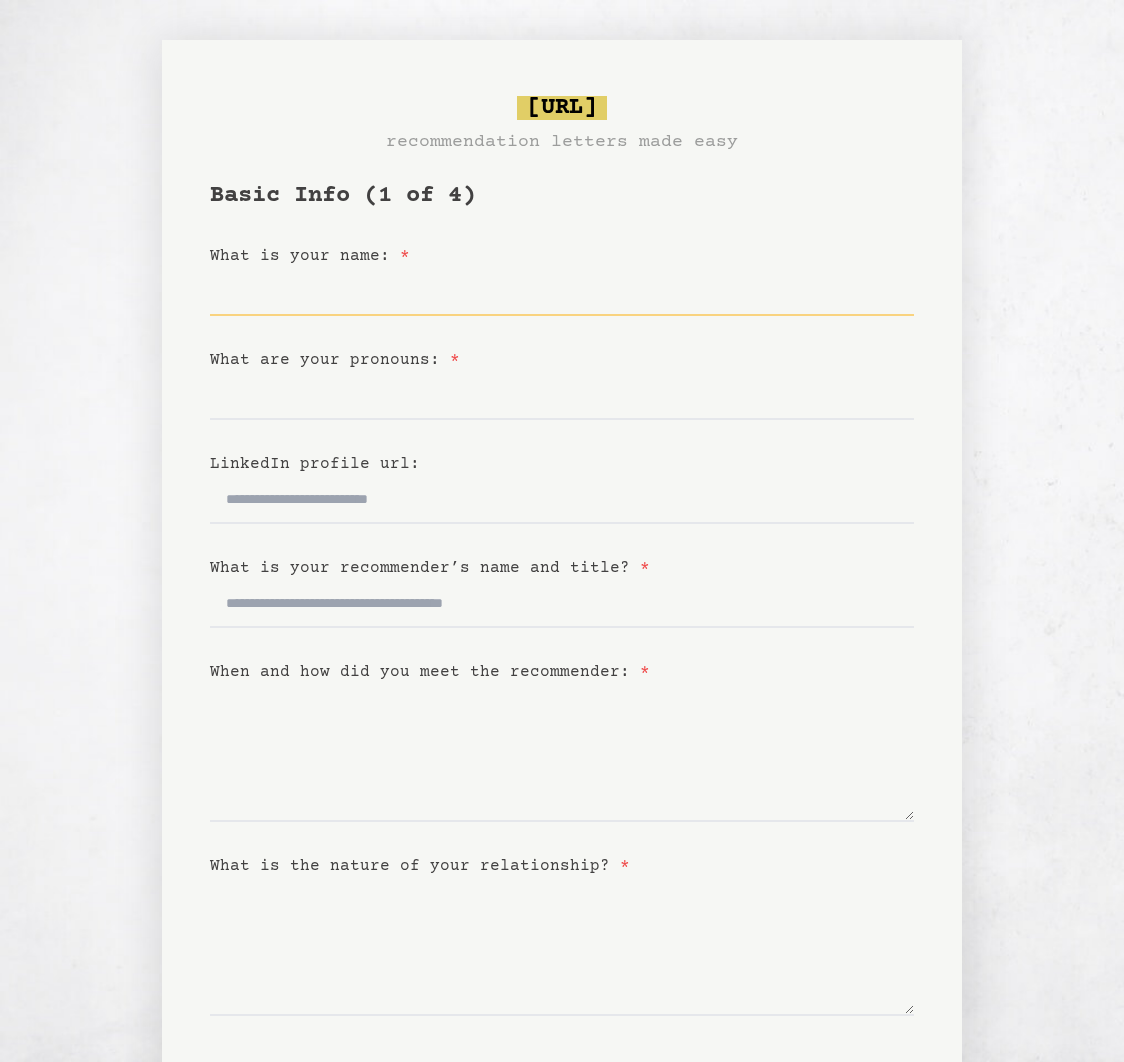 click on "What is your name:   *" at bounding box center (562, 292) 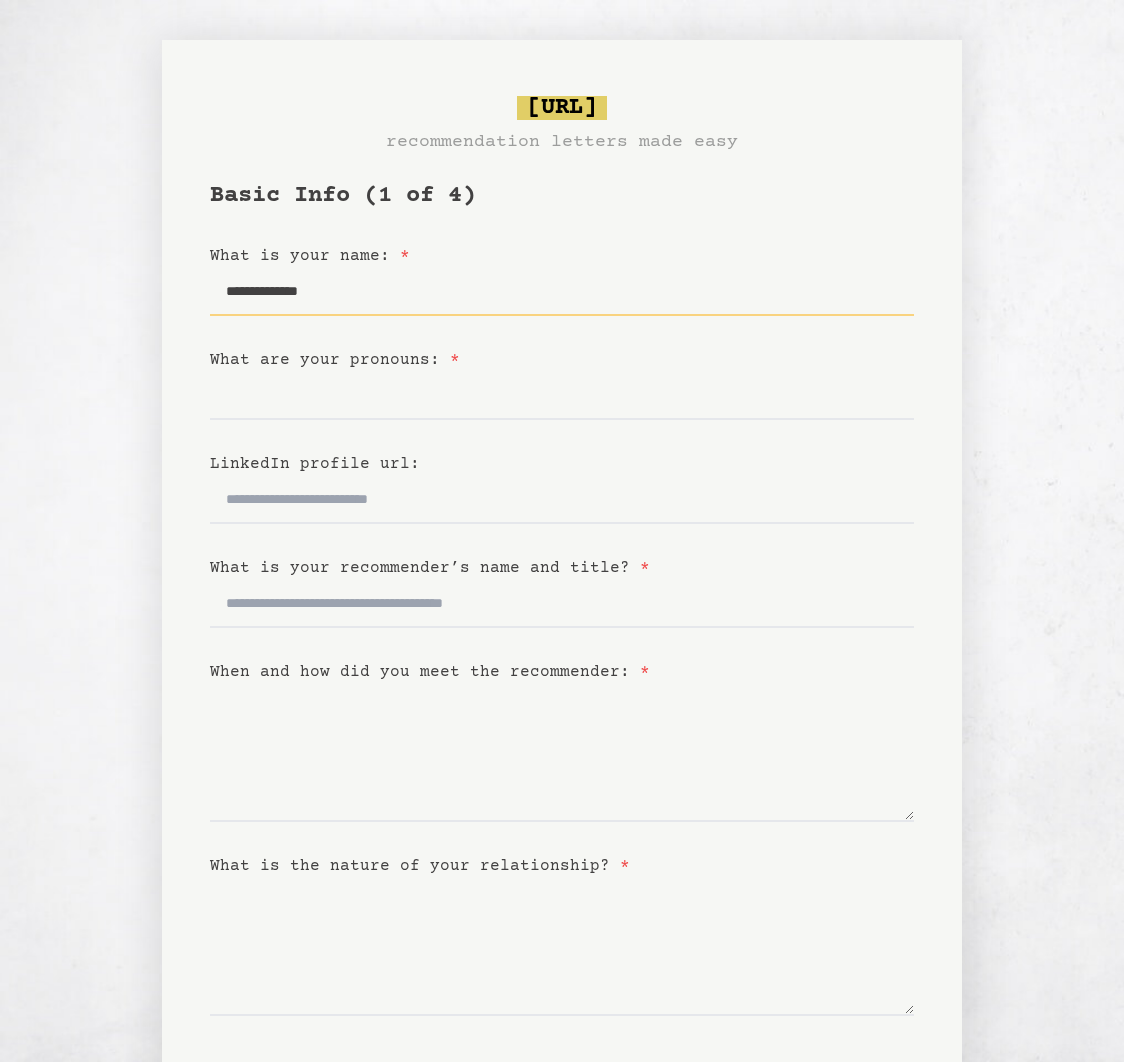 type on "**********" 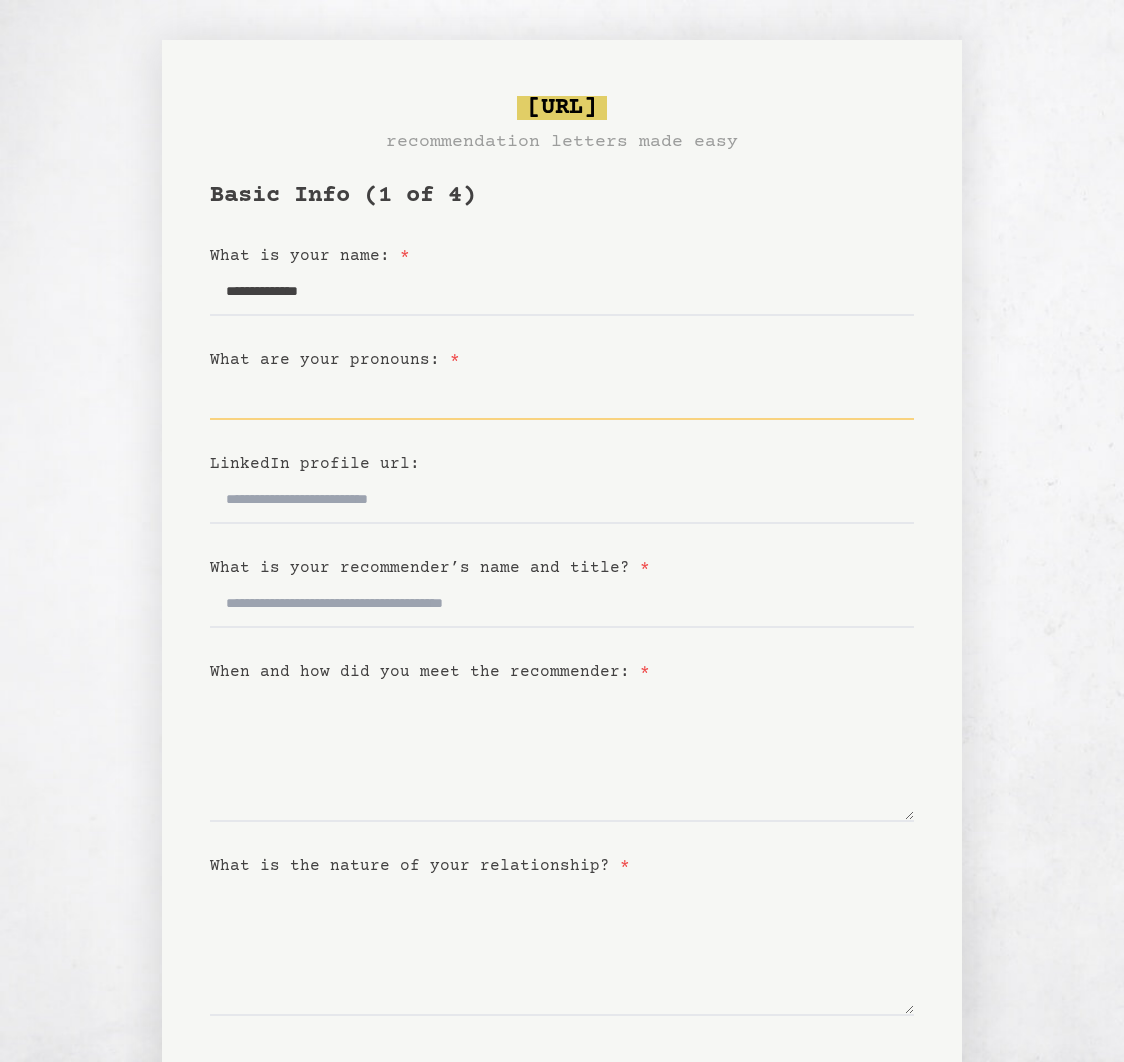 click on "What are your pronouns:   *" at bounding box center [562, 396] 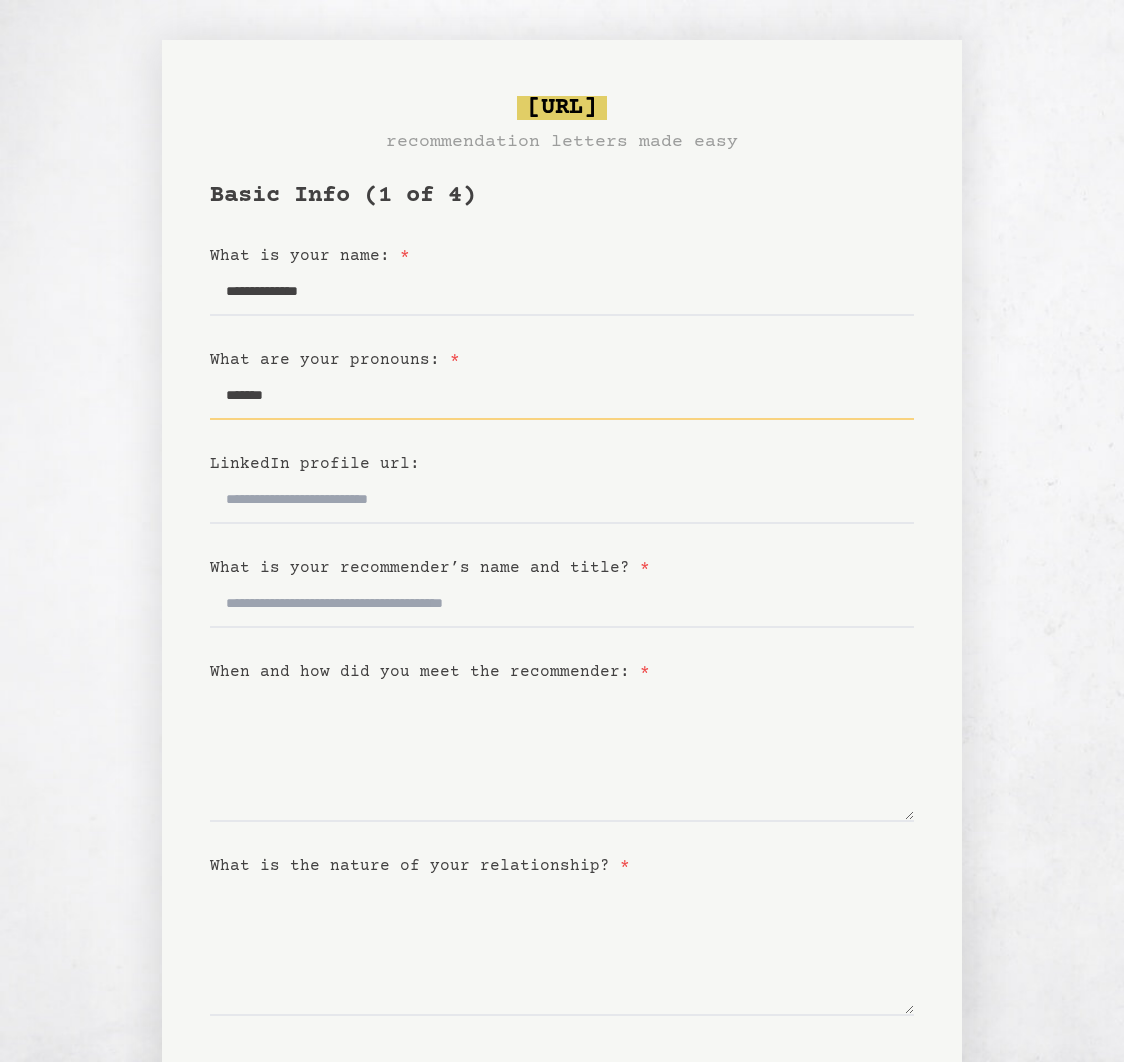 type on "*******" 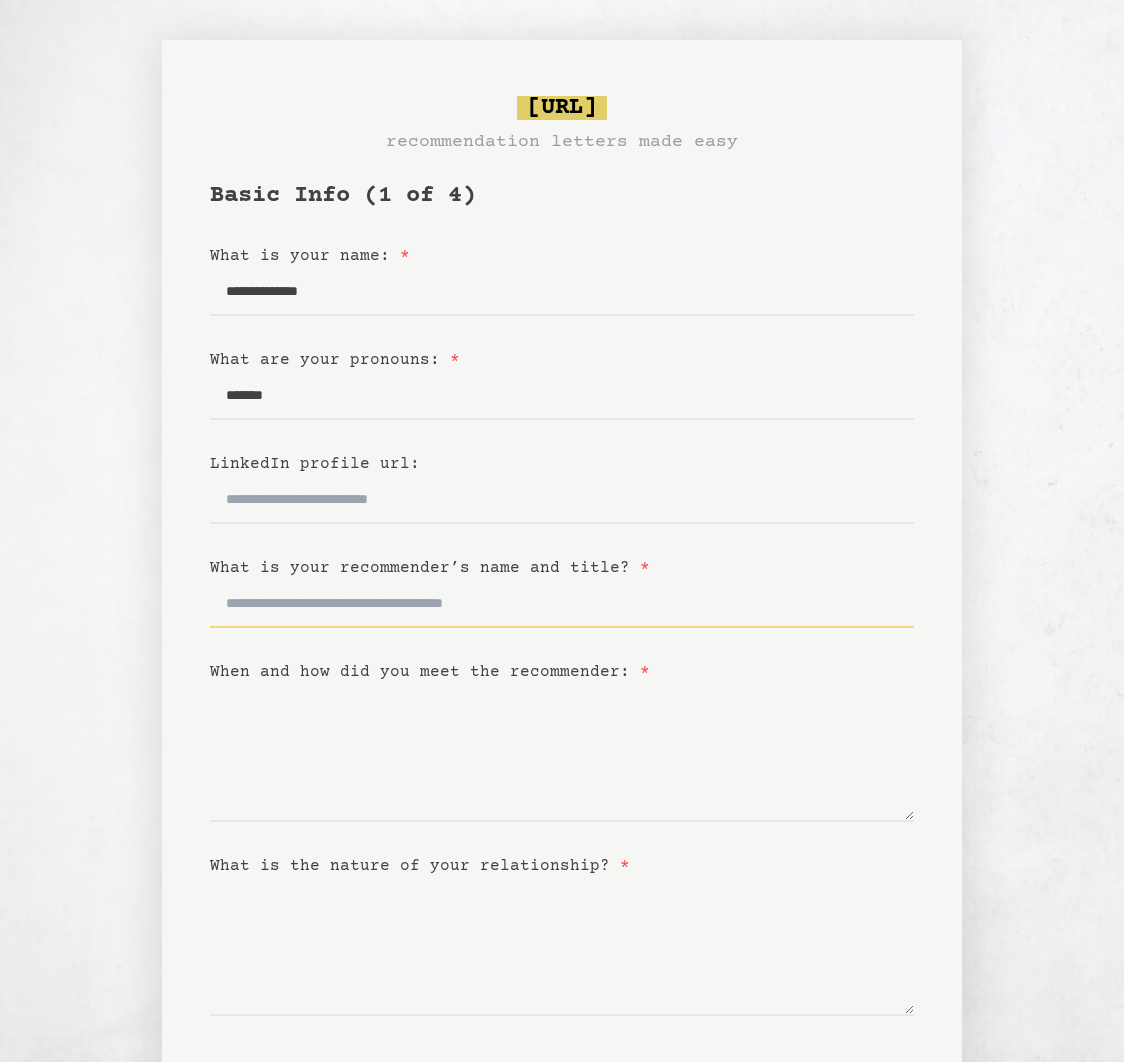 click on "What is your recommender’s name and title?   *" at bounding box center [562, 604] 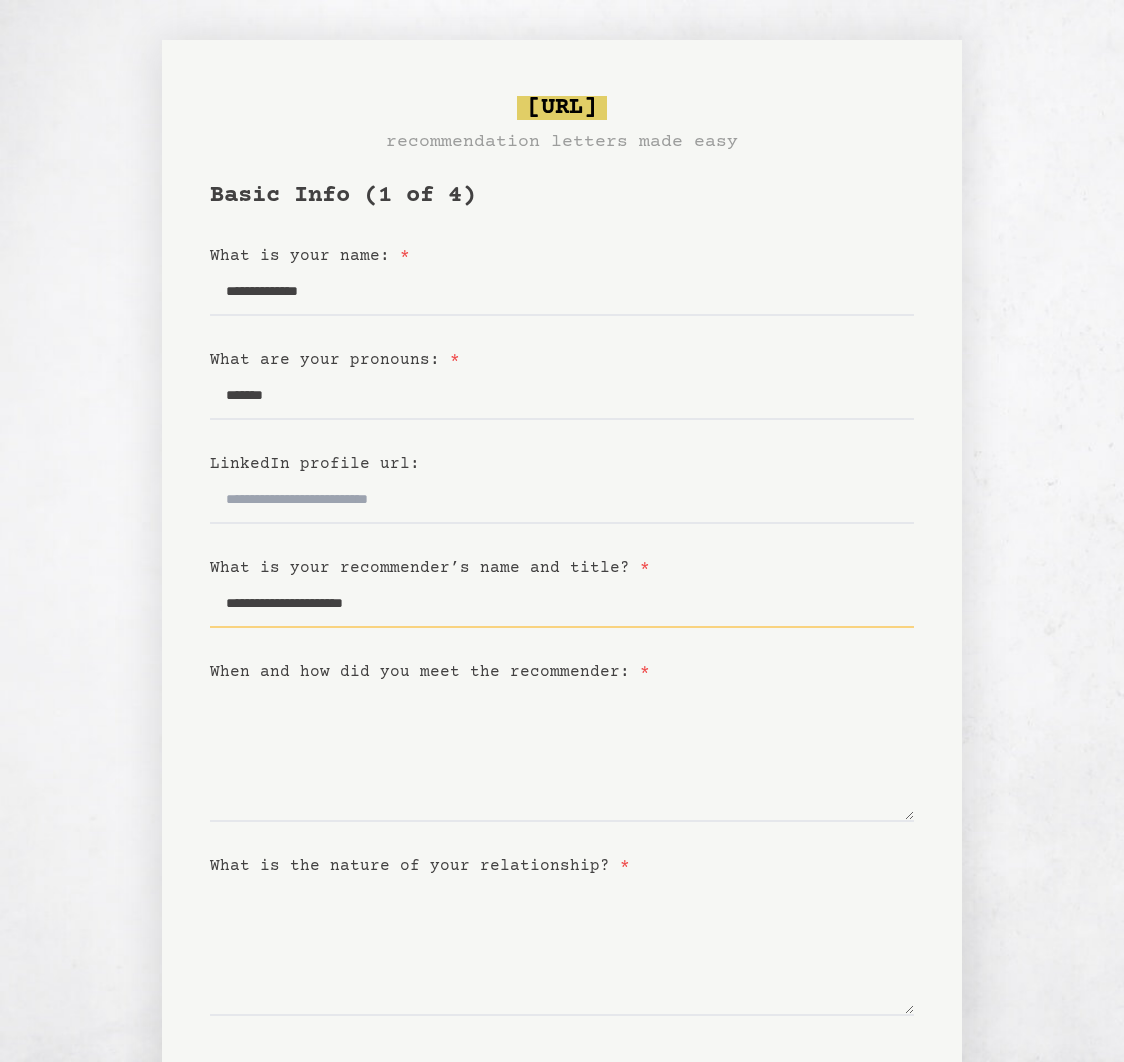 type on "**********" 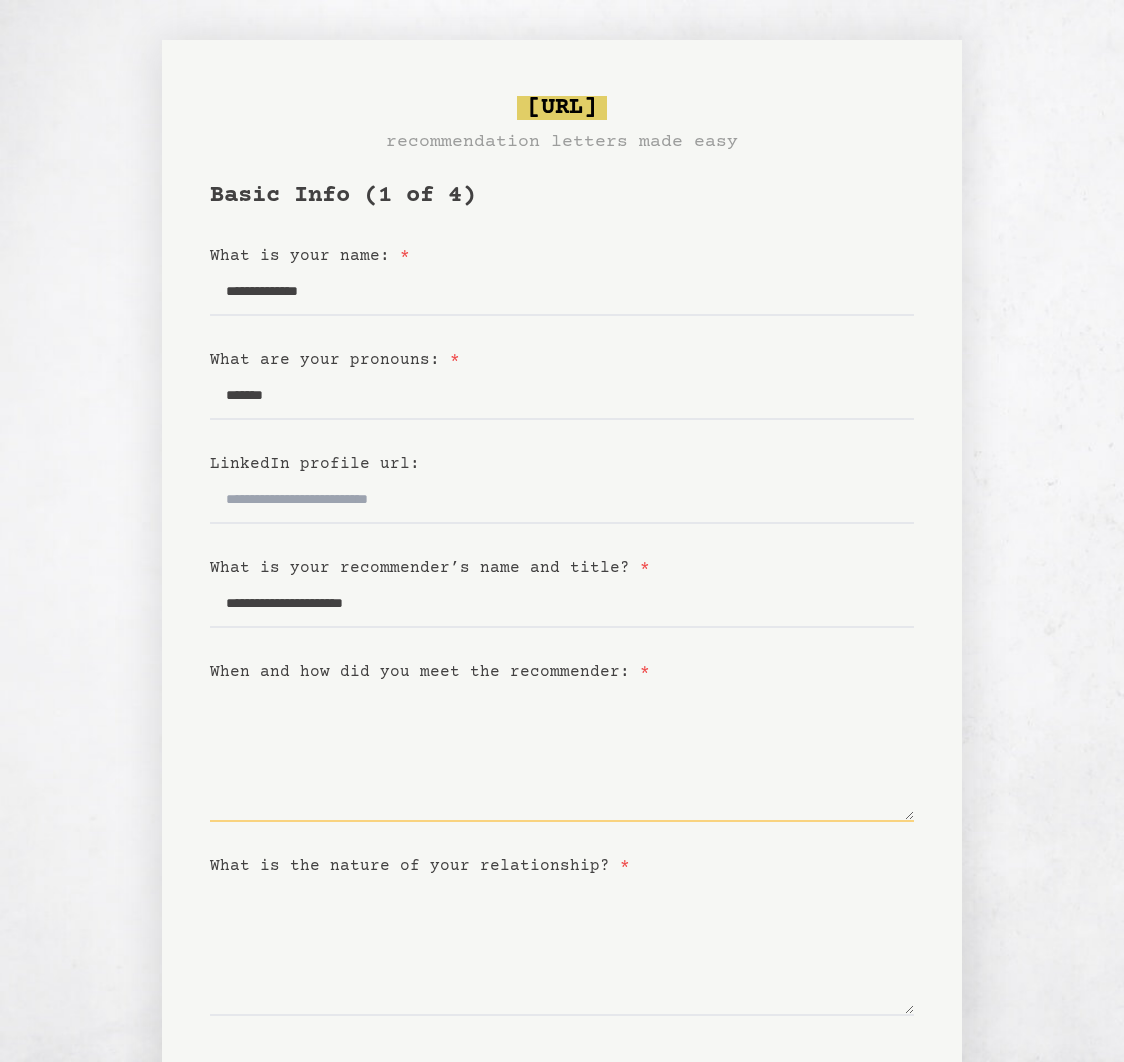 click on "When and how did you meet the recommender:   *" at bounding box center (562, 753) 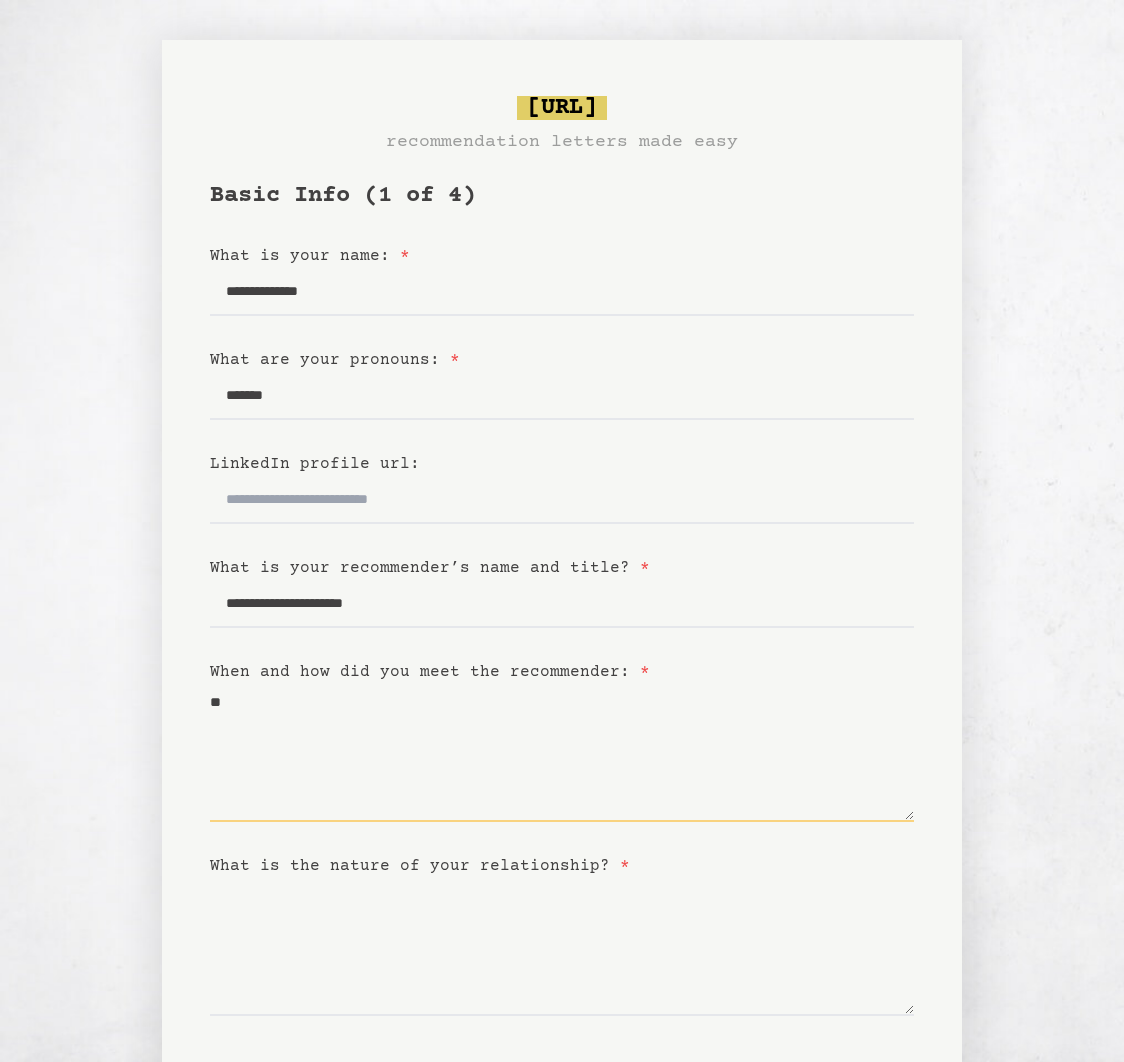 type on "*" 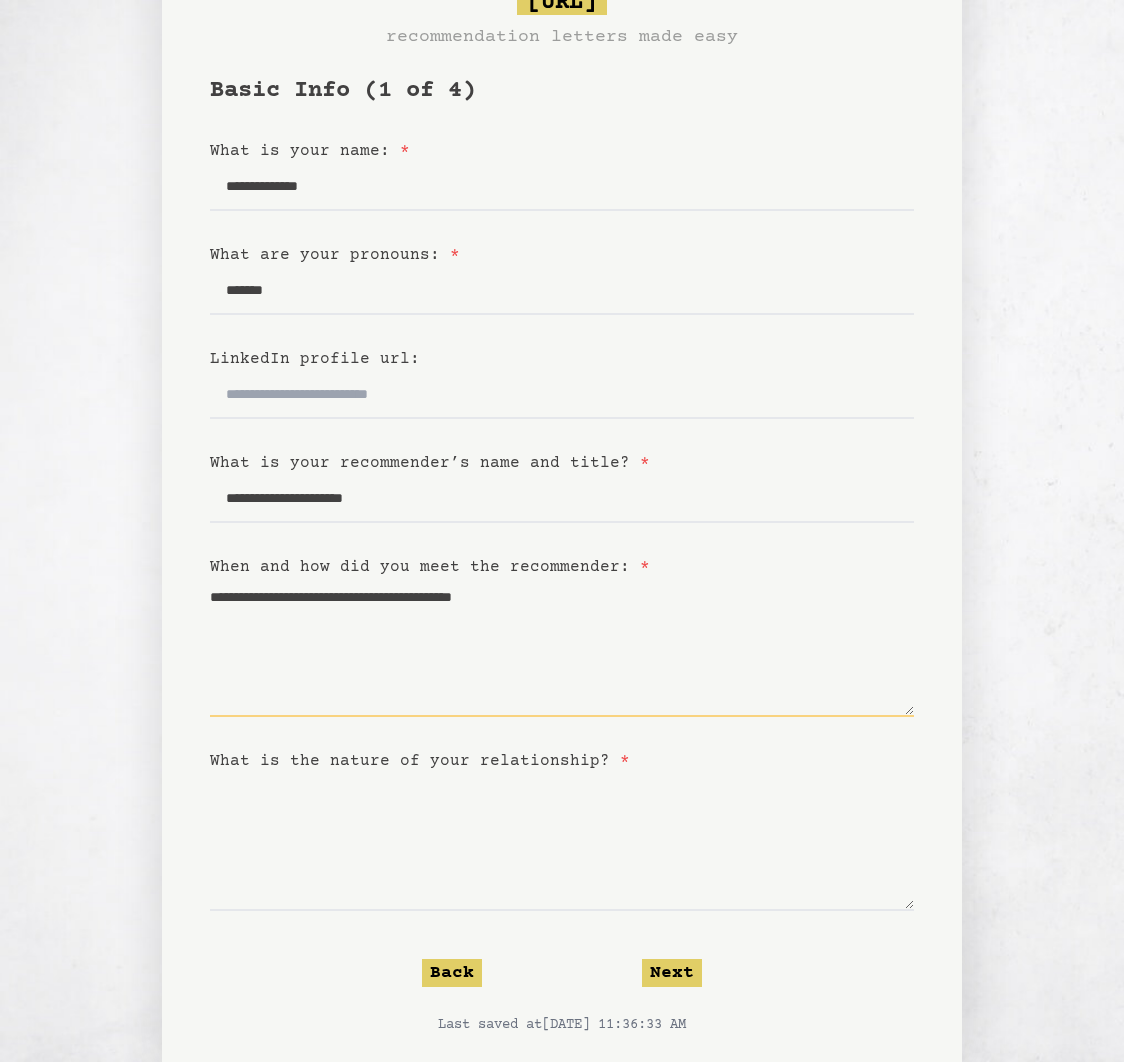 scroll, scrollTop: 150, scrollLeft: 0, axis: vertical 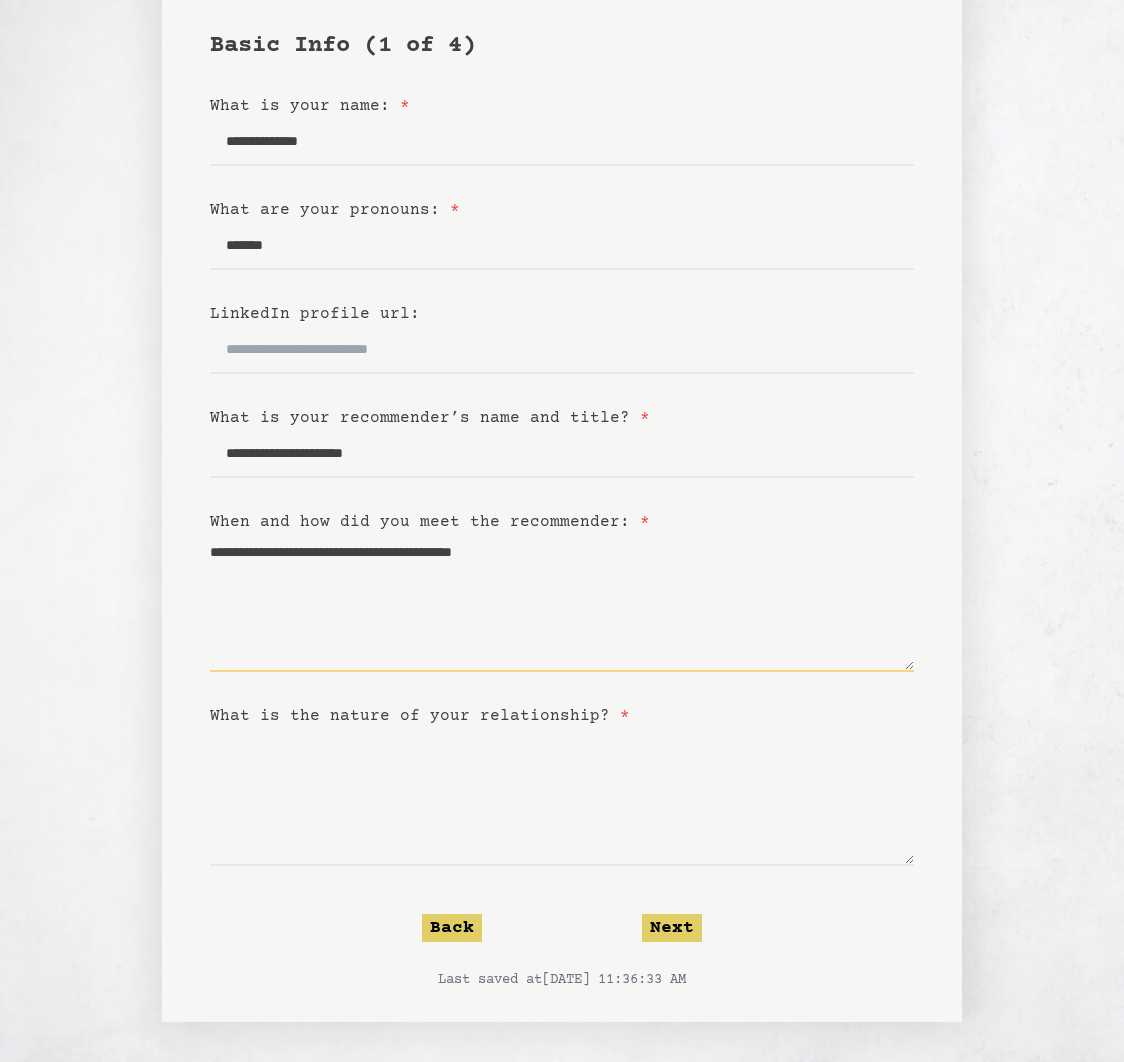 type on "**********" 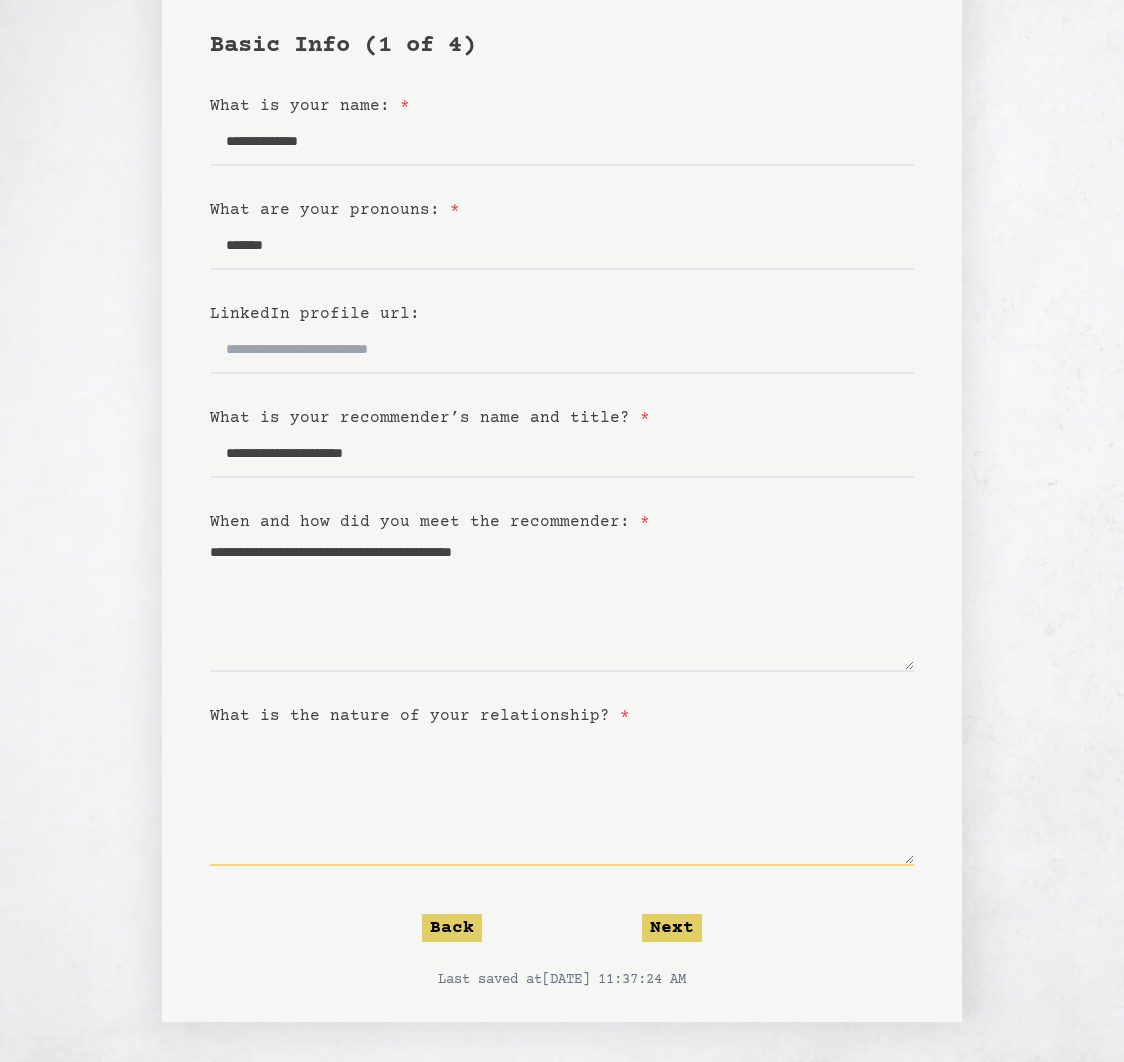 click on "What is the nature of your relationship?   *" at bounding box center [562, 797] 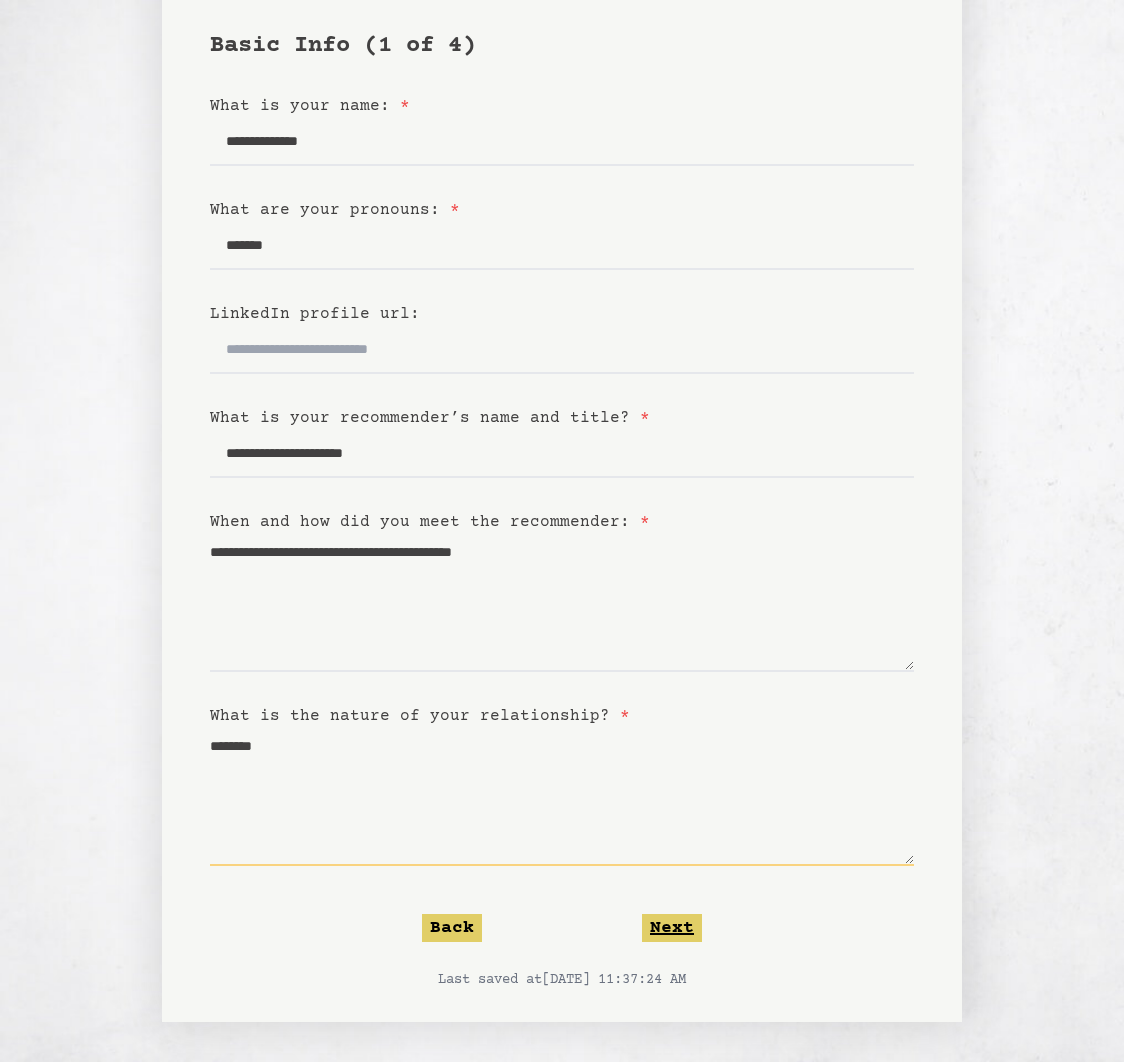 type on "*******" 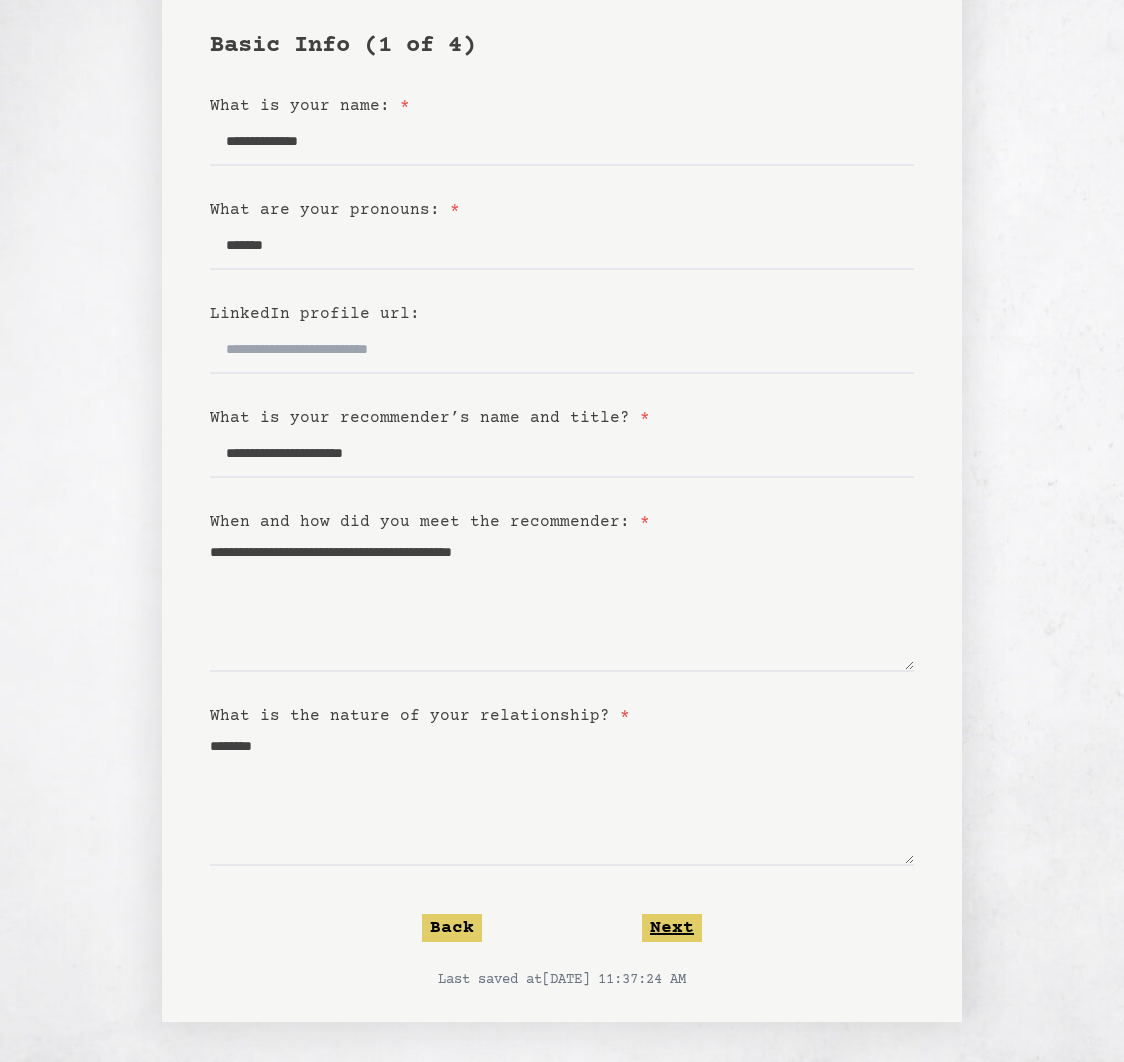 click on "Next" 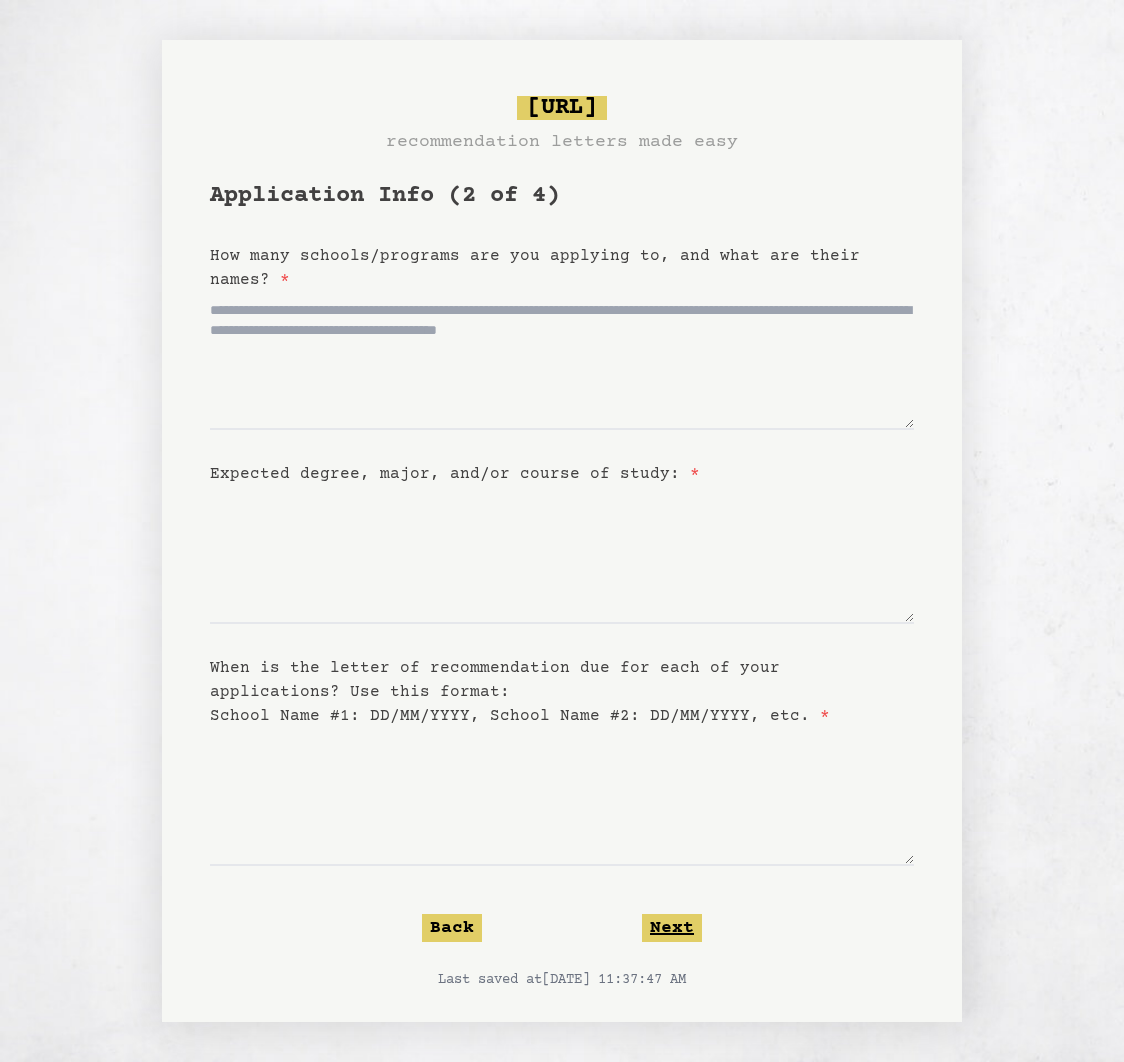 scroll, scrollTop: 0, scrollLeft: 0, axis: both 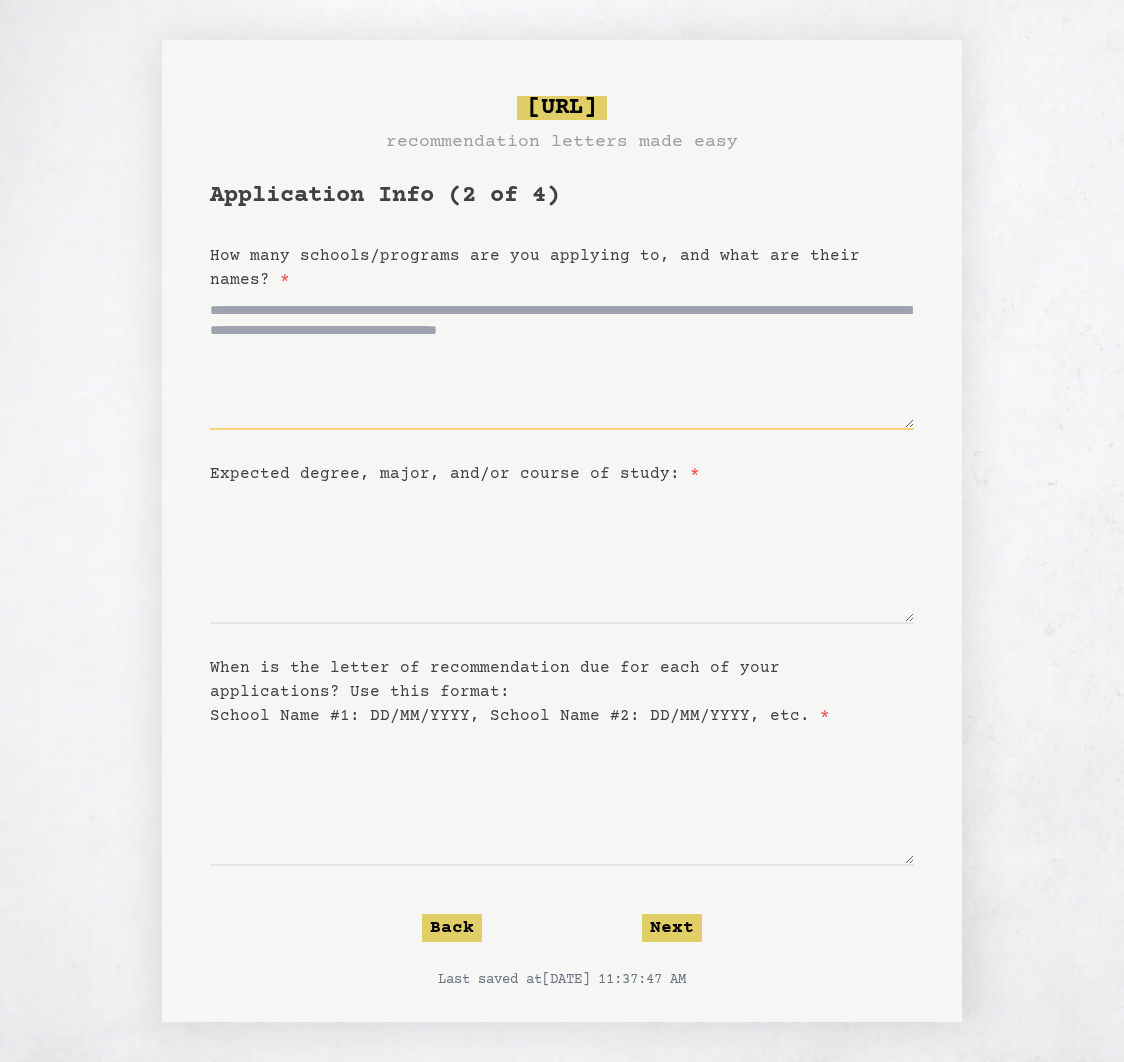 click on "How many schools/programs are you applying to, and what are
their names?   *" at bounding box center [562, 361] 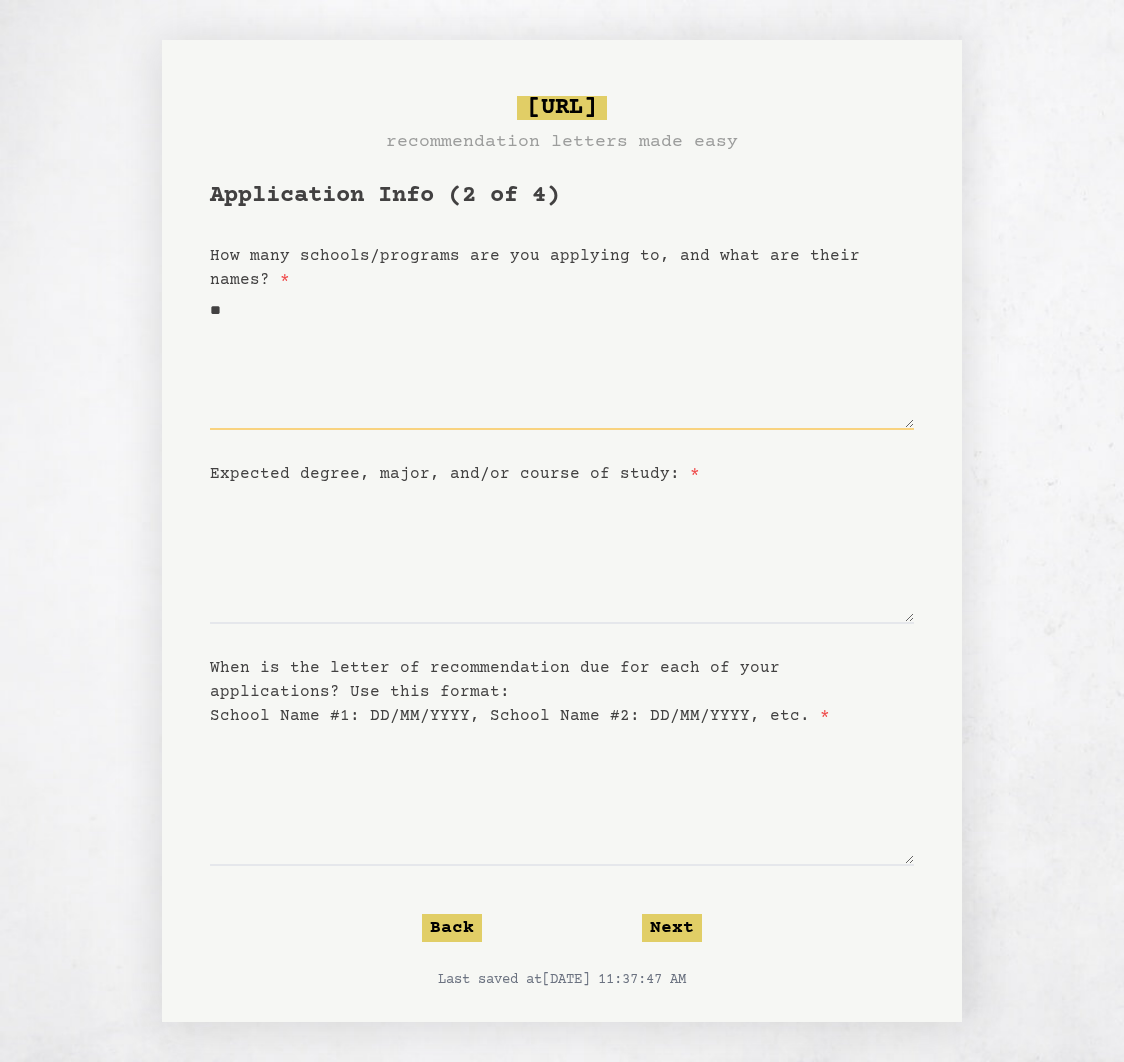 type on "*" 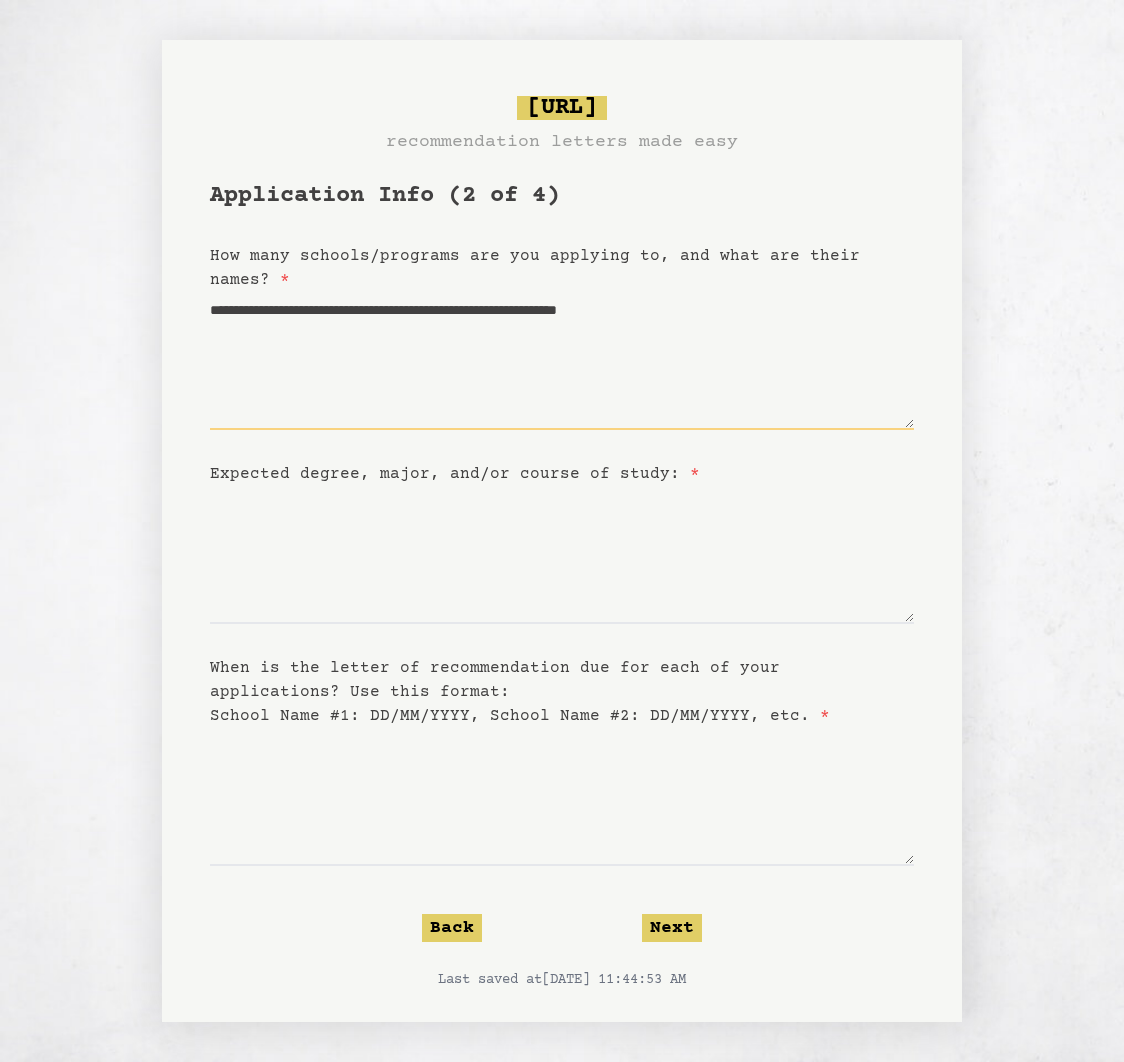 drag, startPoint x: 788, startPoint y: 312, endPoint x: 708, endPoint y: 319, distance: 80.305664 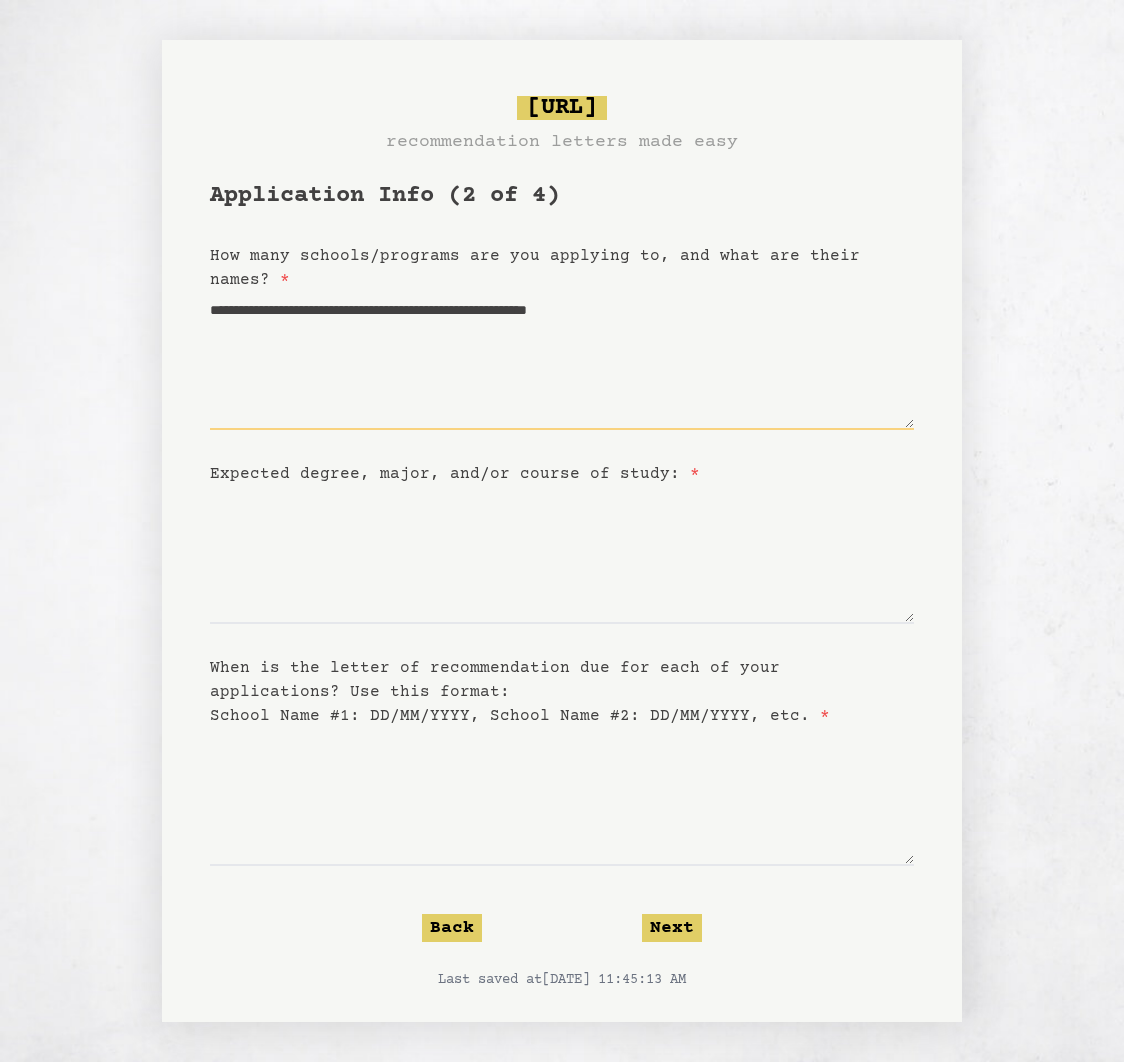click on "**********" at bounding box center [562, 361] 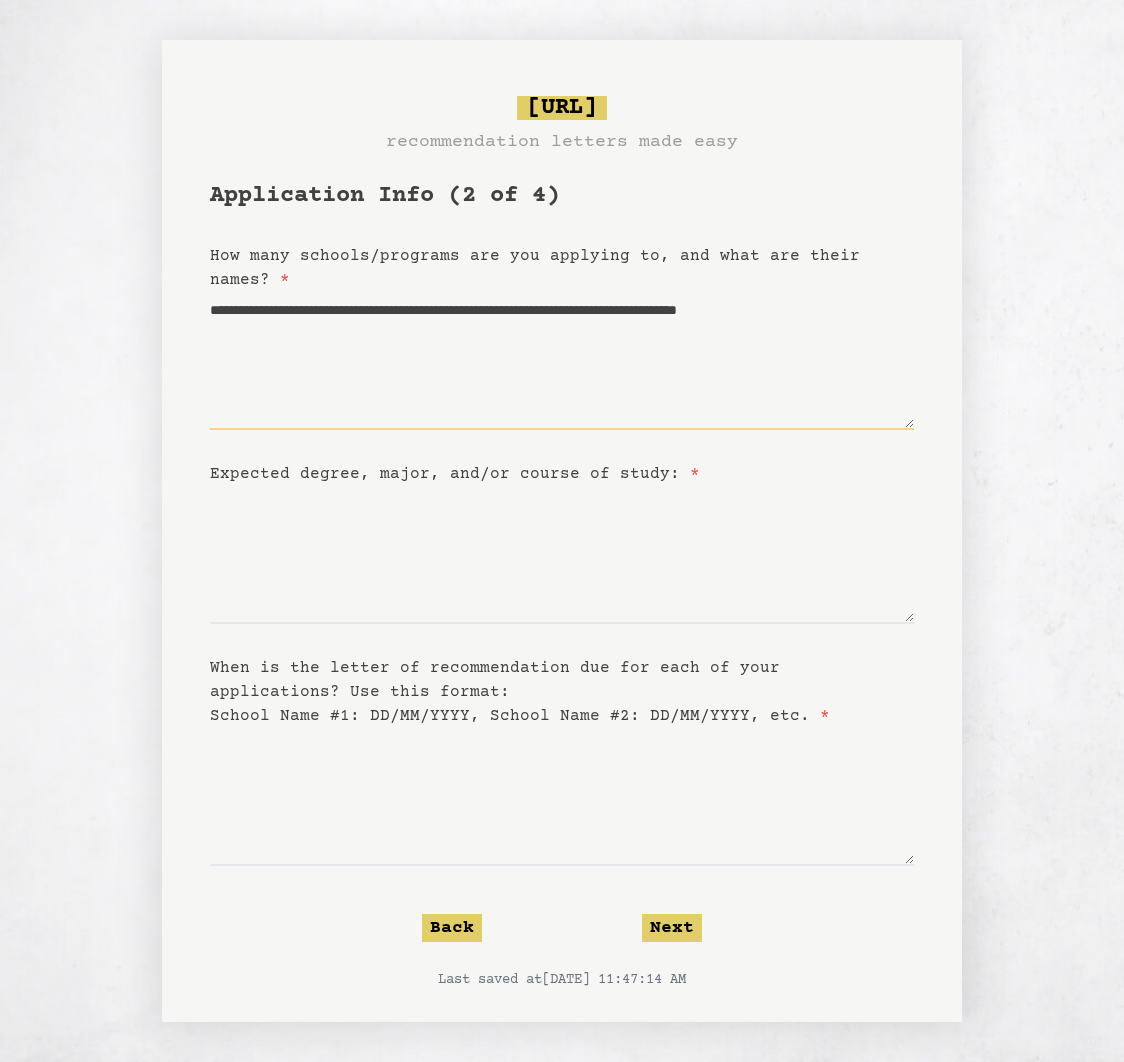 type on "**********" 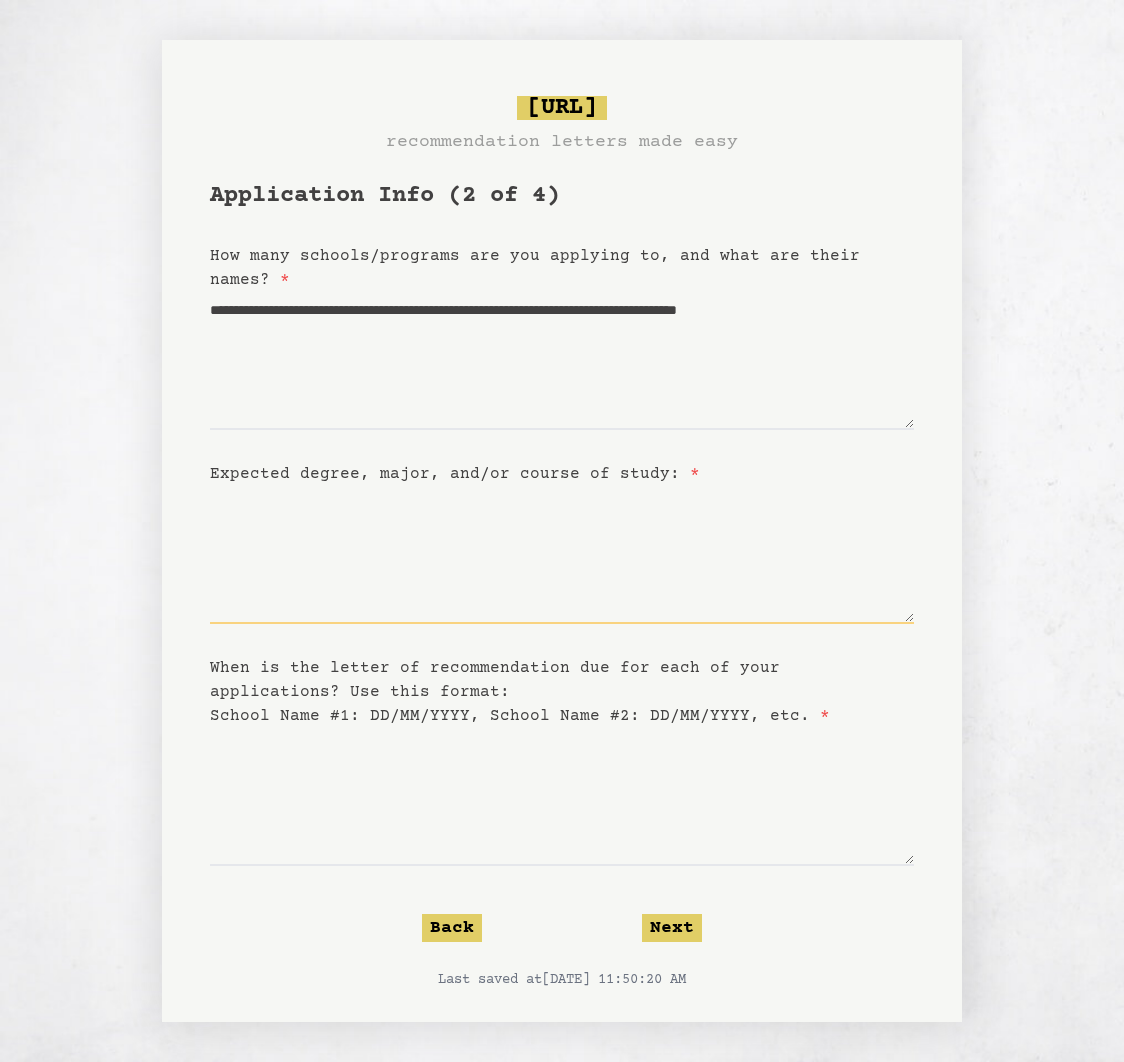click on "Expected degree, major, and/or course of study:   *" at bounding box center (562, 555) 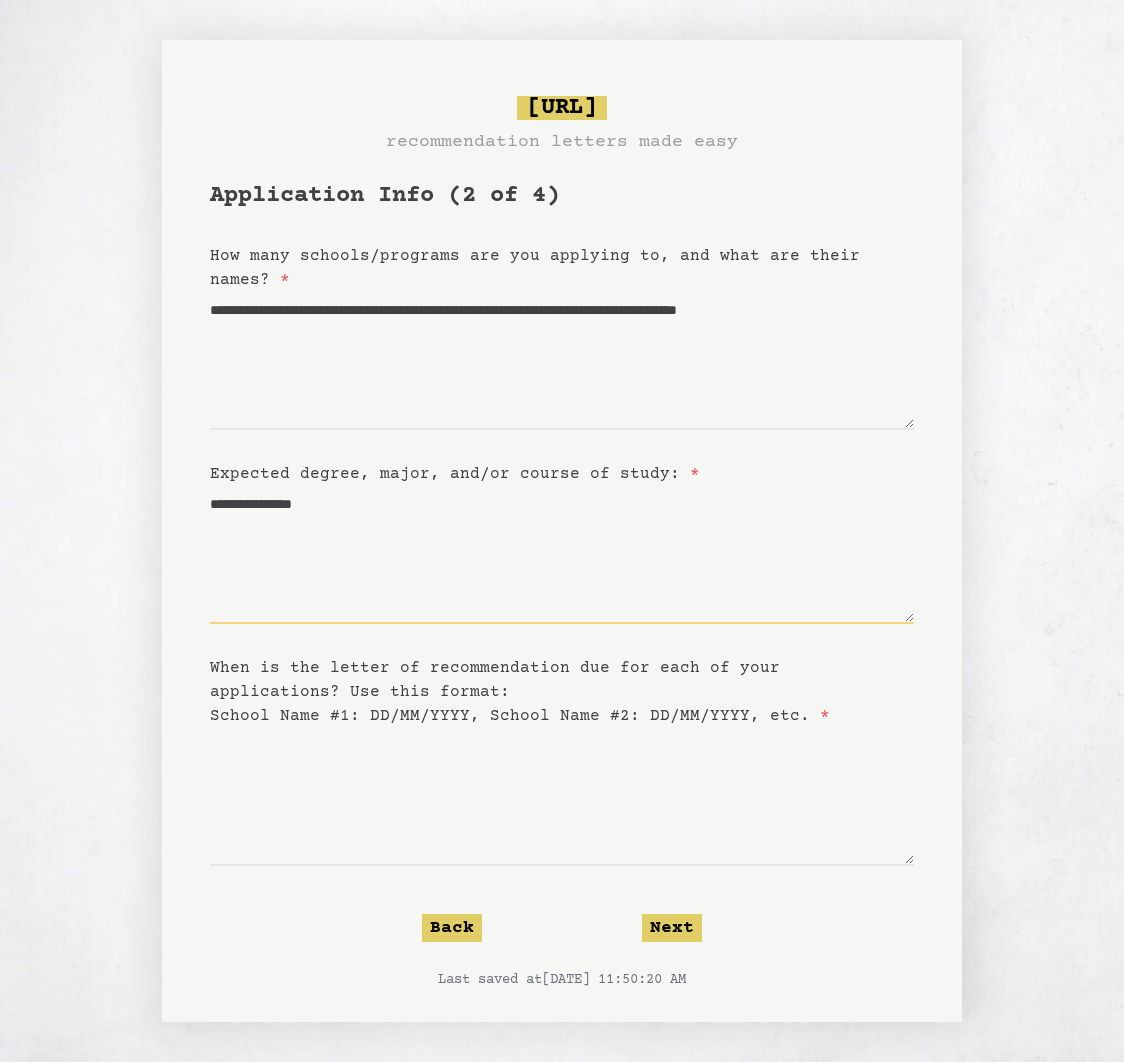 type on "**********" 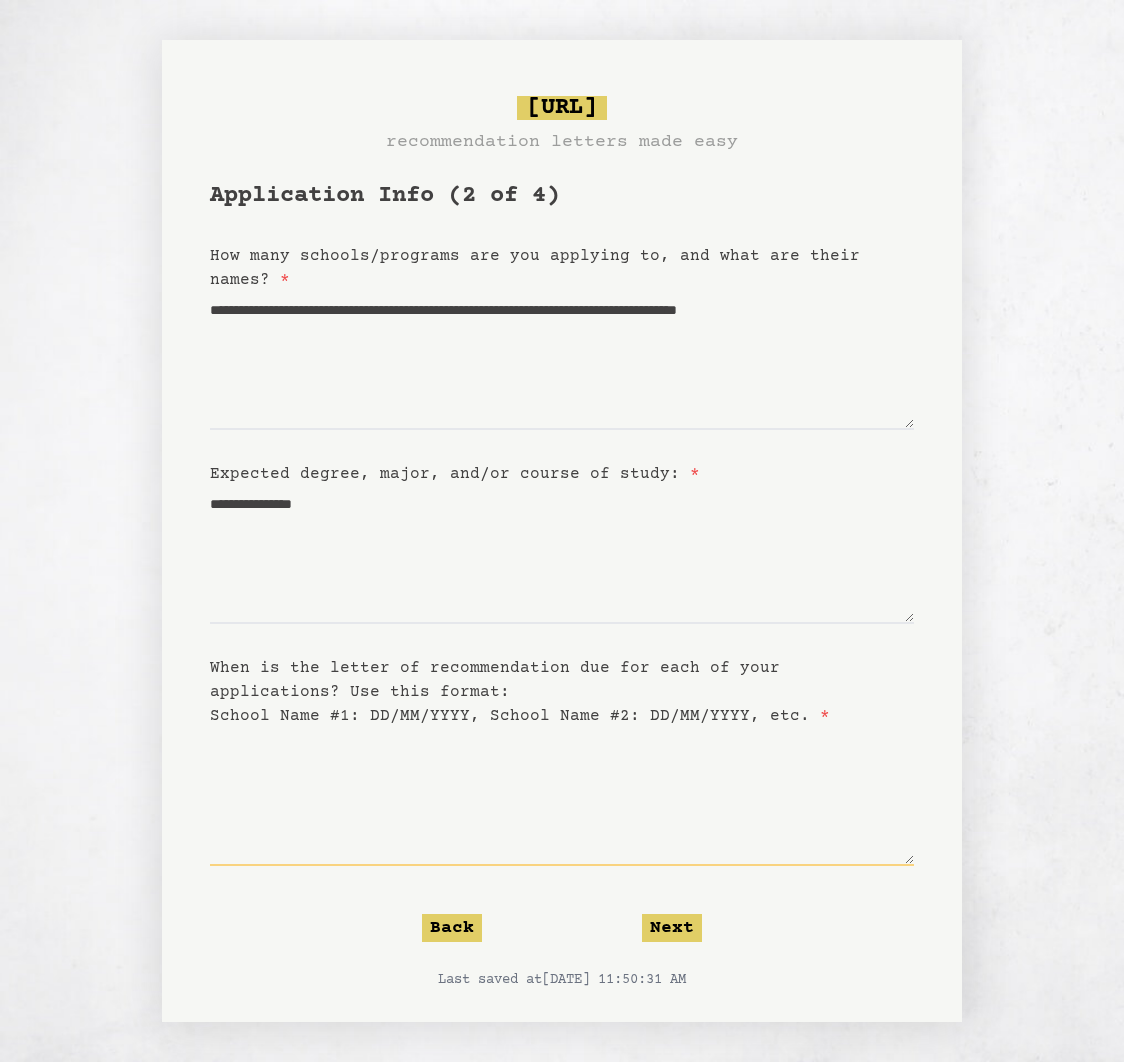 click on "When is the letter of recommendation due for each of your
applications? Use this format: School Name #1: DD/MM/YYYY,
School Name #2: DD/MM/YYYY, etc.   *" at bounding box center [562, 797] 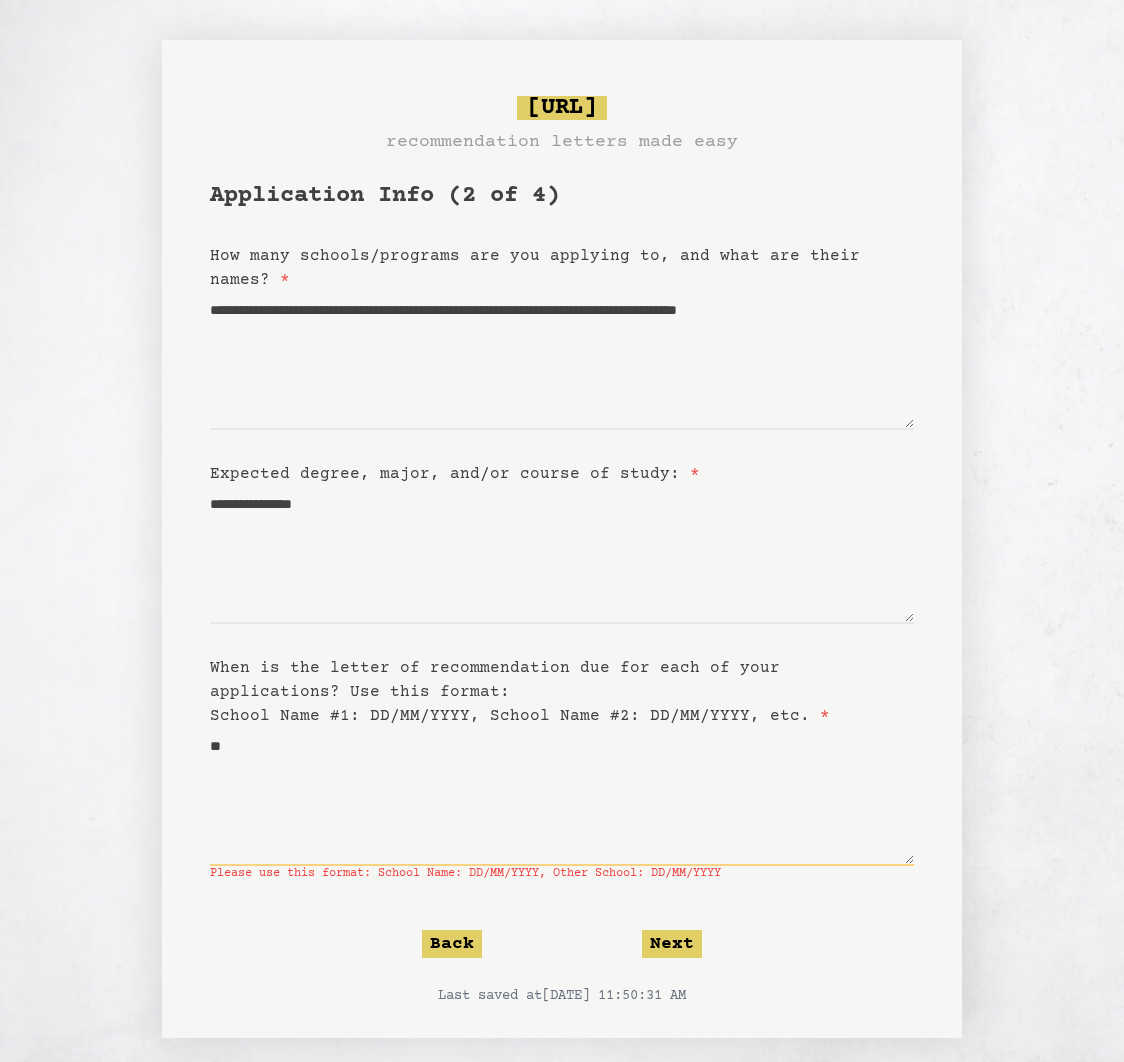 type on "*" 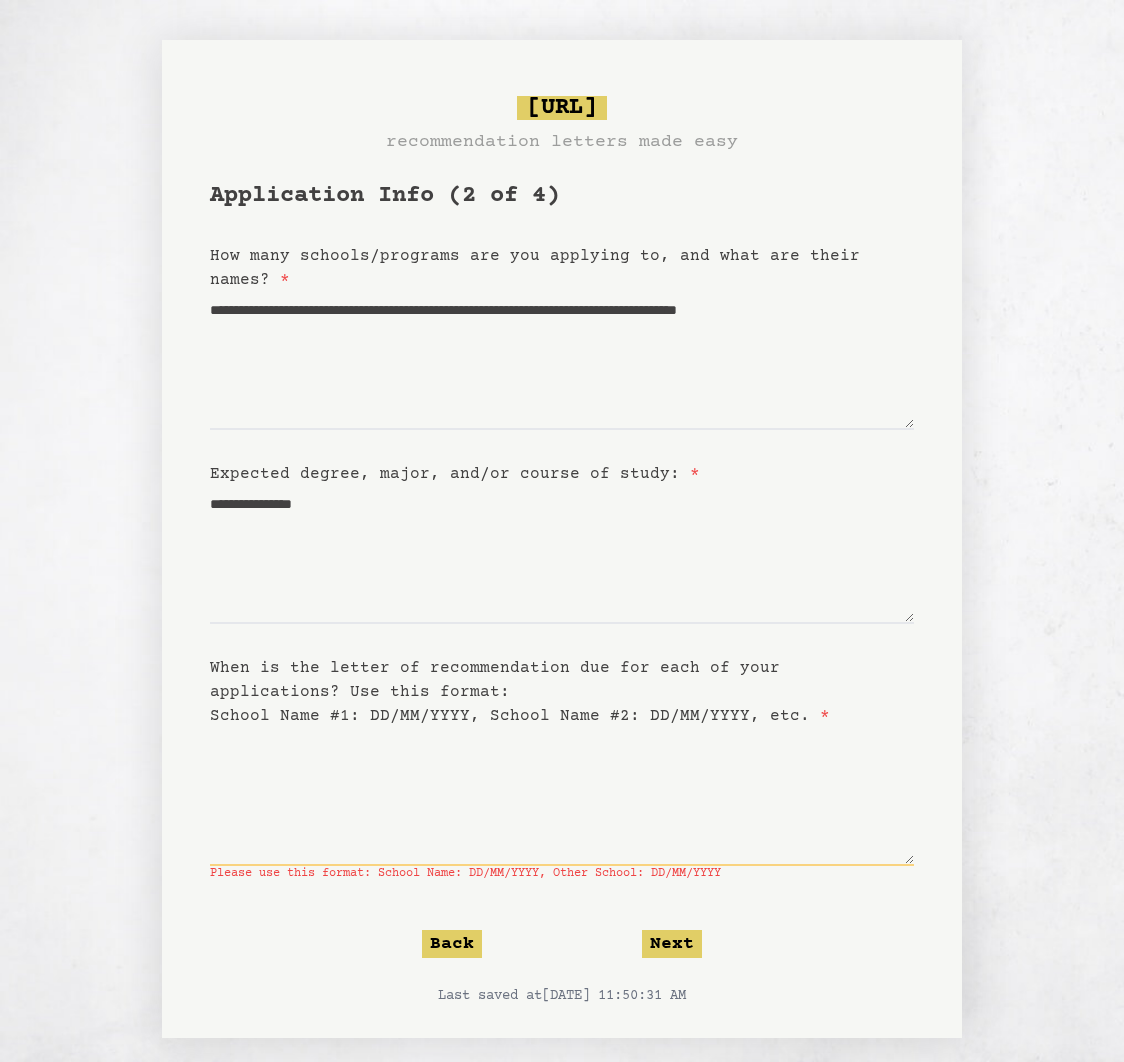 type on "*" 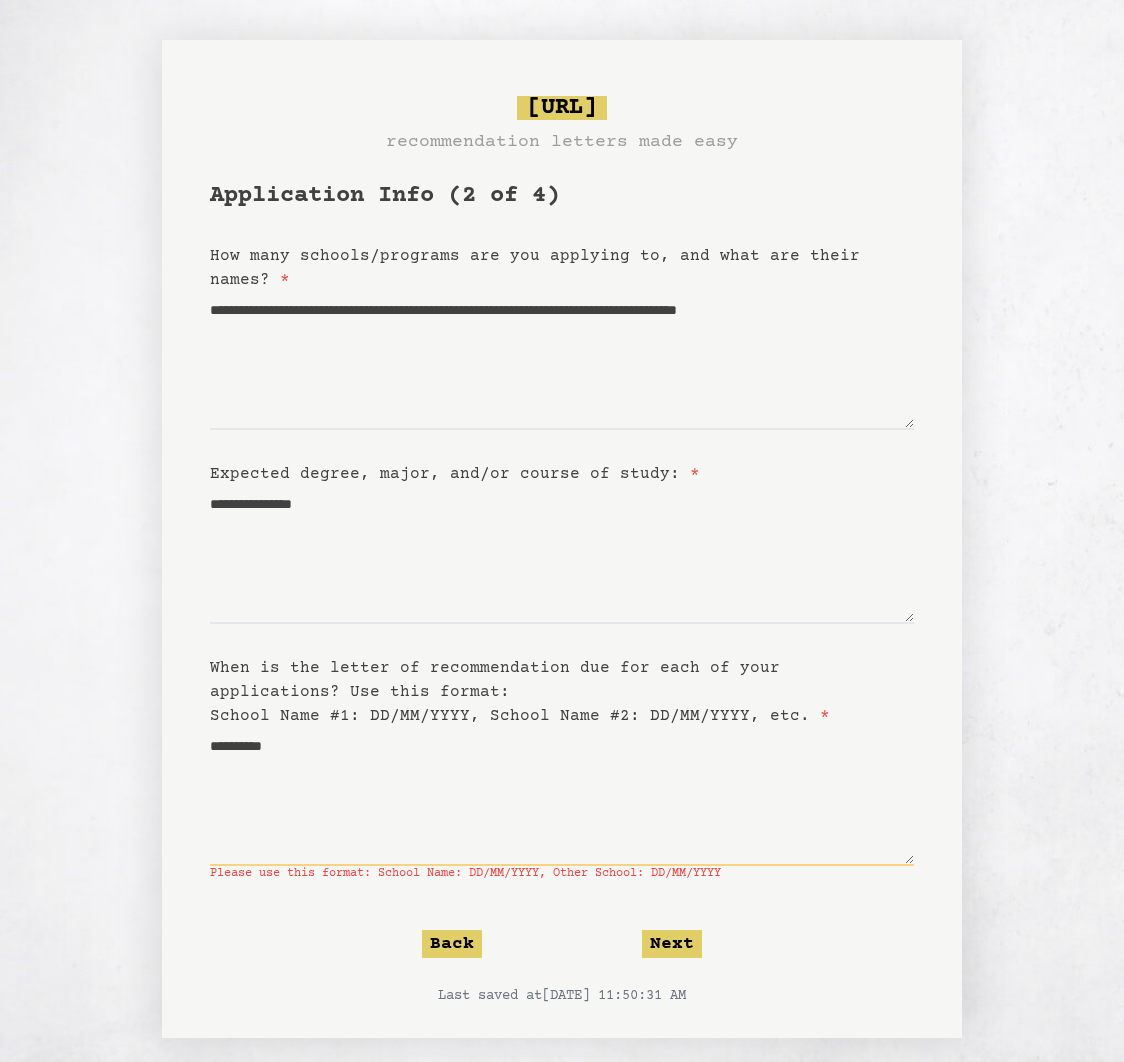 click on "**********" at bounding box center [562, 797] 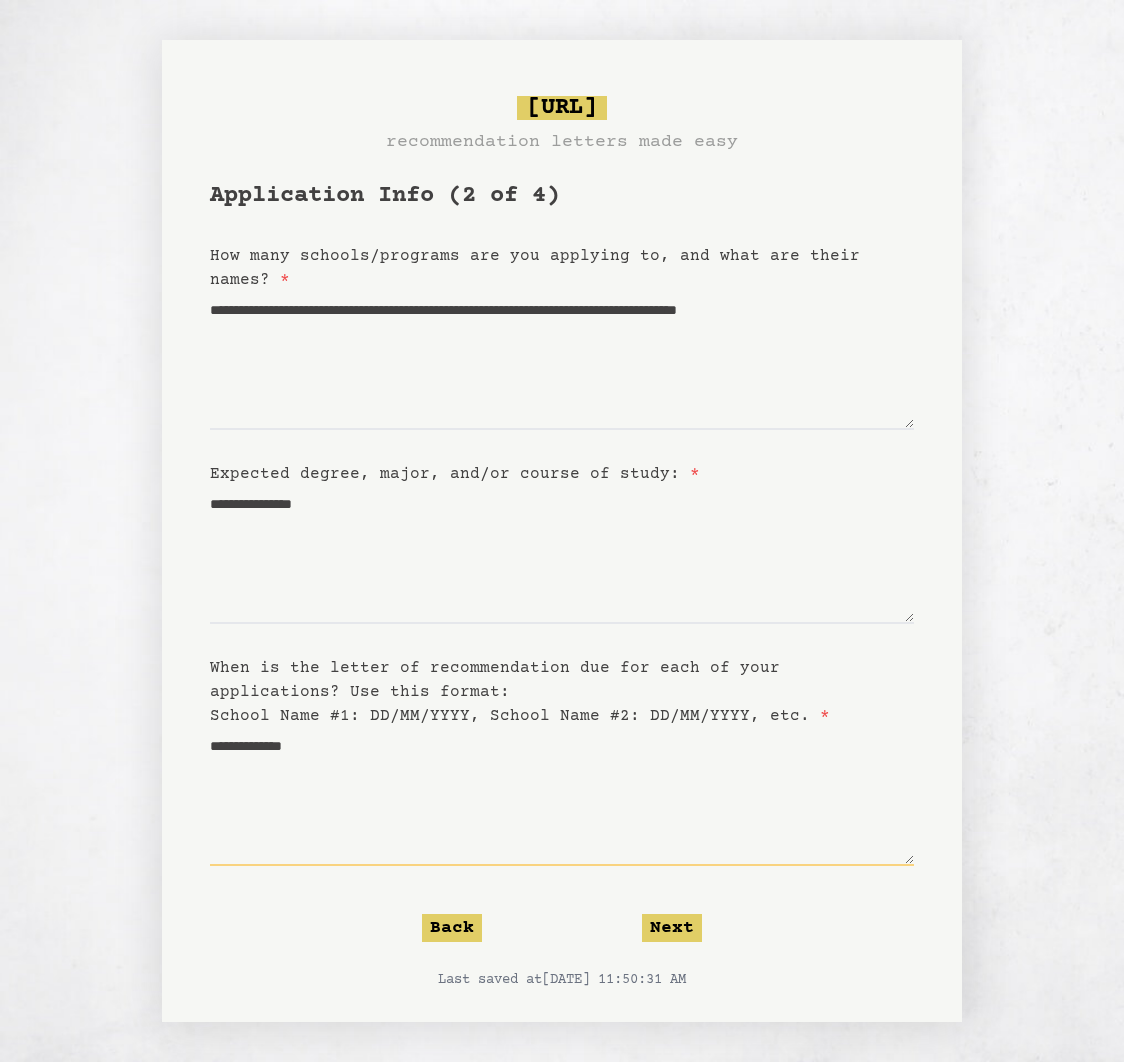 click on "**********" at bounding box center (562, 797) 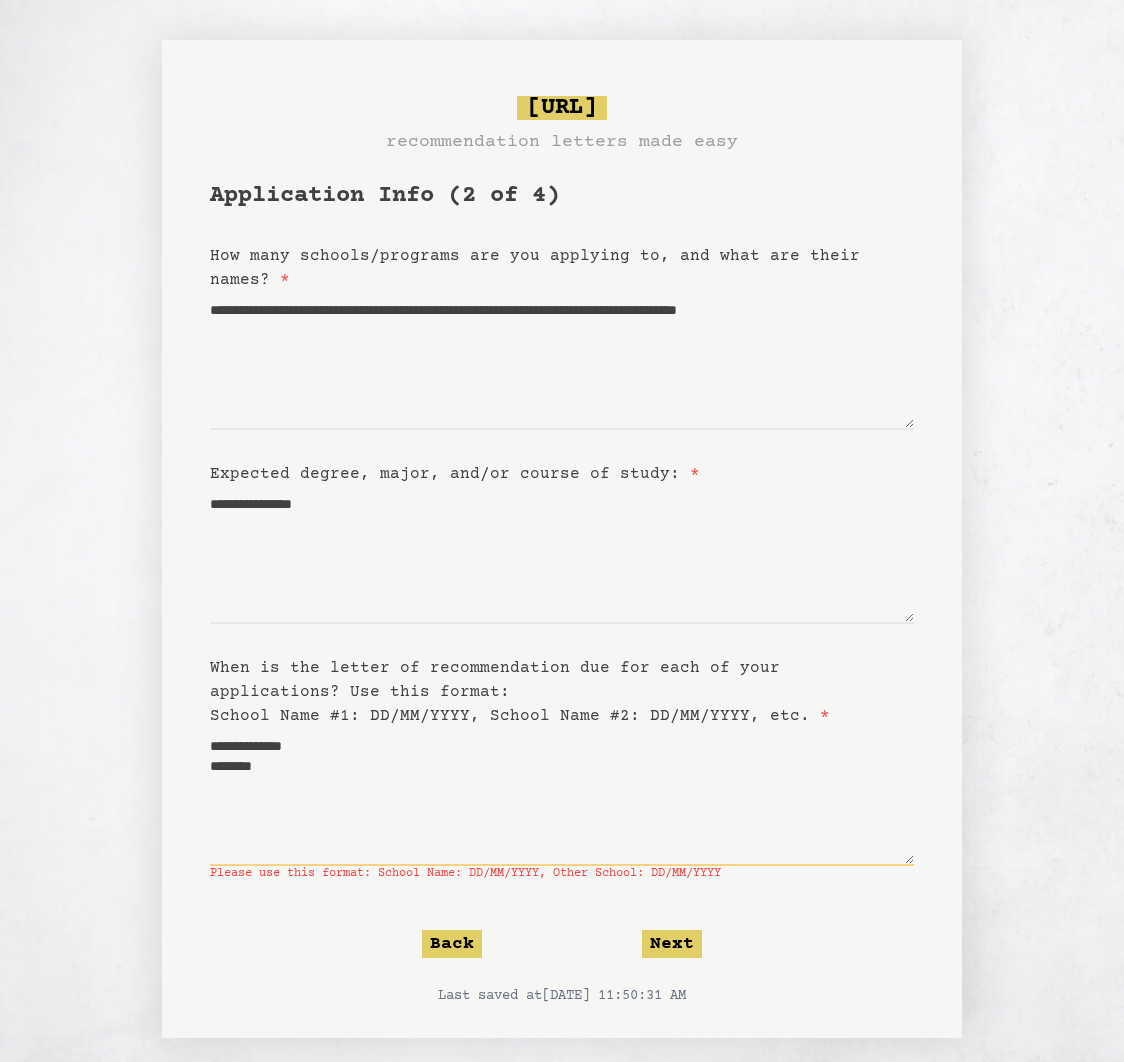 drag, startPoint x: 244, startPoint y: 748, endPoint x: 297, endPoint y: 749, distance: 53.009434 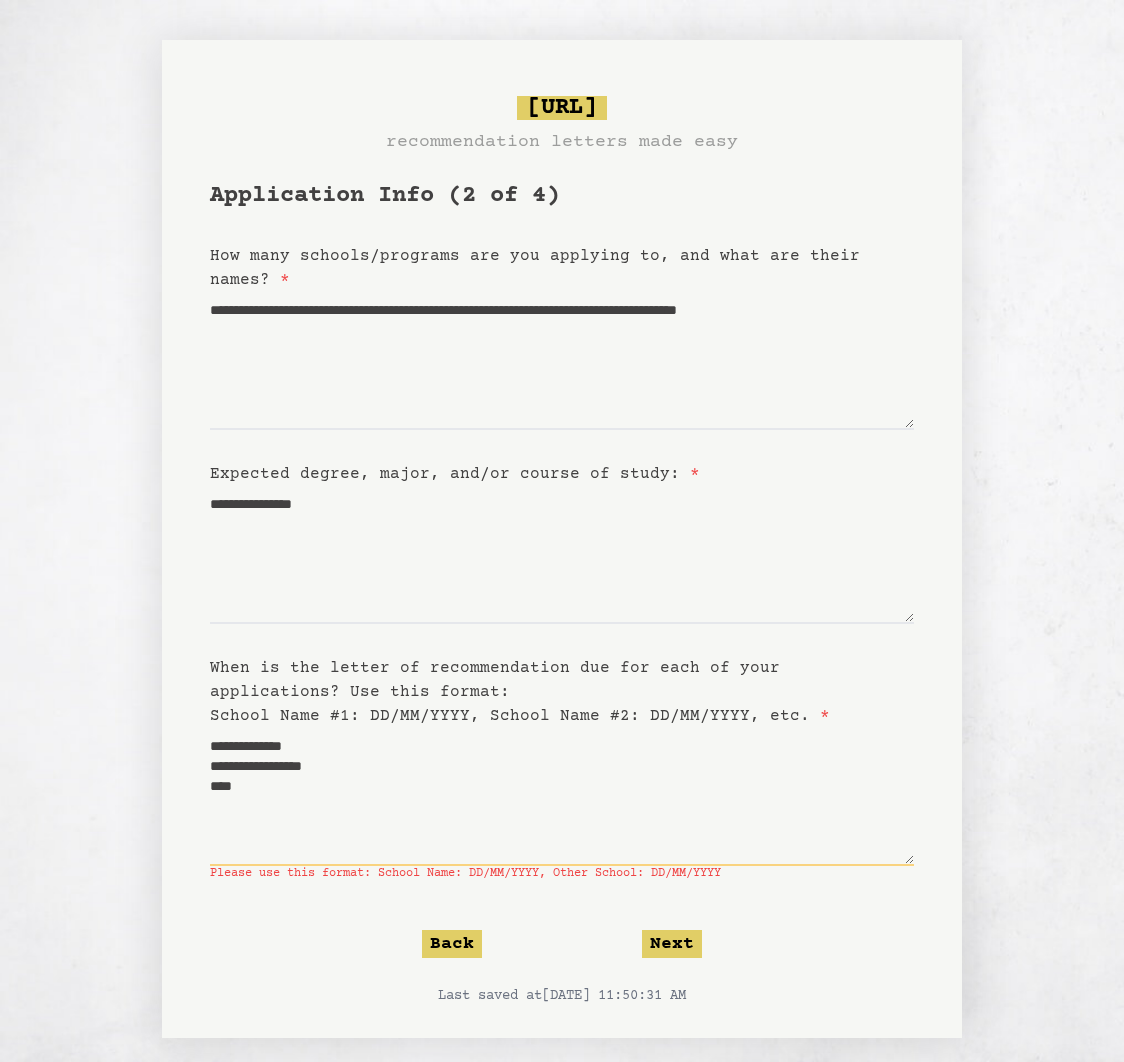 paste on "**********" 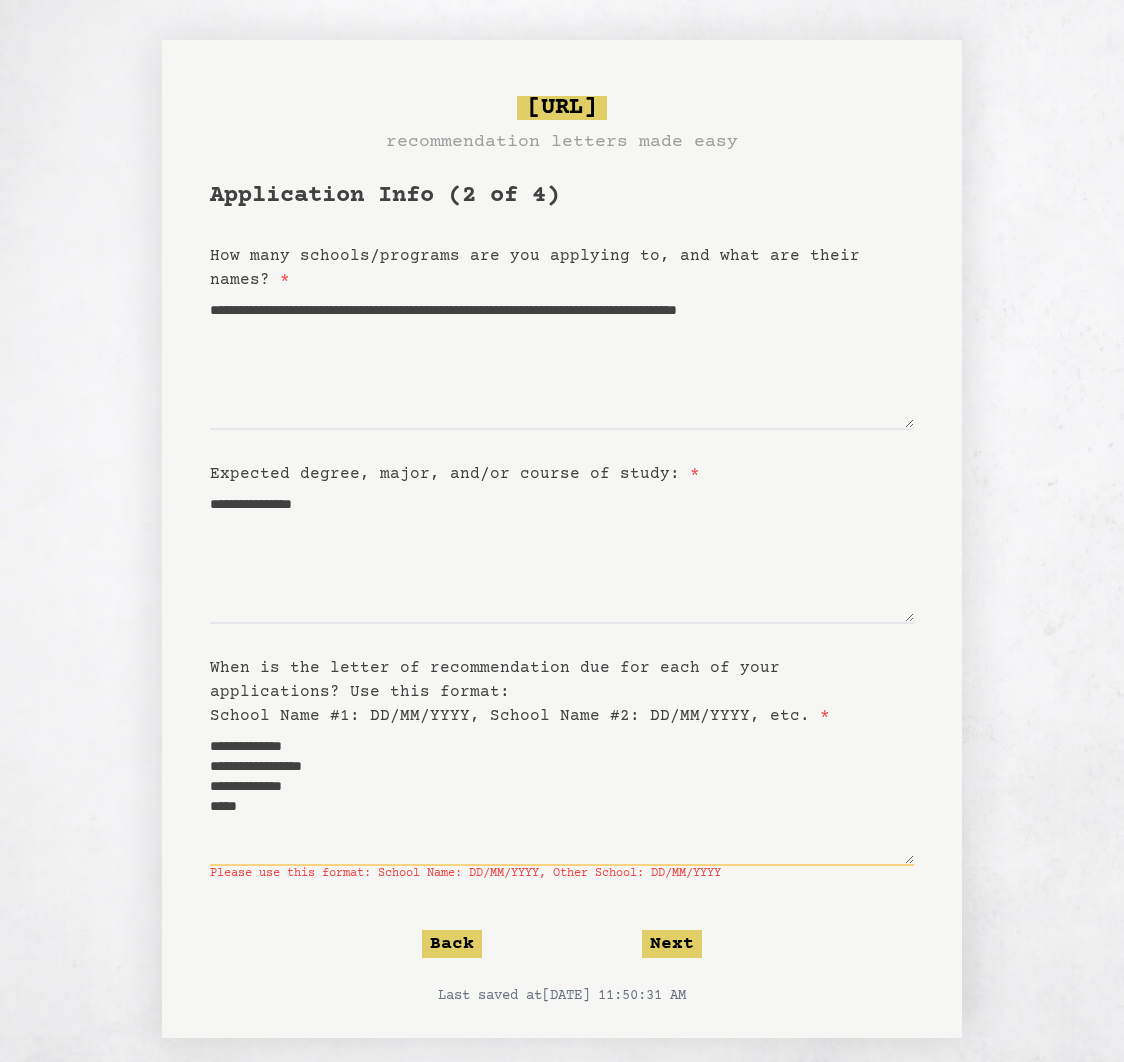 paste on "**********" 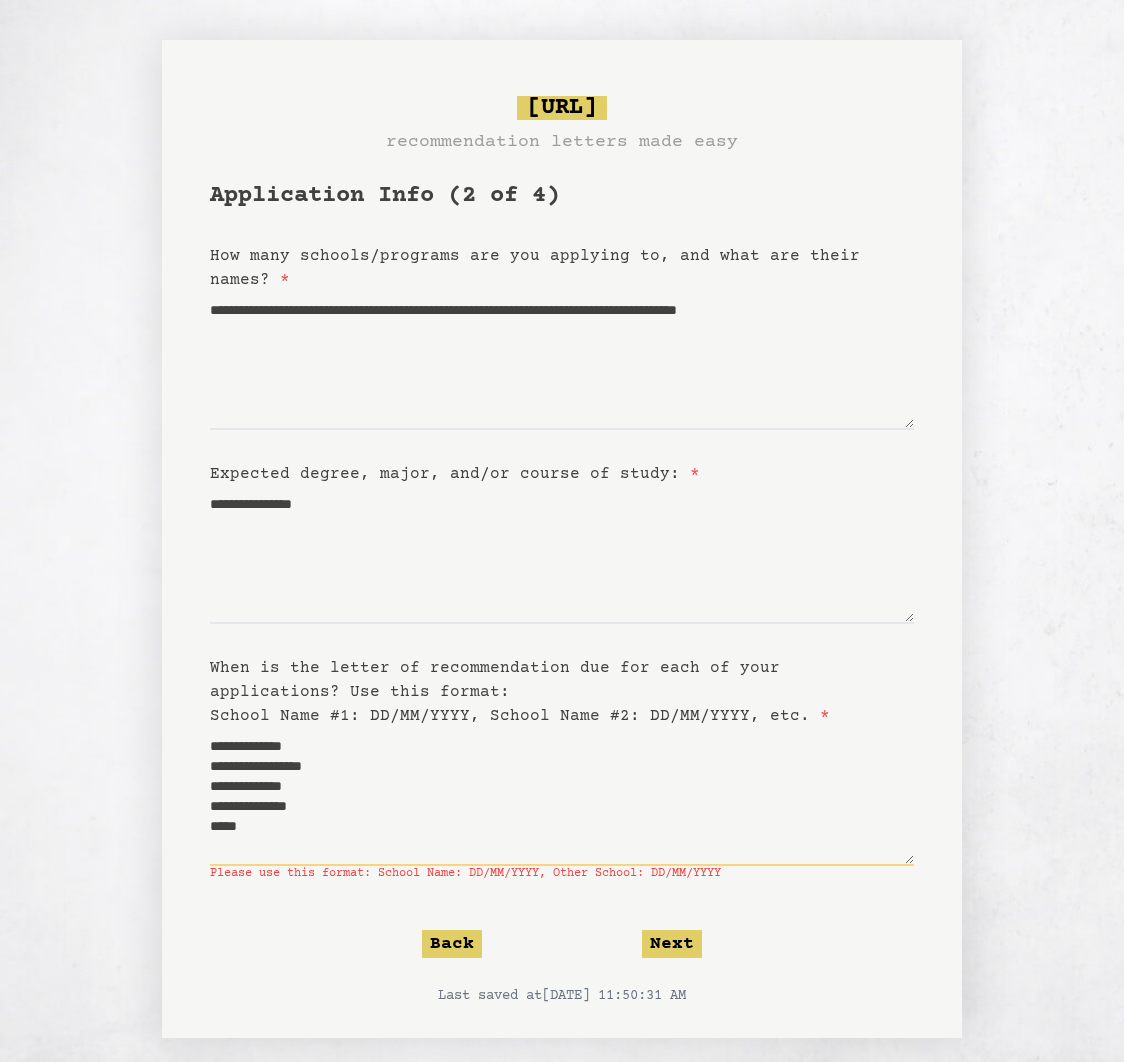 paste on "**********" 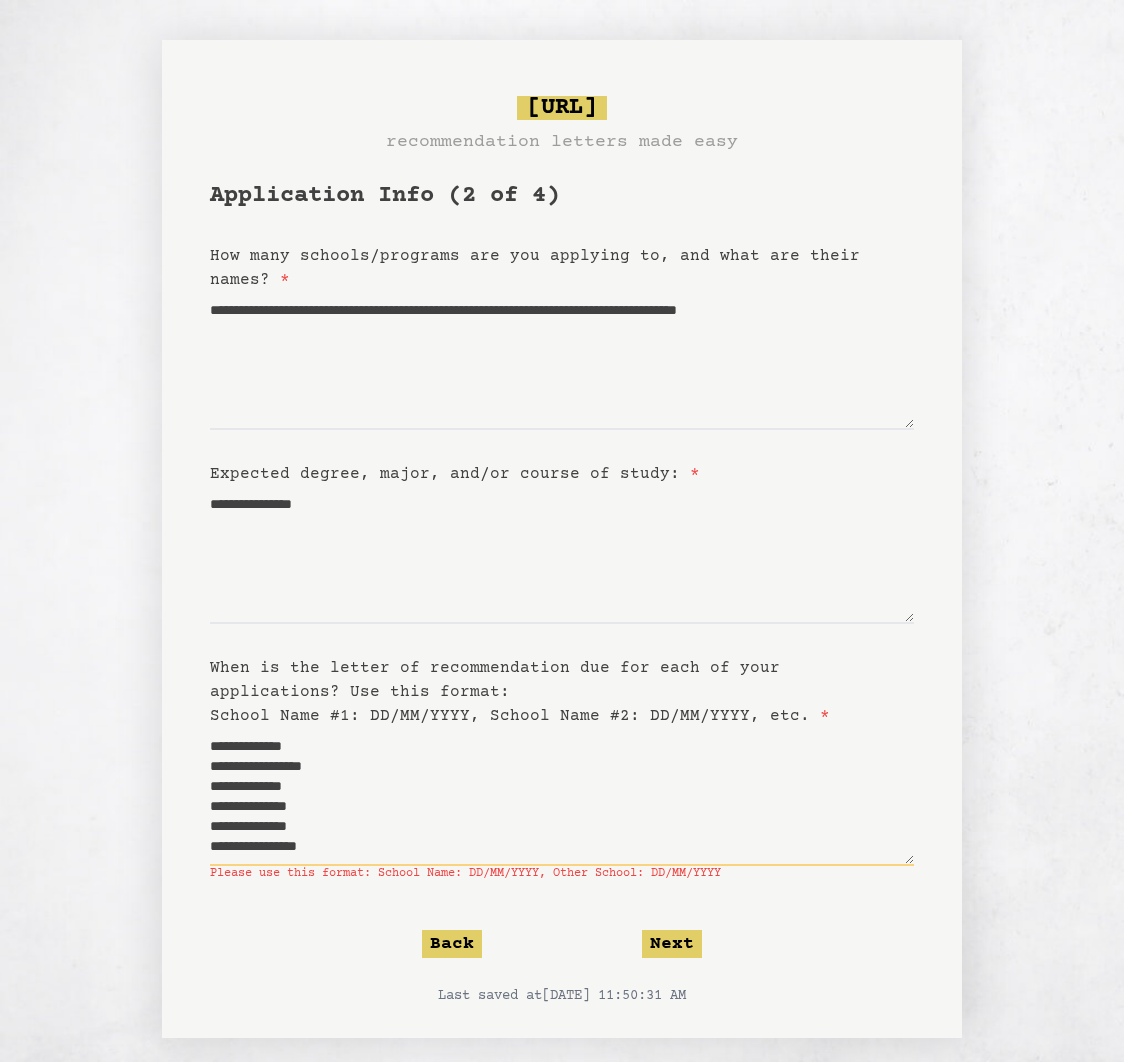 paste on "**********" 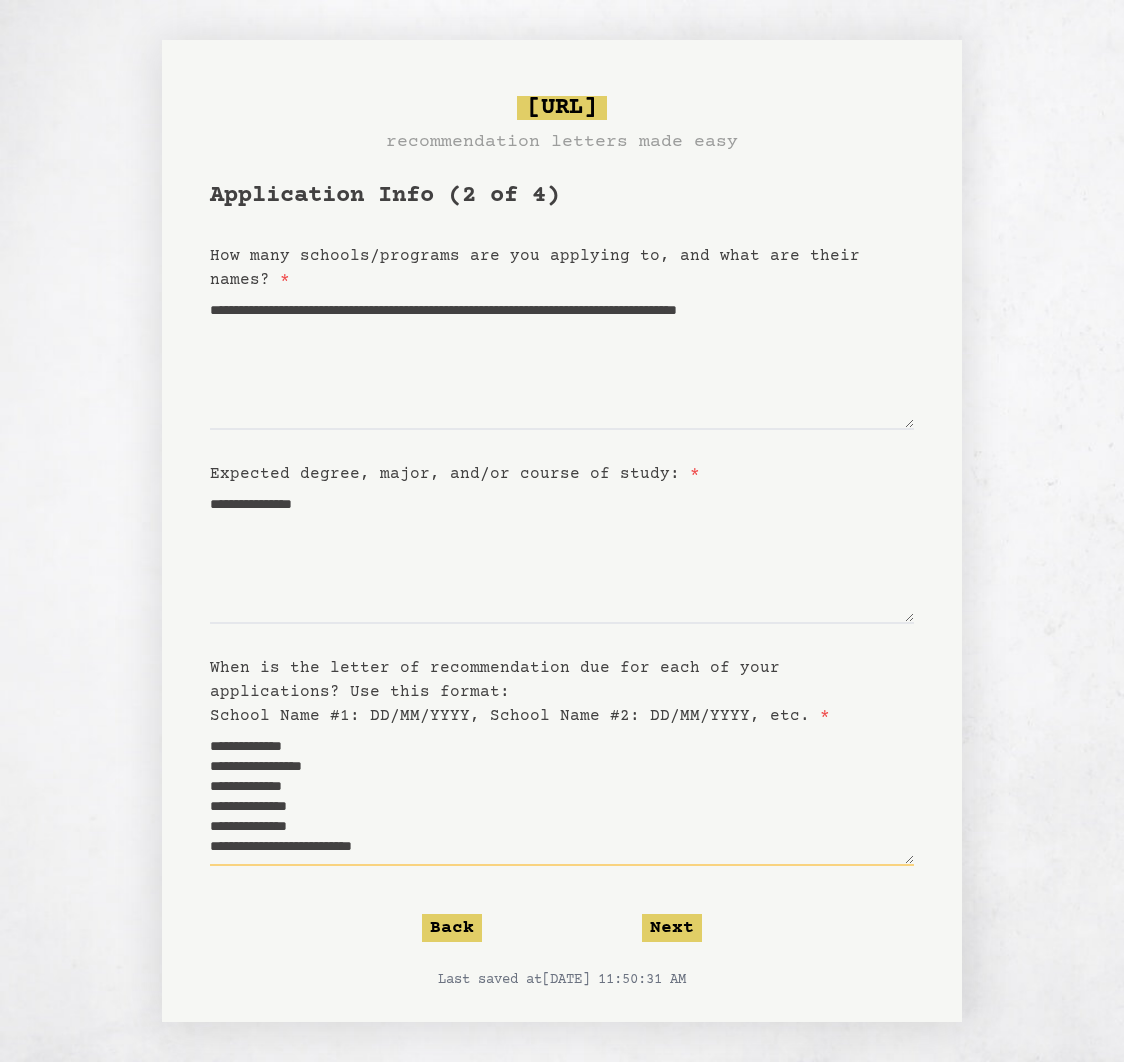scroll, scrollTop: 10, scrollLeft: 0, axis: vertical 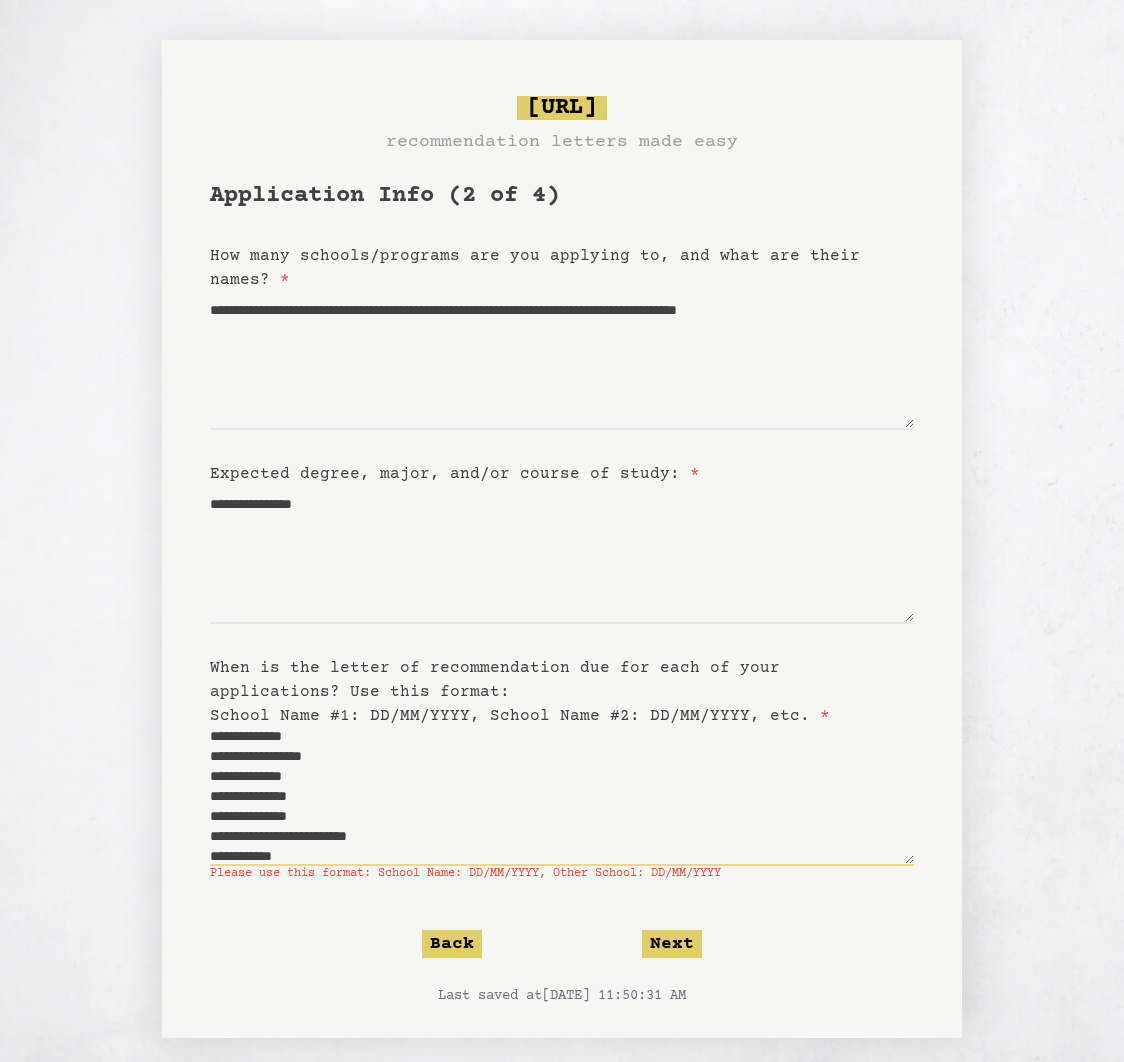 paste on "**********" 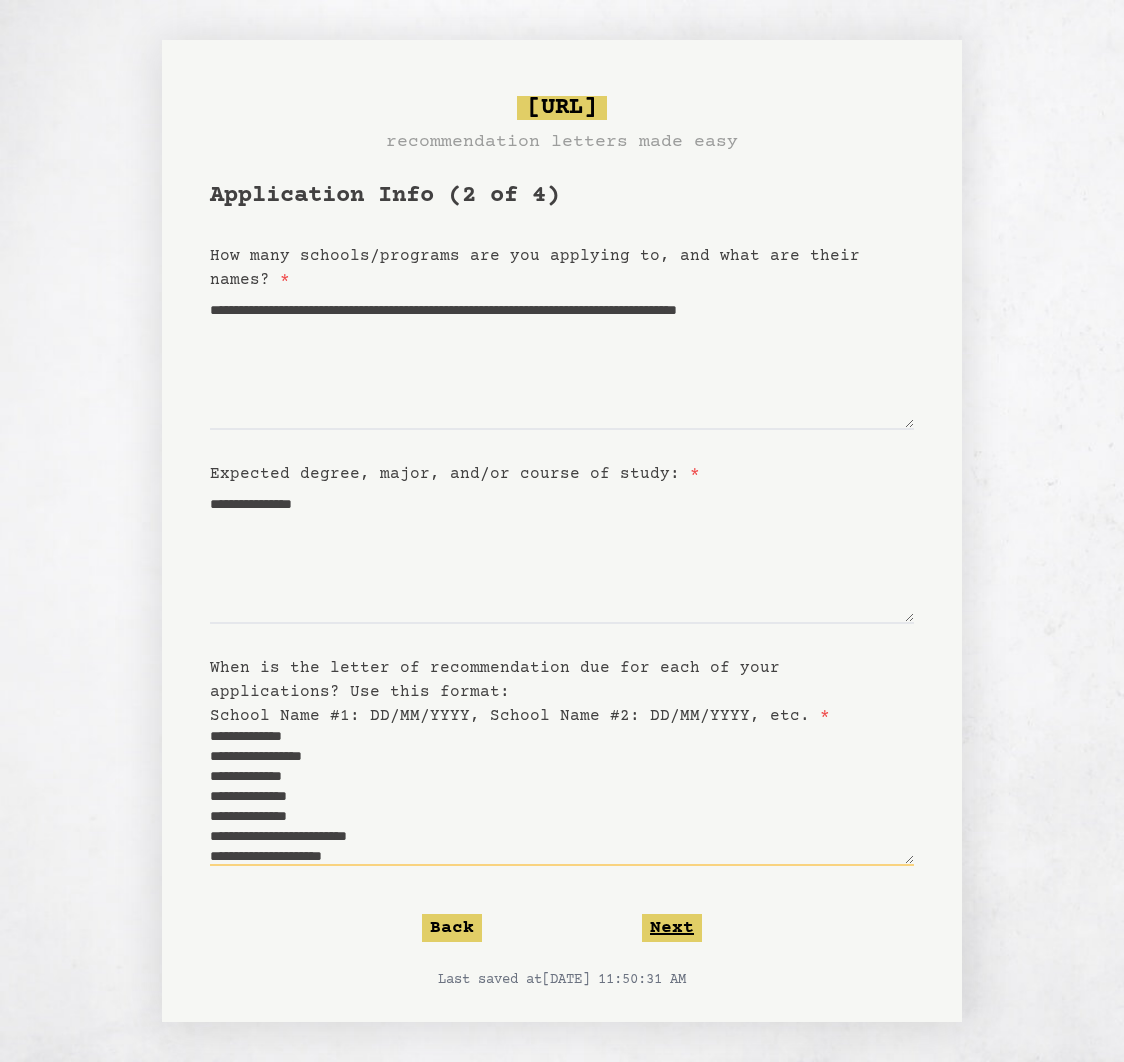 type on "**********" 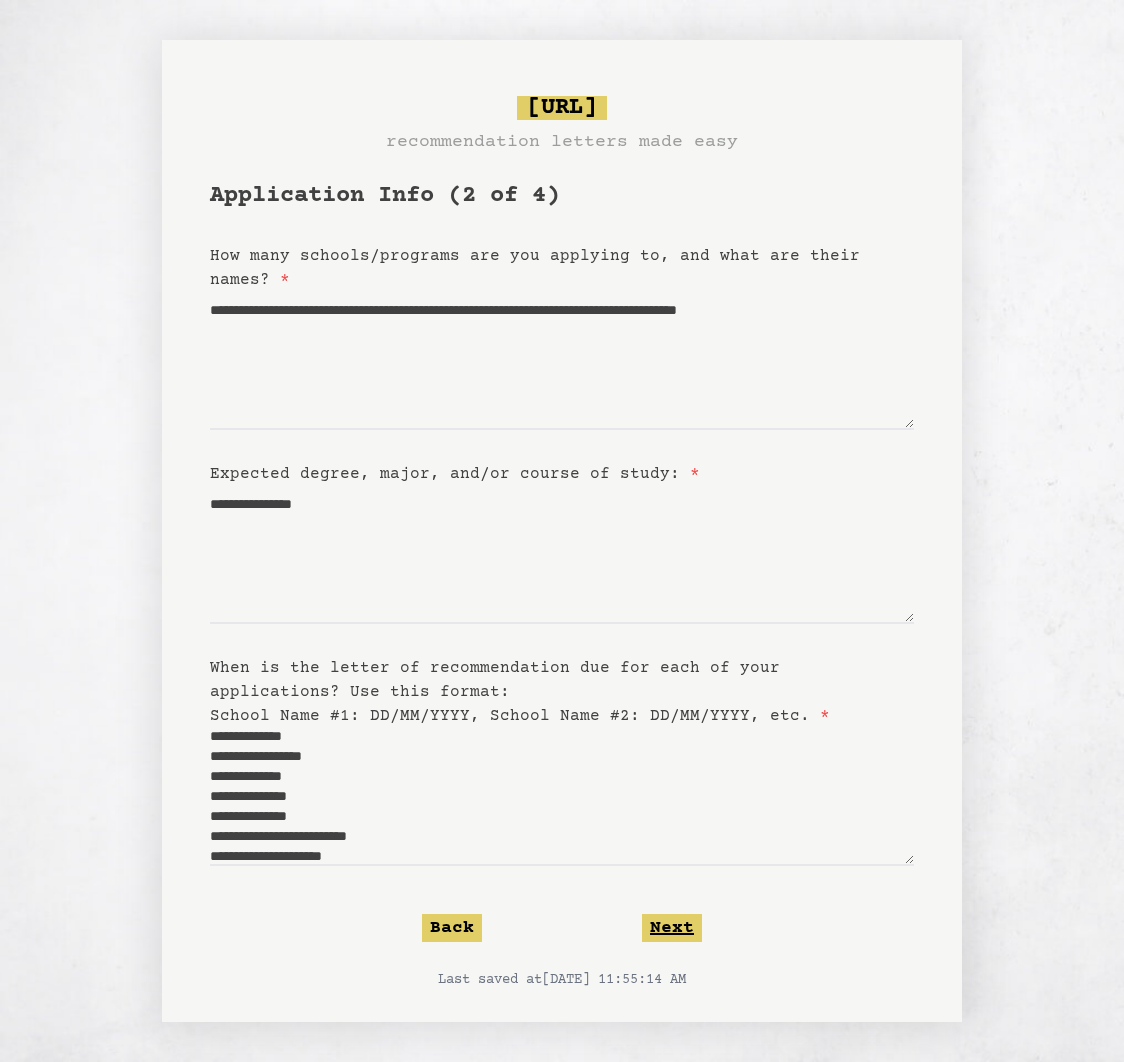 click on "Next" 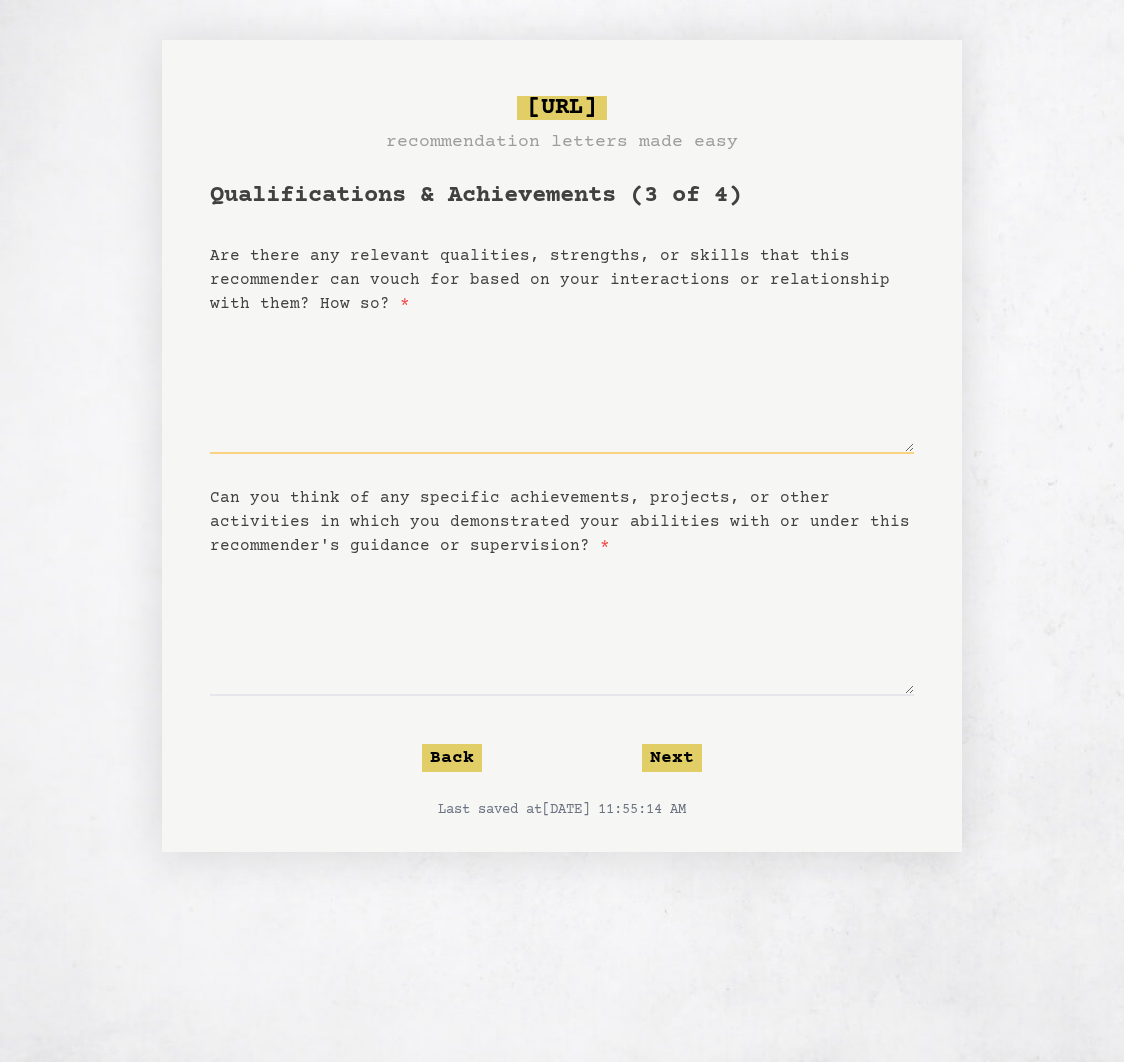 click on "Are there any relevant qualities, strengths, or skills that this
recommender can vouch for based on your interactions or
relationship with them? How so?   *" at bounding box center (562, 385) 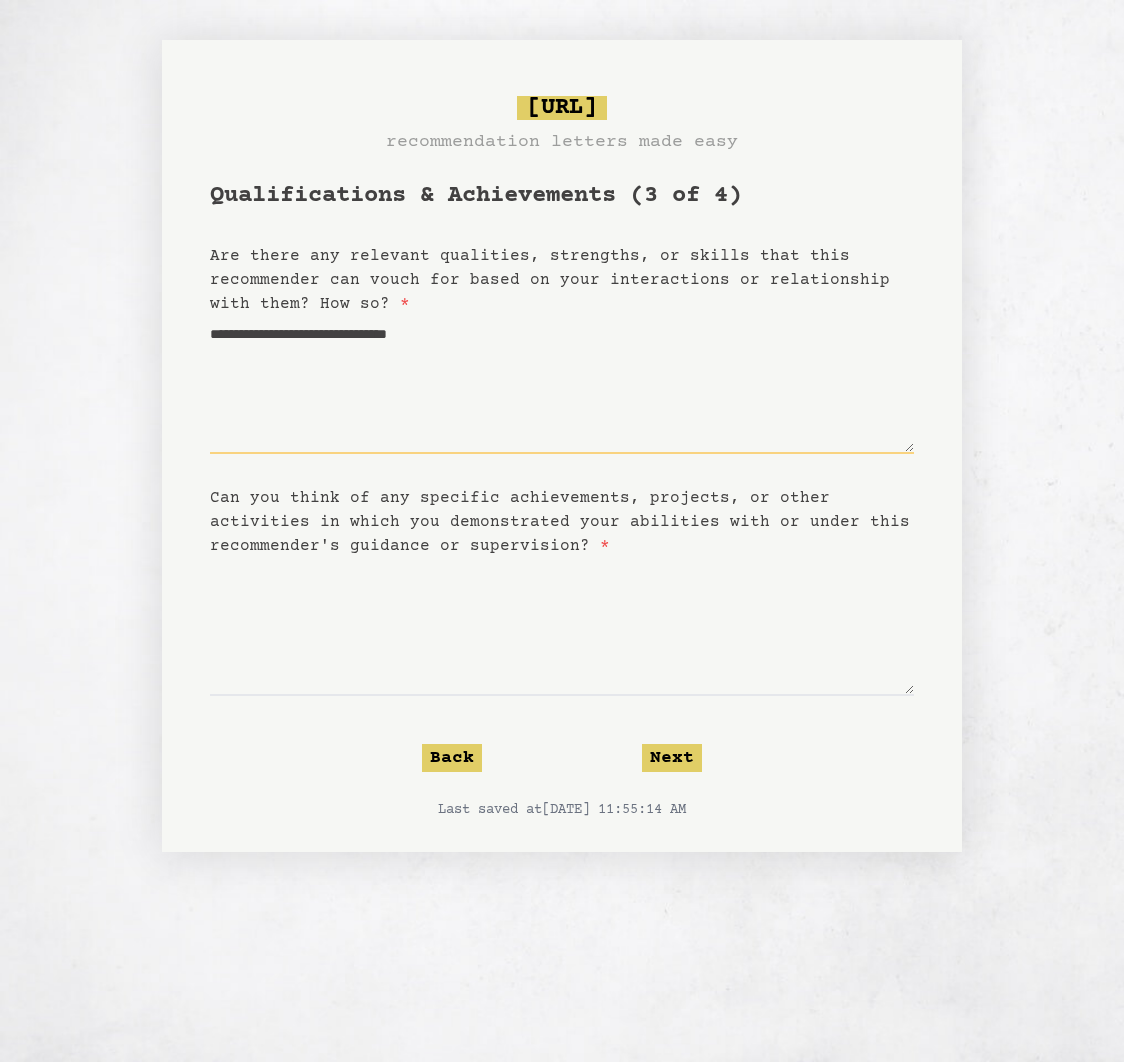 click on "**********" at bounding box center [562, 385] 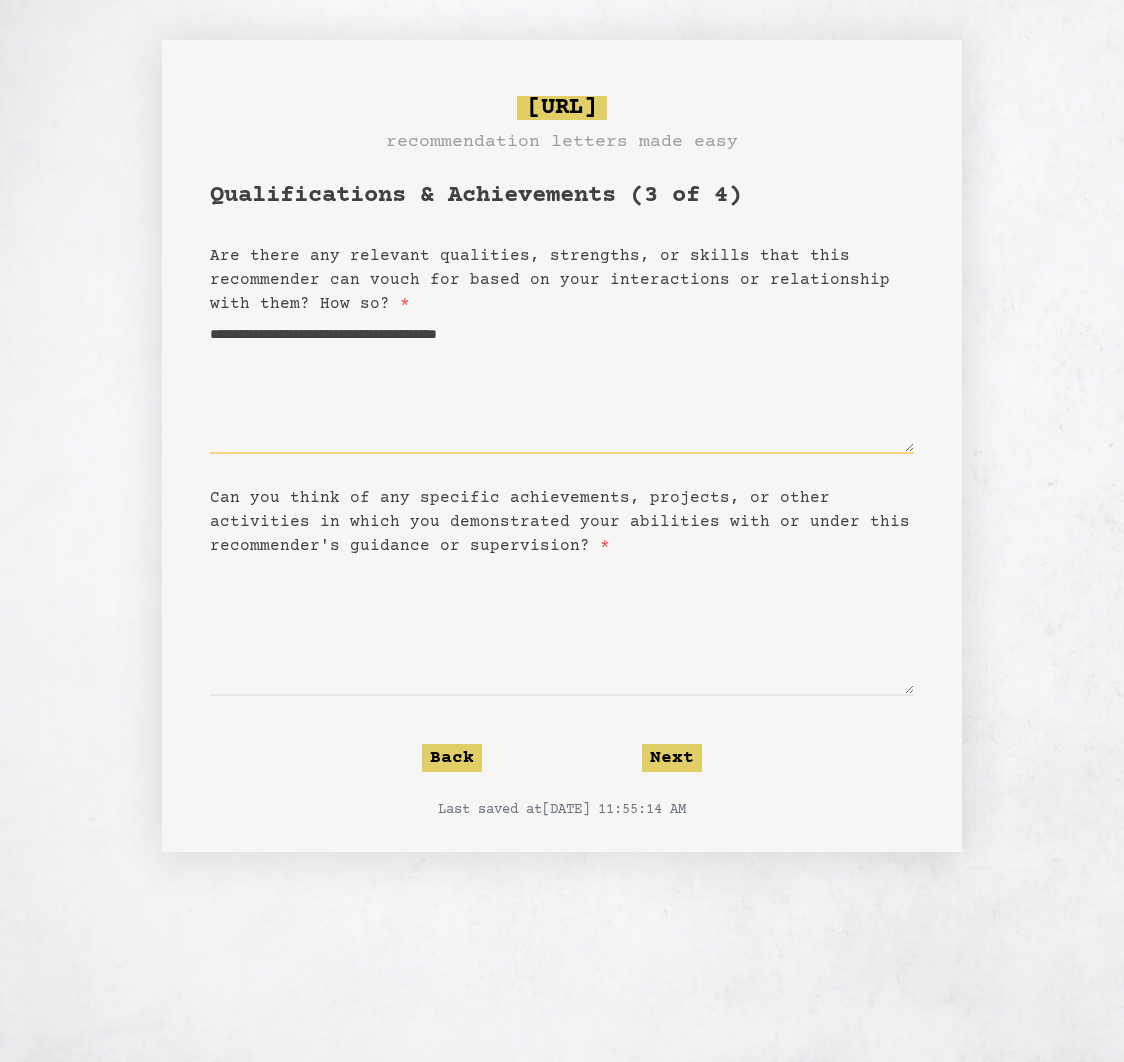 click on "**********" at bounding box center (562, 385) 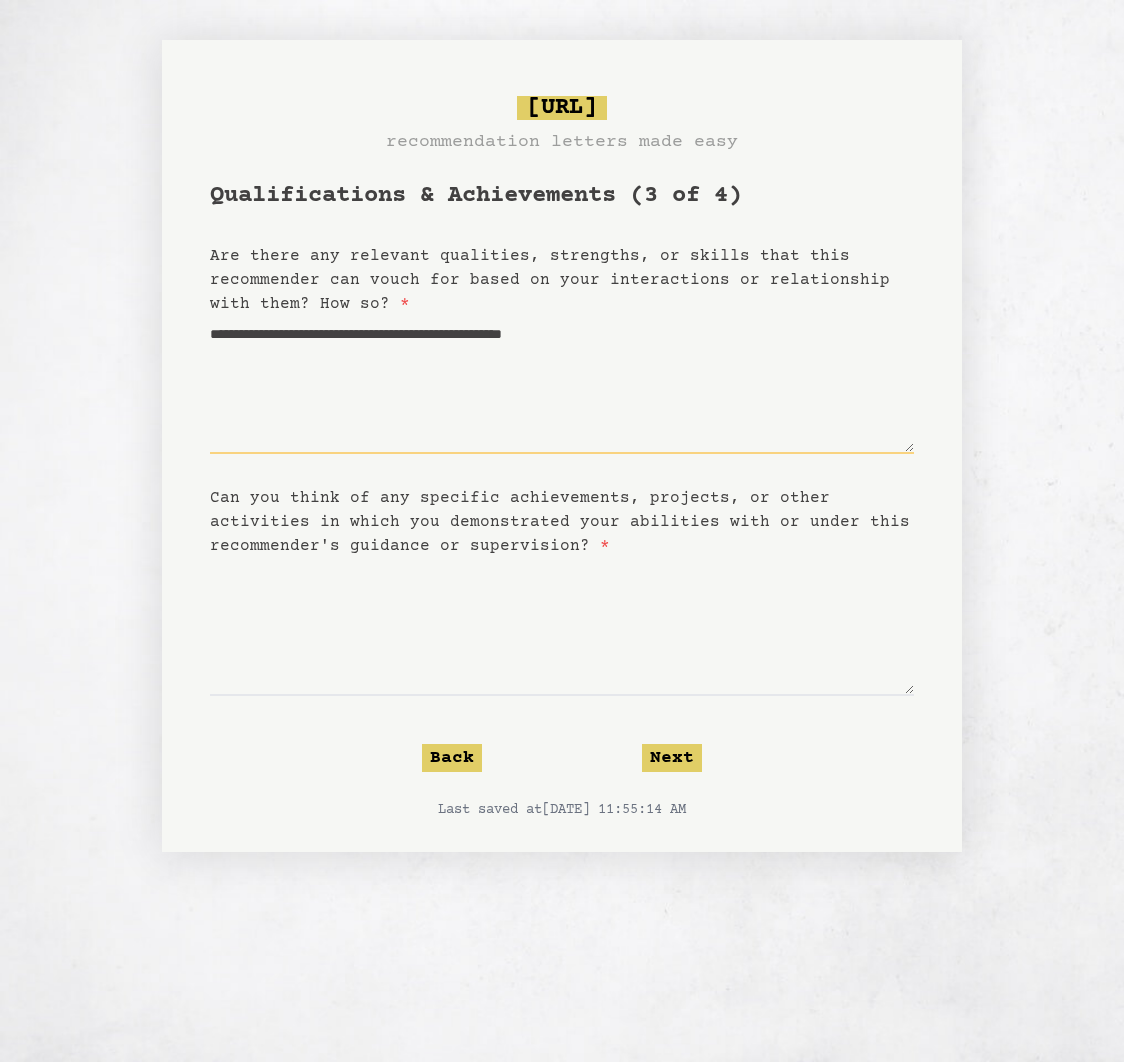 click on "**********" at bounding box center [562, 385] 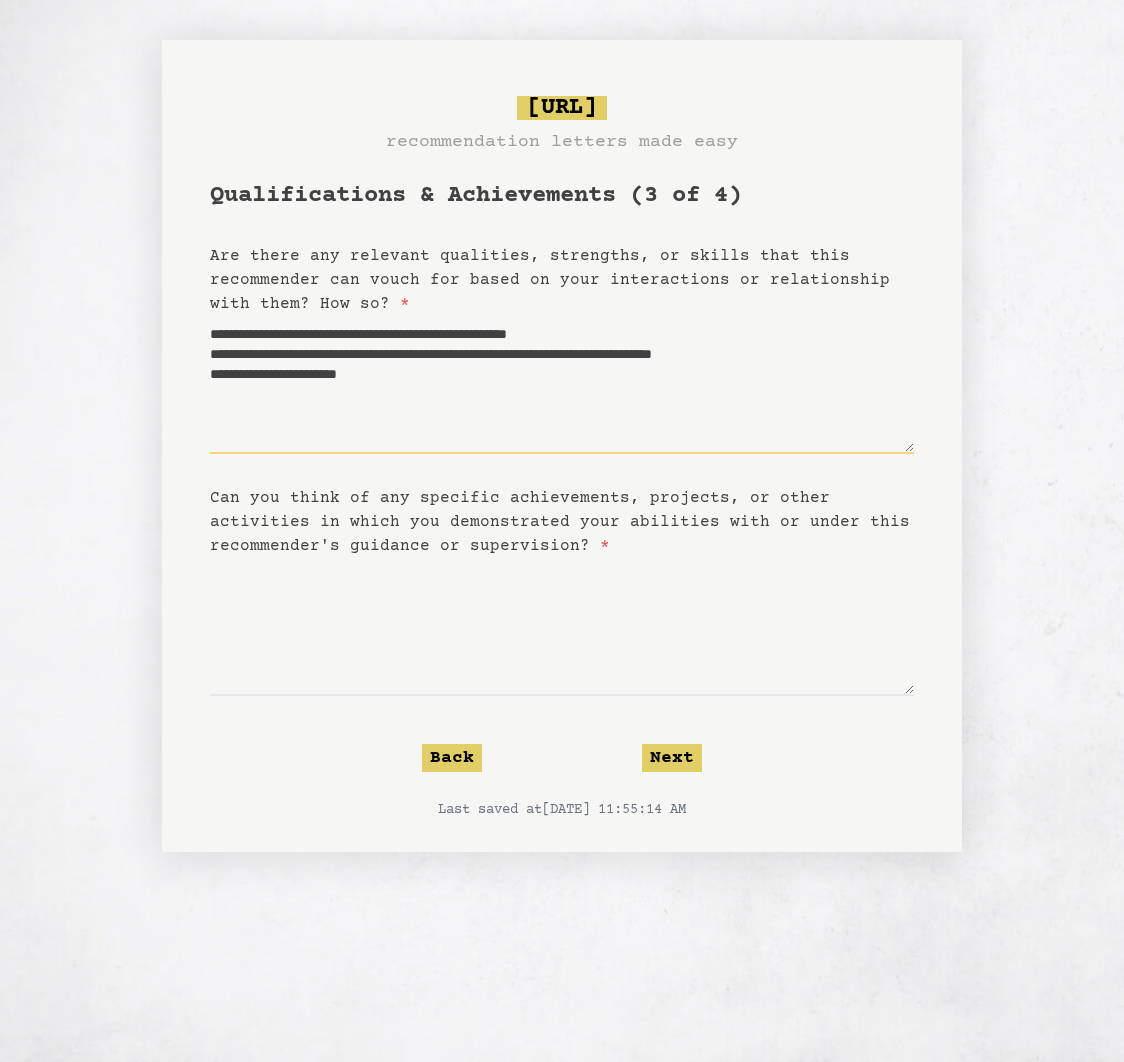 click on "**********" at bounding box center [562, 385] 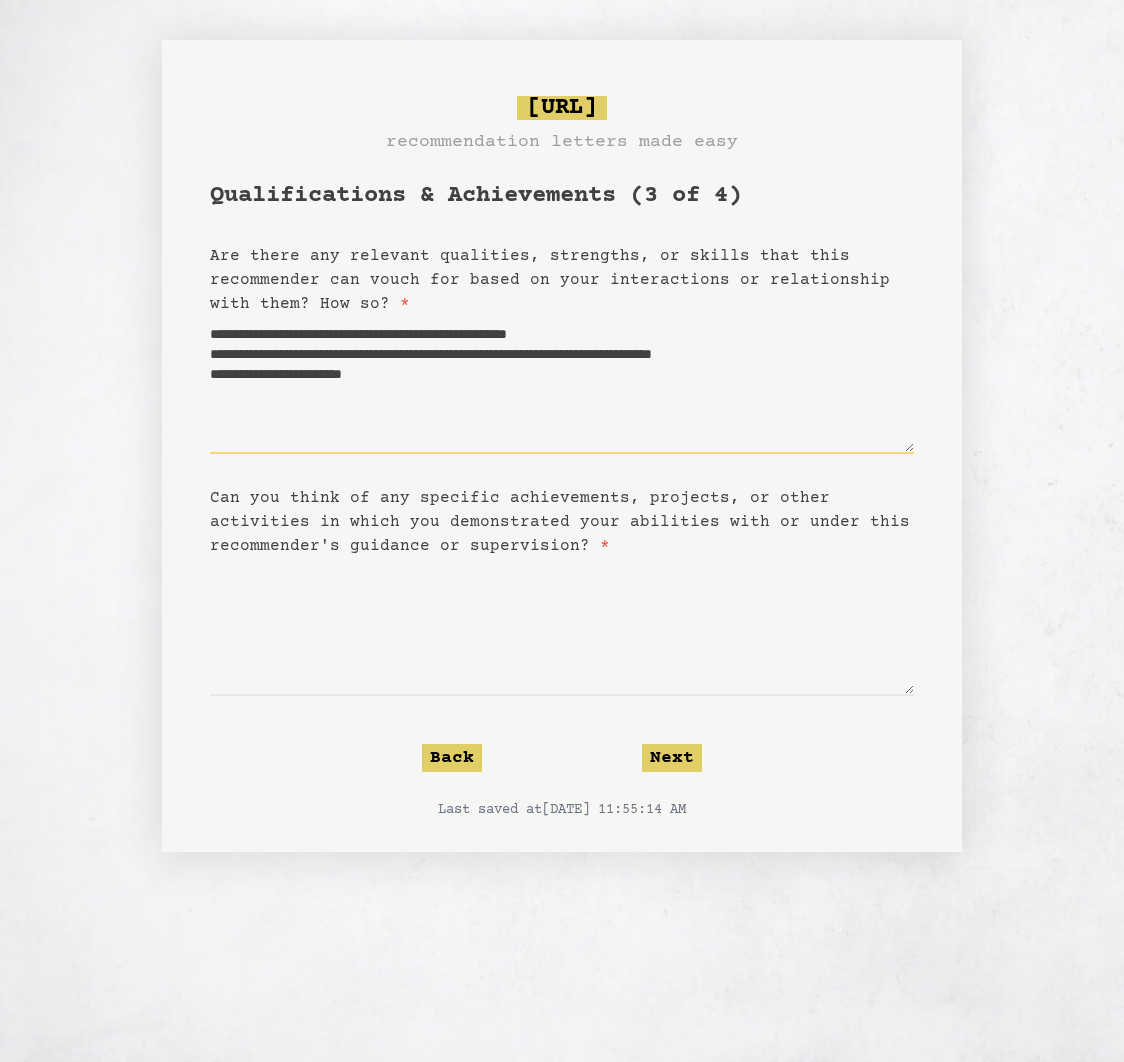 click on "**********" at bounding box center [562, 385] 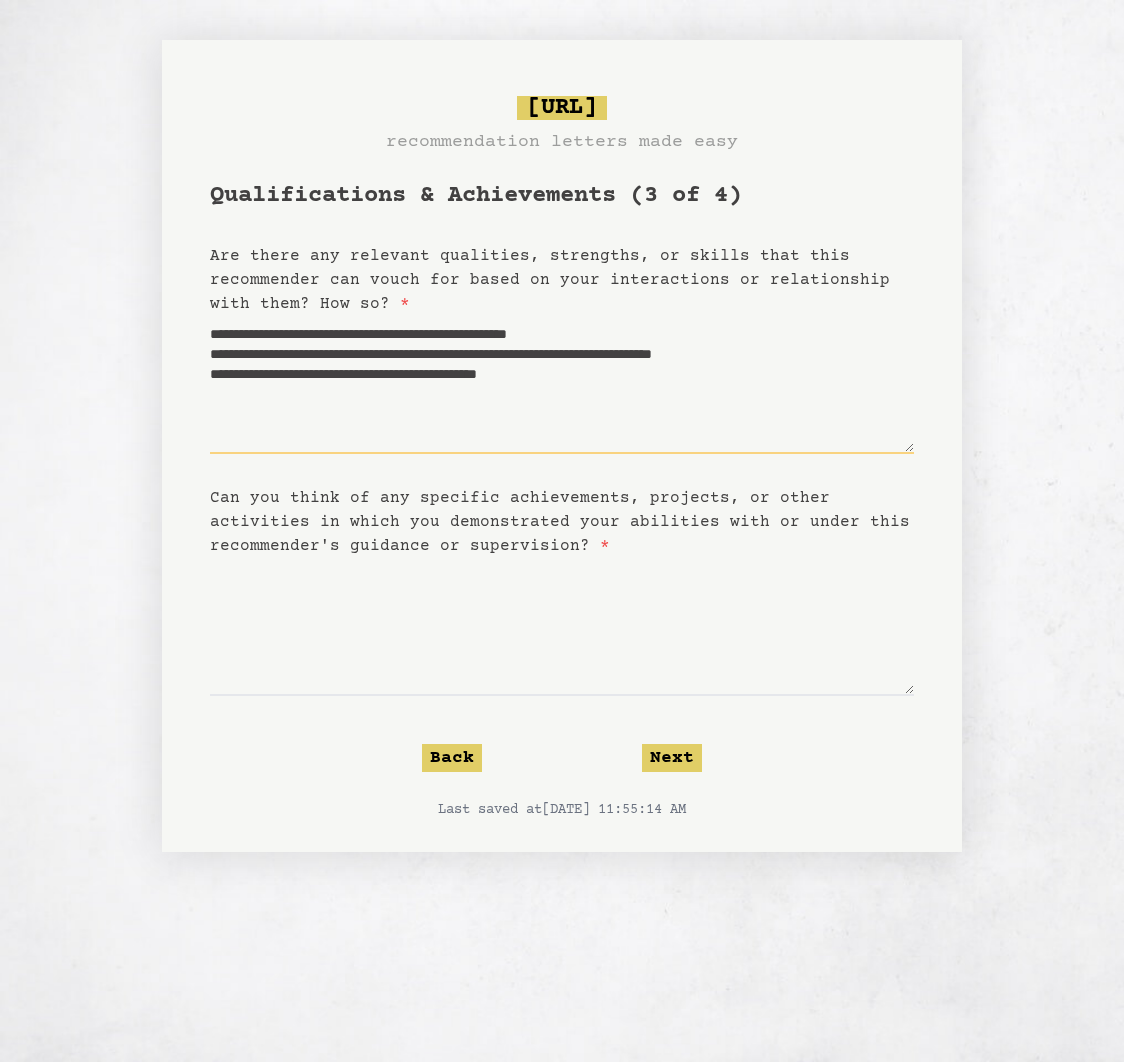 click on "**********" at bounding box center [562, 385] 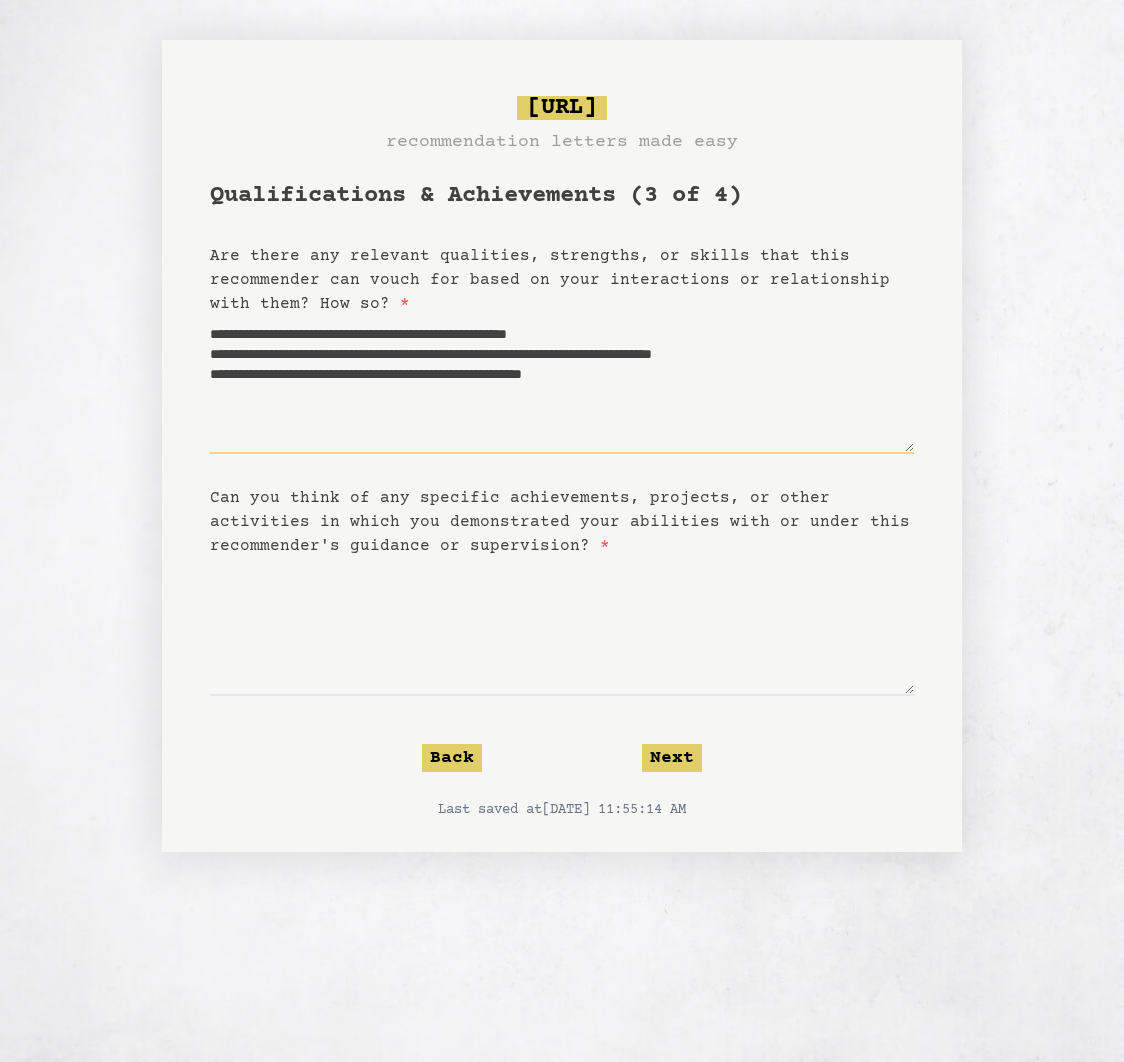 click on "**********" at bounding box center (562, 385) 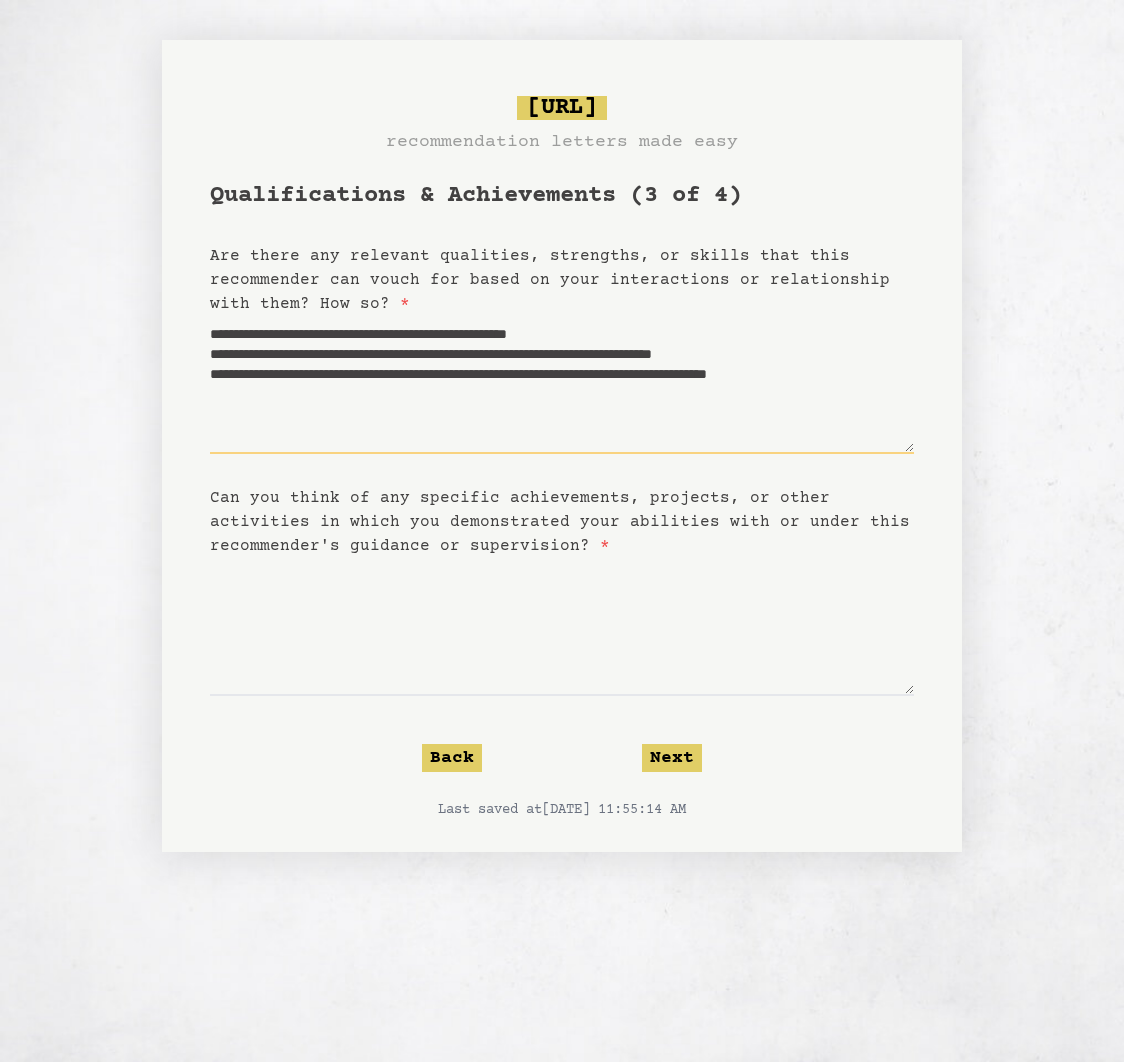 drag, startPoint x: 340, startPoint y: 414, endPoint x: 210, endPoint y: 420, distance: 130.13838 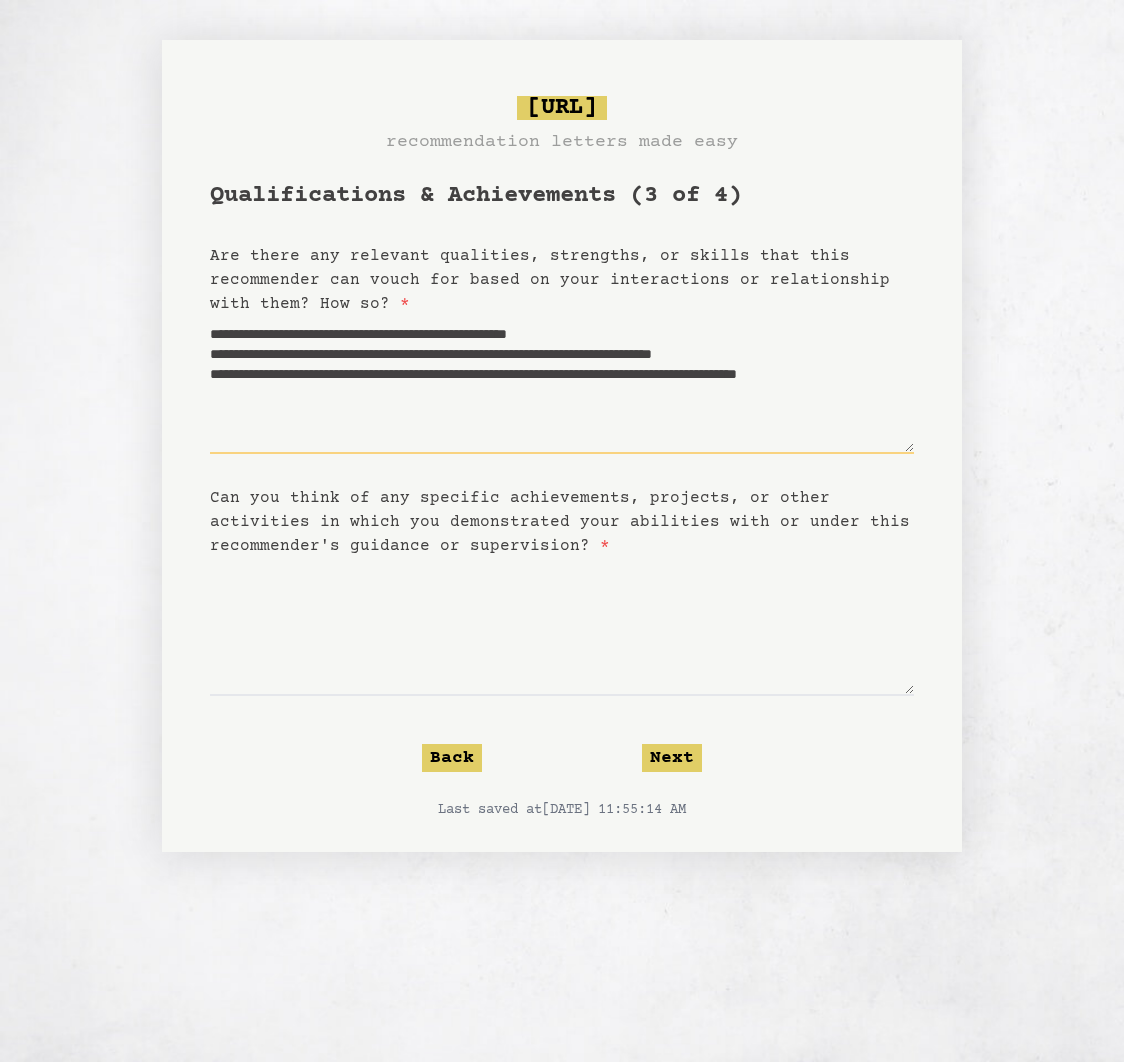 type on "**********" 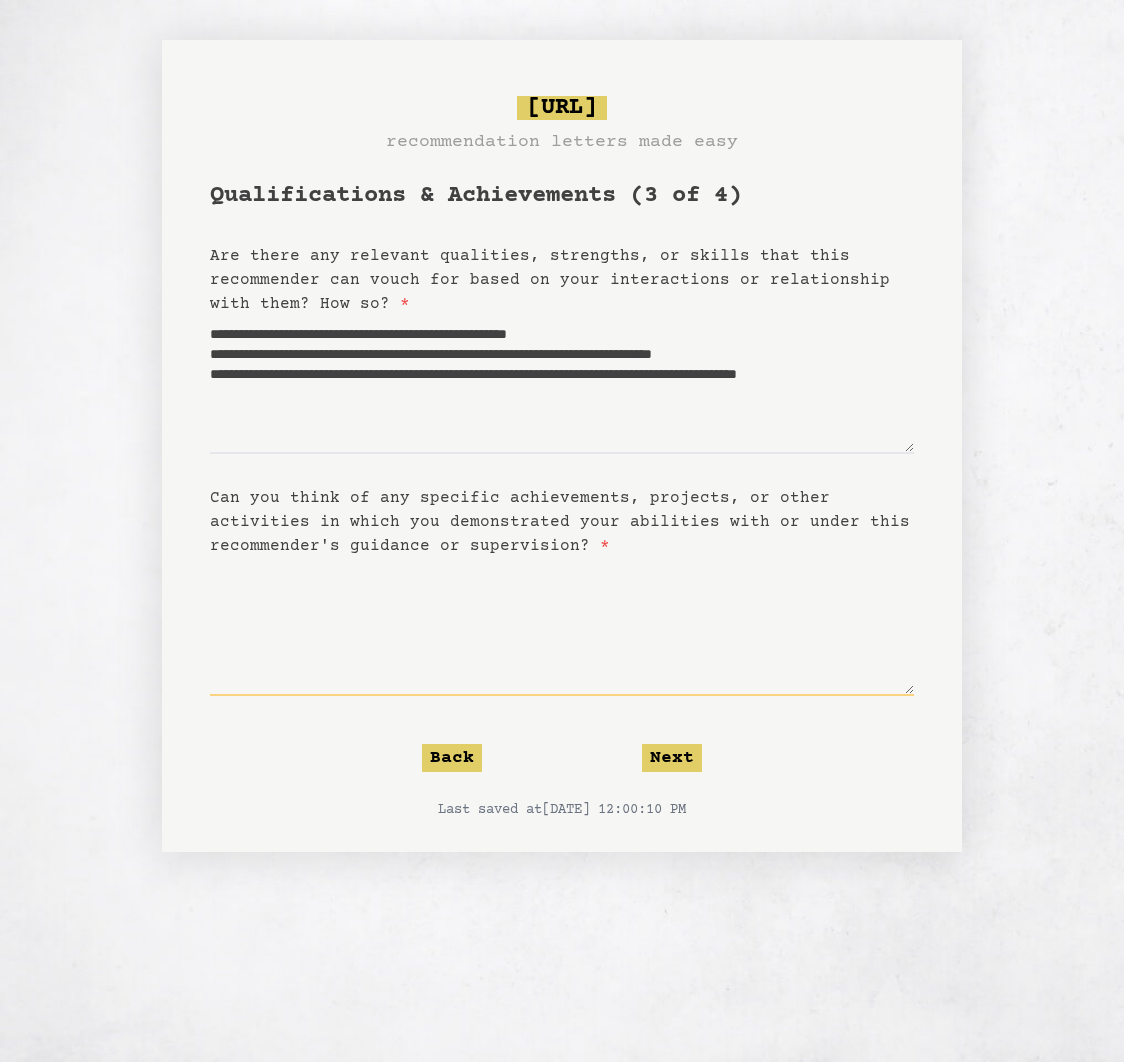 click on "Can you think of any specific achievements, projects, or other
activities in which you demonstrated your abilities with or
under this recommender's guidance or supervision?   *" at bounding box center (562, 627) 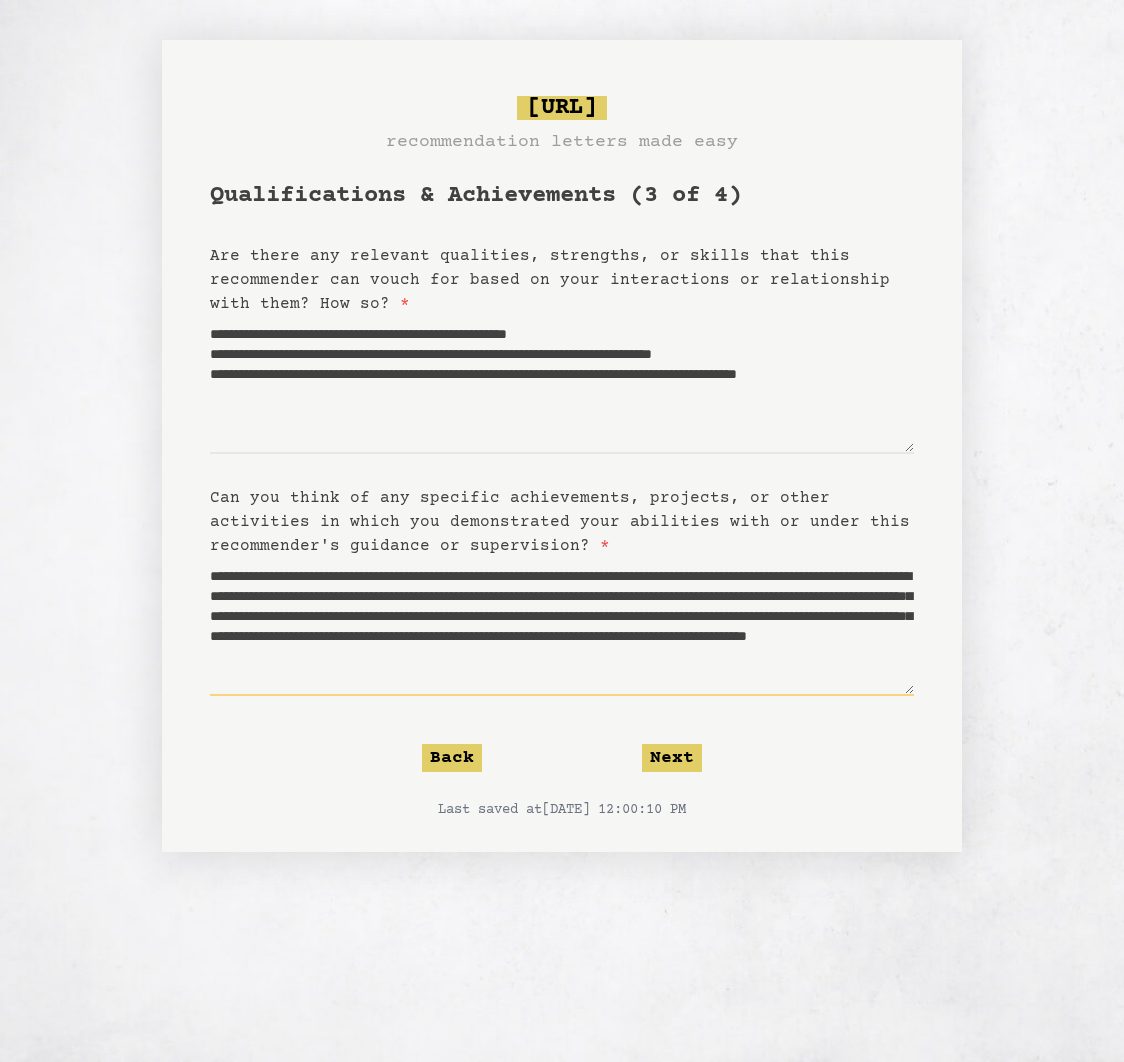 scroll, scrollTop: 0, scrollLeft: 0, axis: both 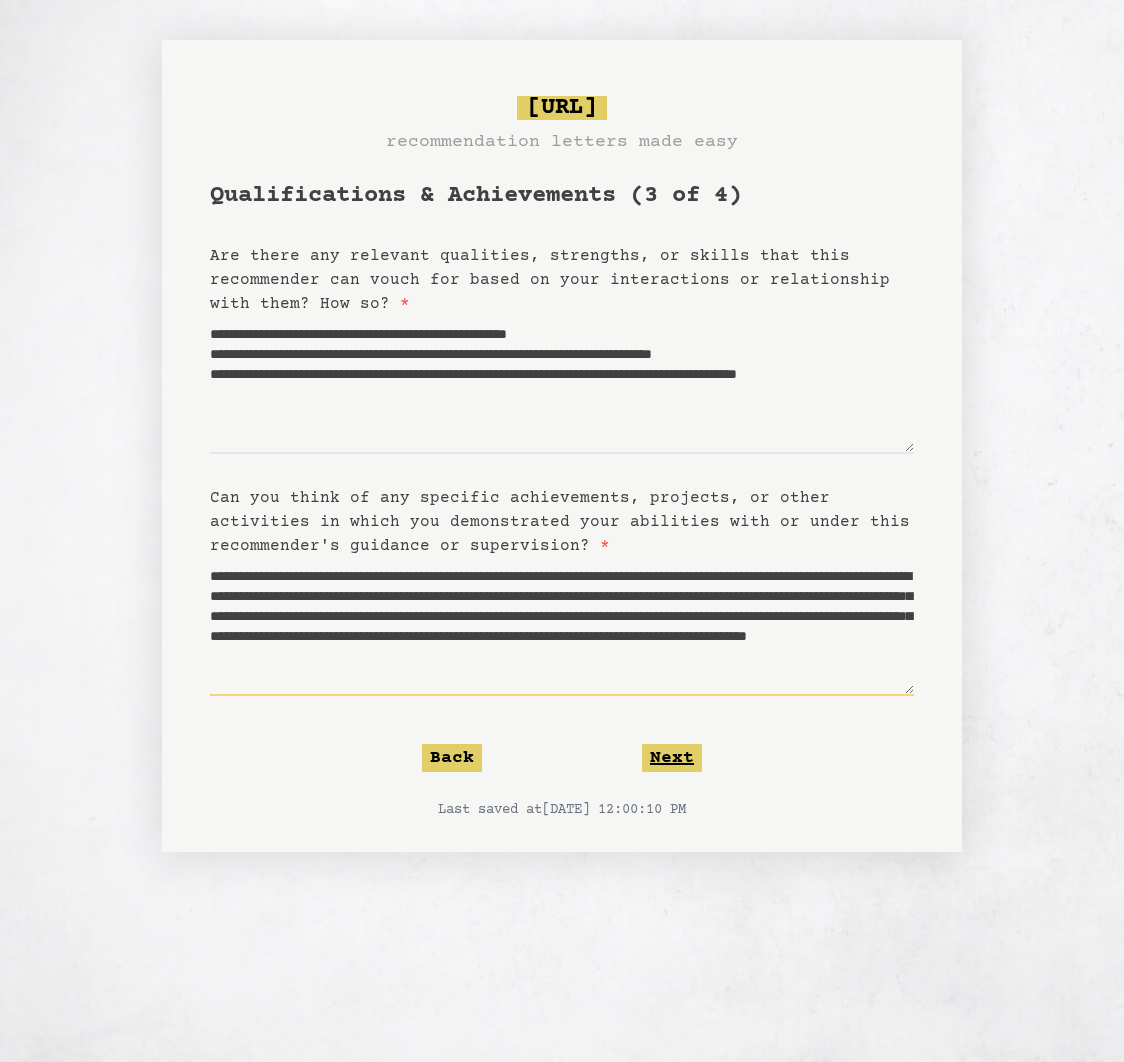 type on "**********" 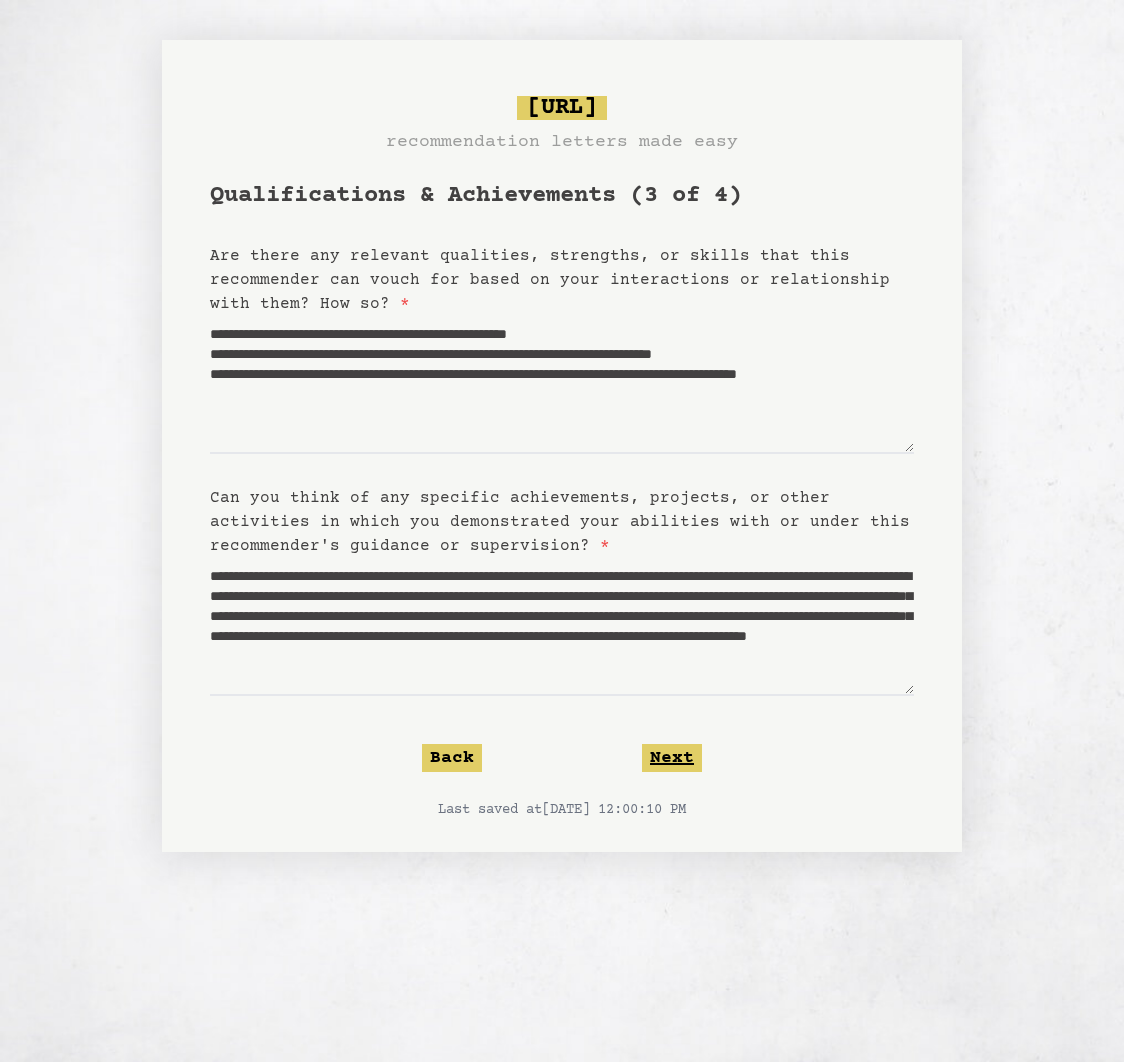 click on "Next" 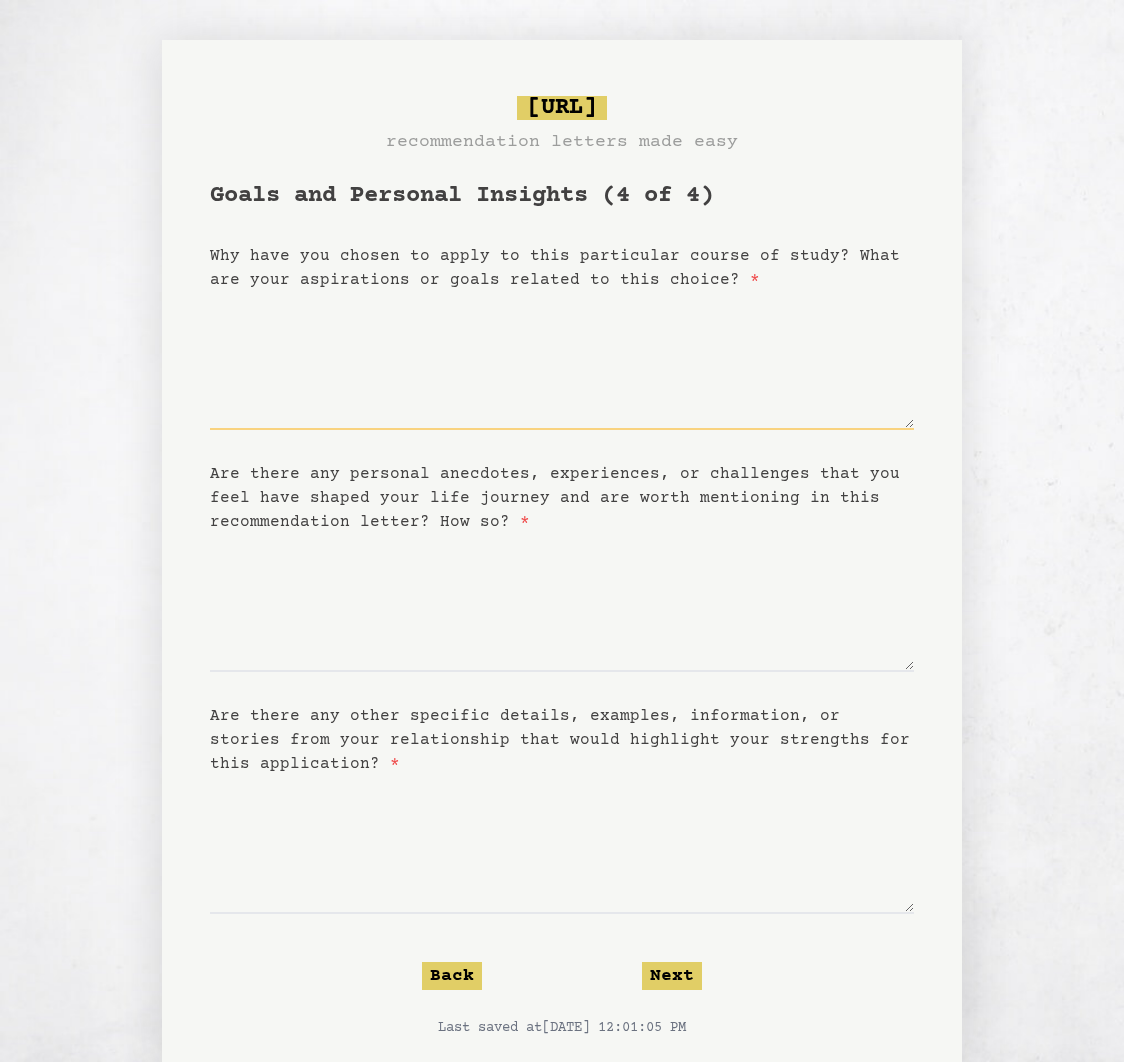 click on "Why have you chosen to apply to this particular course of study?
What are your aspirations or goals related to this choice?   *" at bounding box center [562, 361] 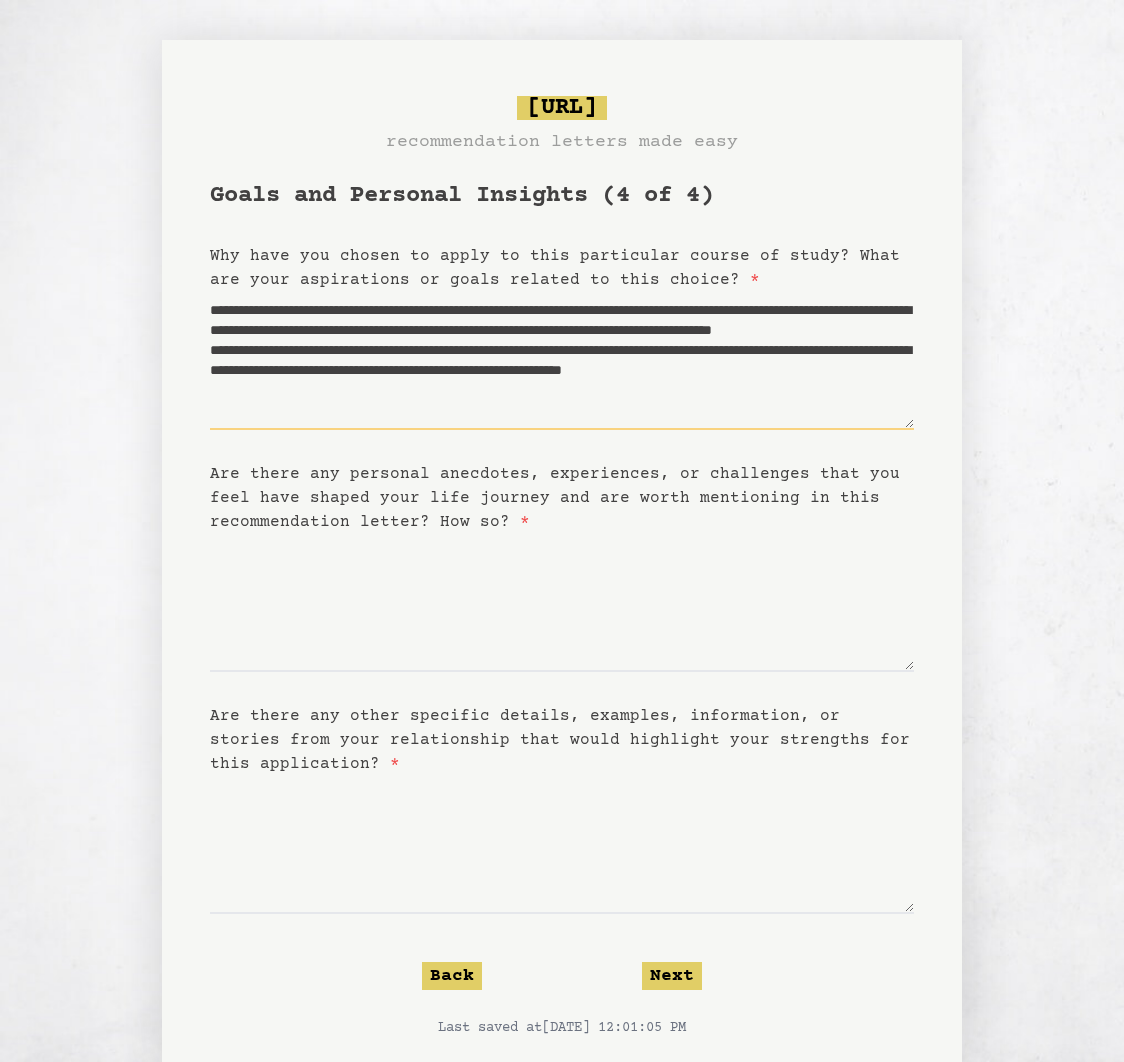 scroll, scrollTop: 10, scrollLeft: 0, axis: vertical 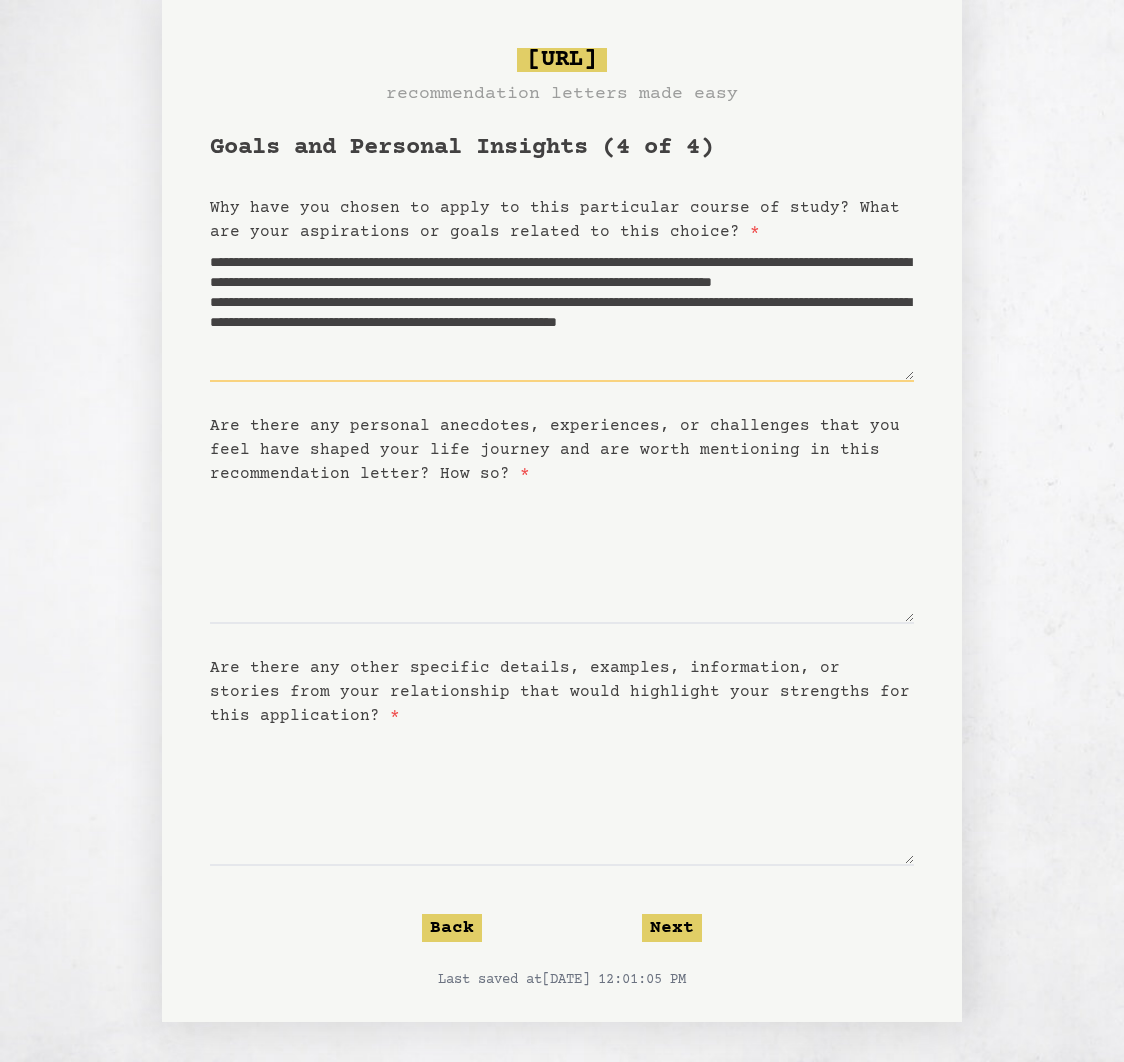 type on "**********" 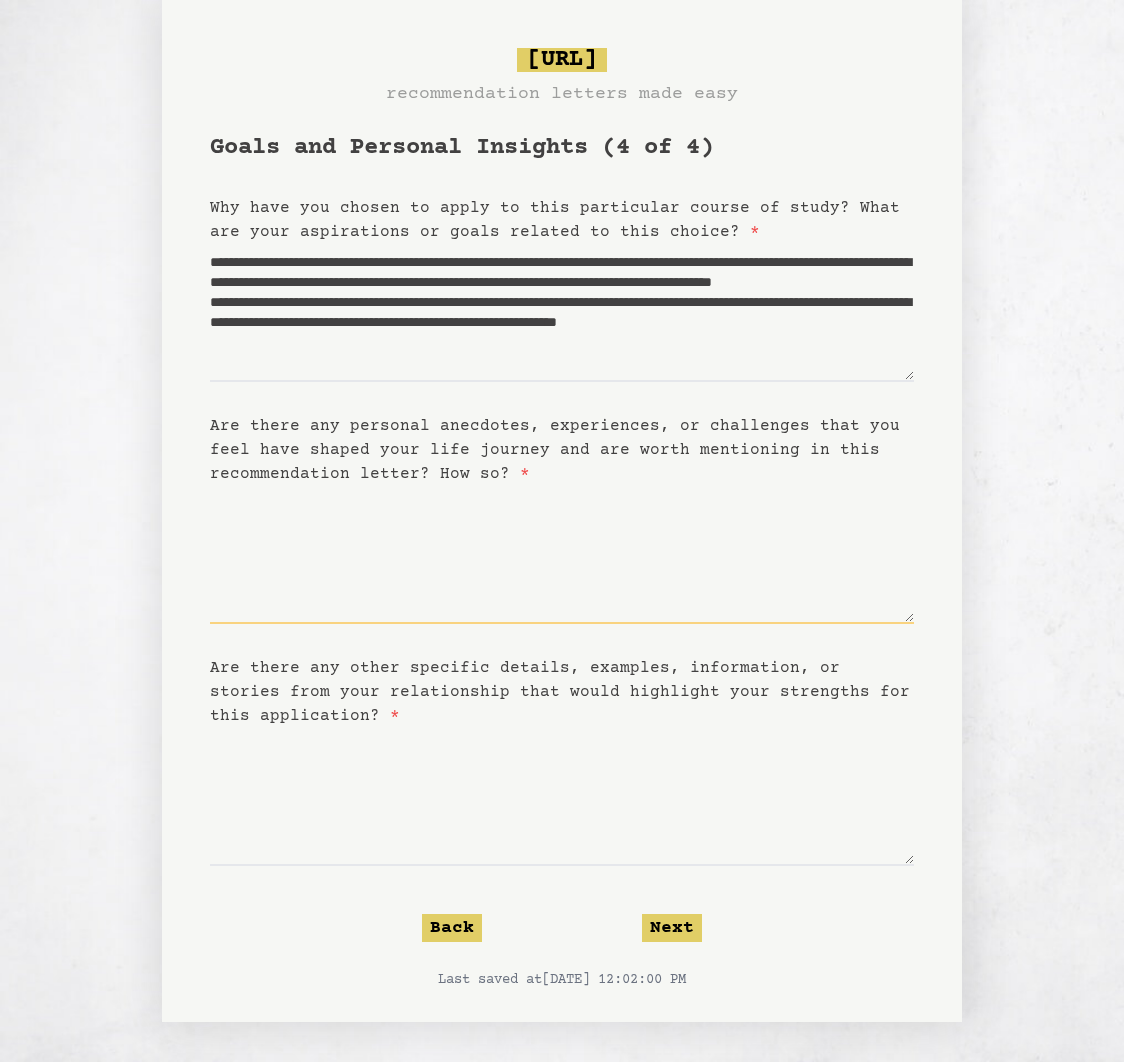click on "Are there any personal anecdotes, experiences, or challenges
that you feel have shaped your life journey and are worth
mentioning in this recommendation letter? How so?   *" at bounding box center [562, 555] 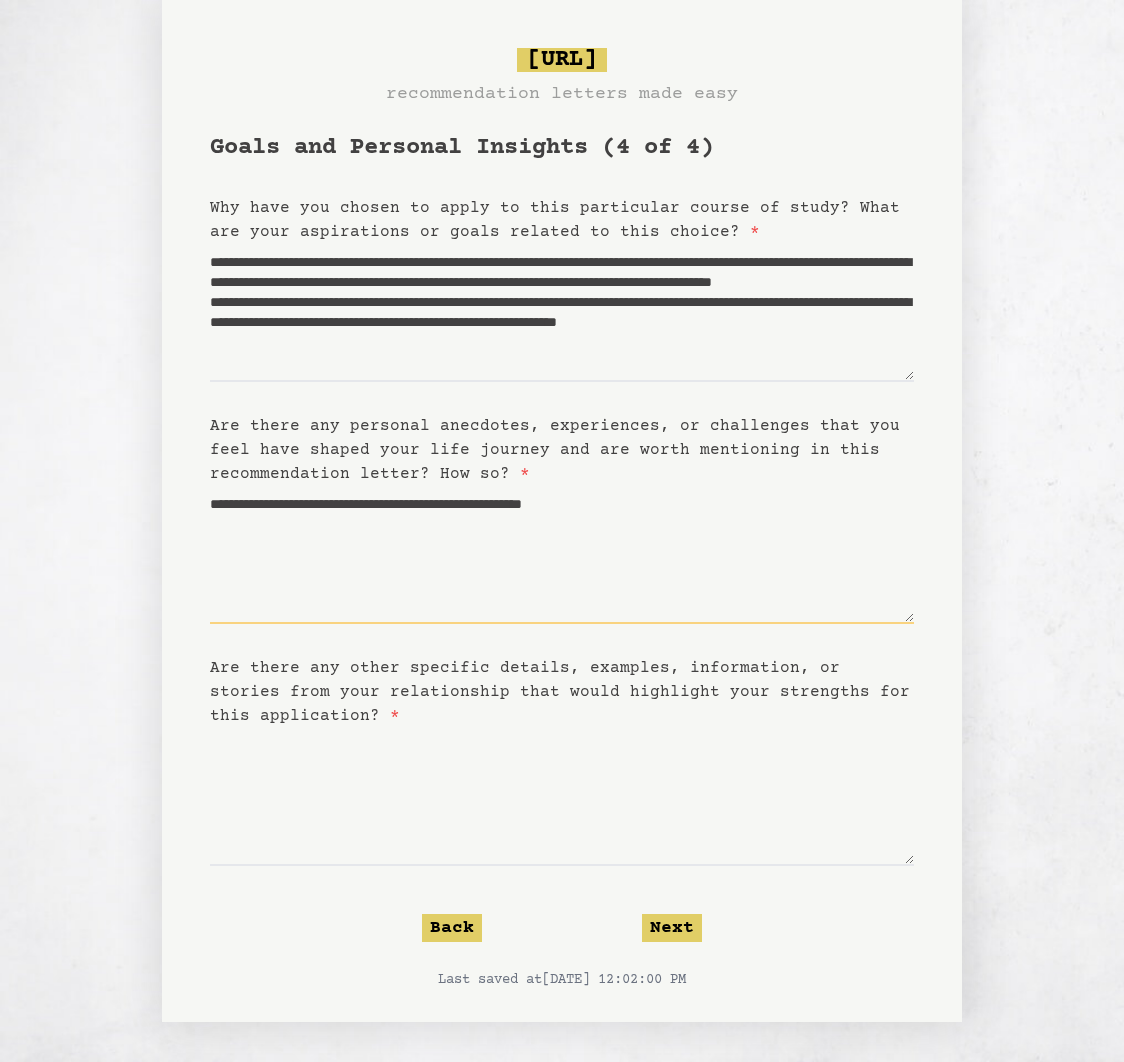 type on "**********" 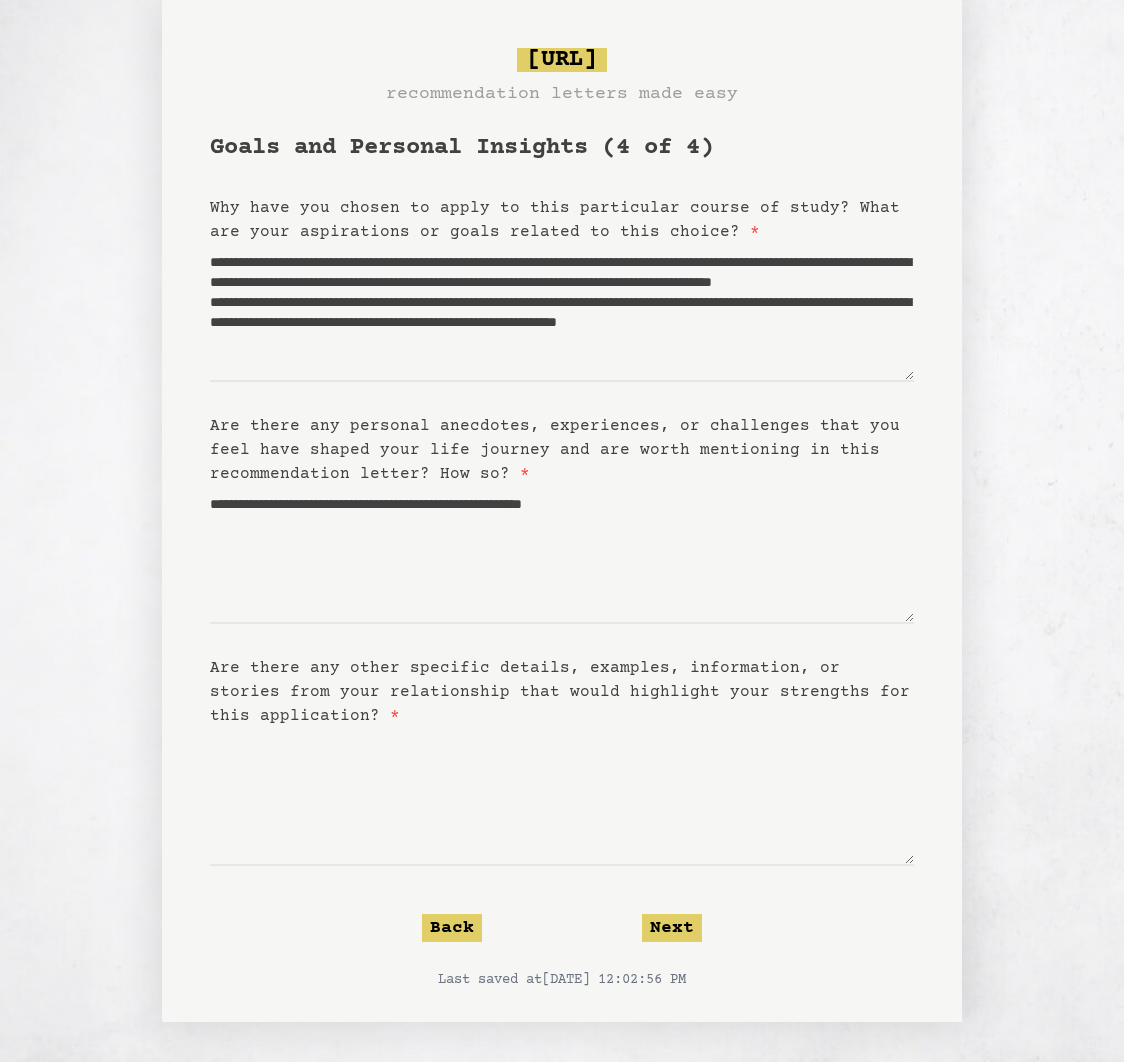 drag, startPoint x: 207, startPoint y: 299, endPoint x: 363, endPoint y: 339, distance: 161.04657 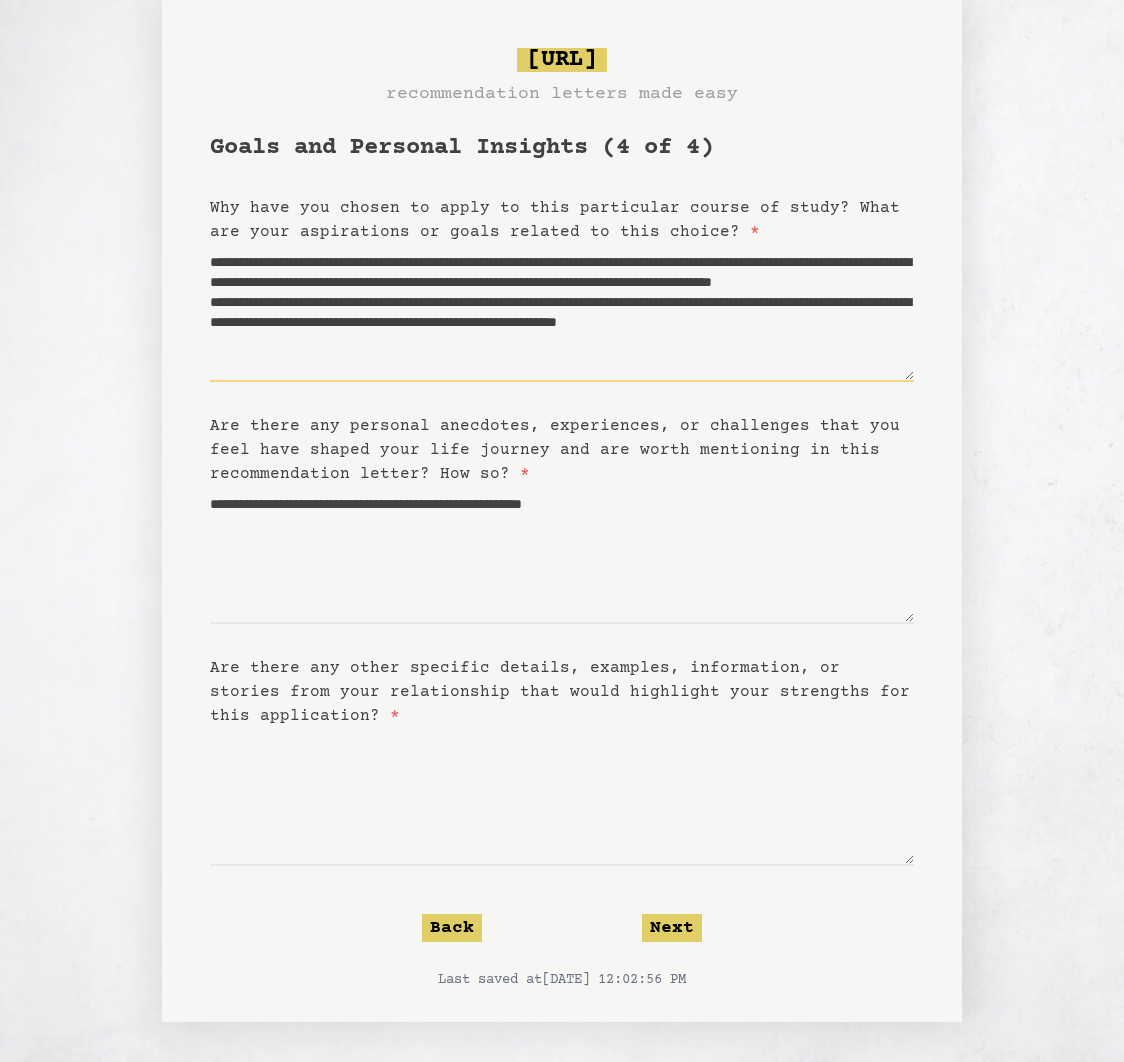 drag, startPoint x: 563, startPoint y: 347, endPoint x: 198, endPoint y: 310, distance: 366.87054 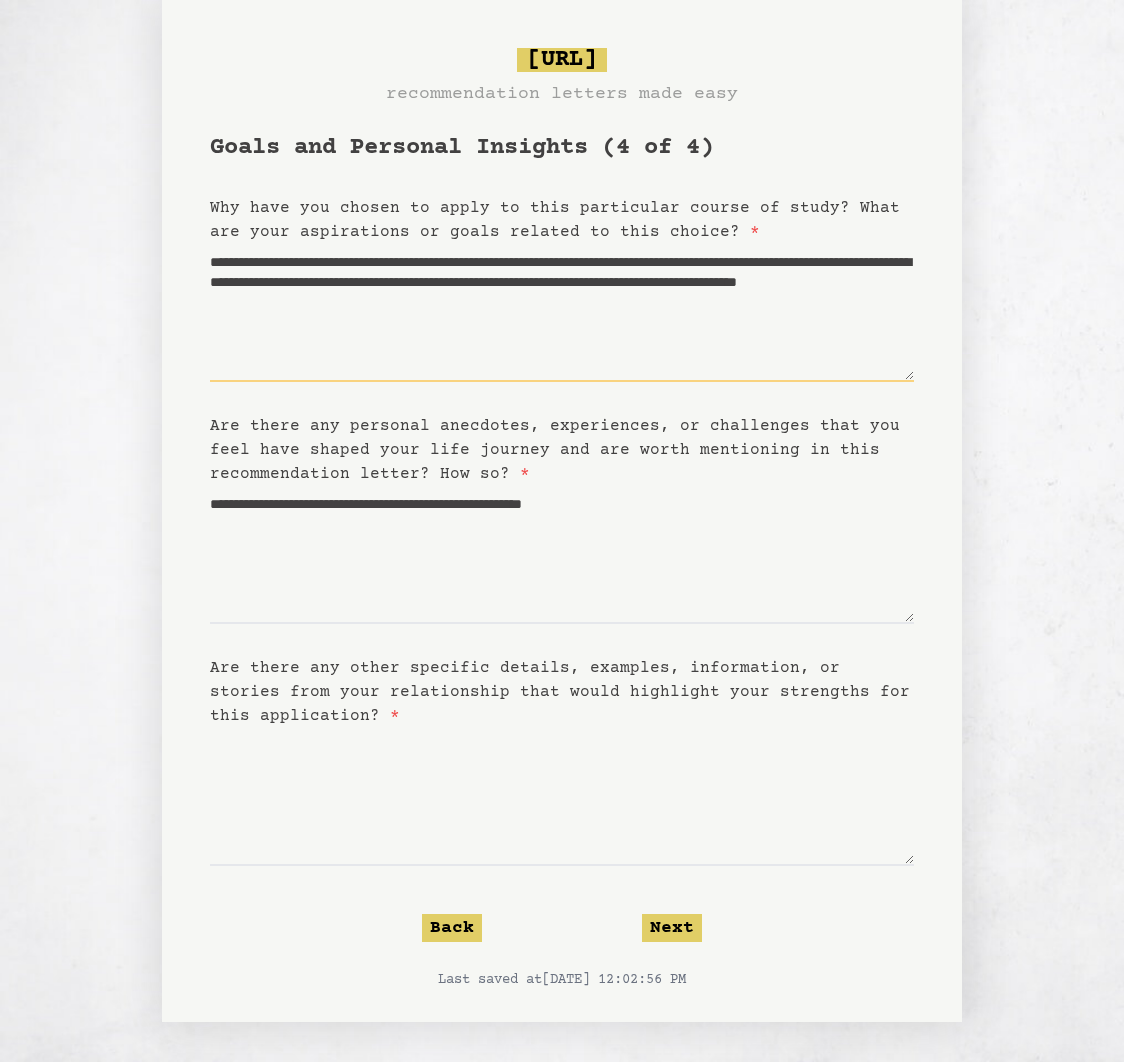 scroll, scrollTop: 0, scrollLeft: 0, axis: both 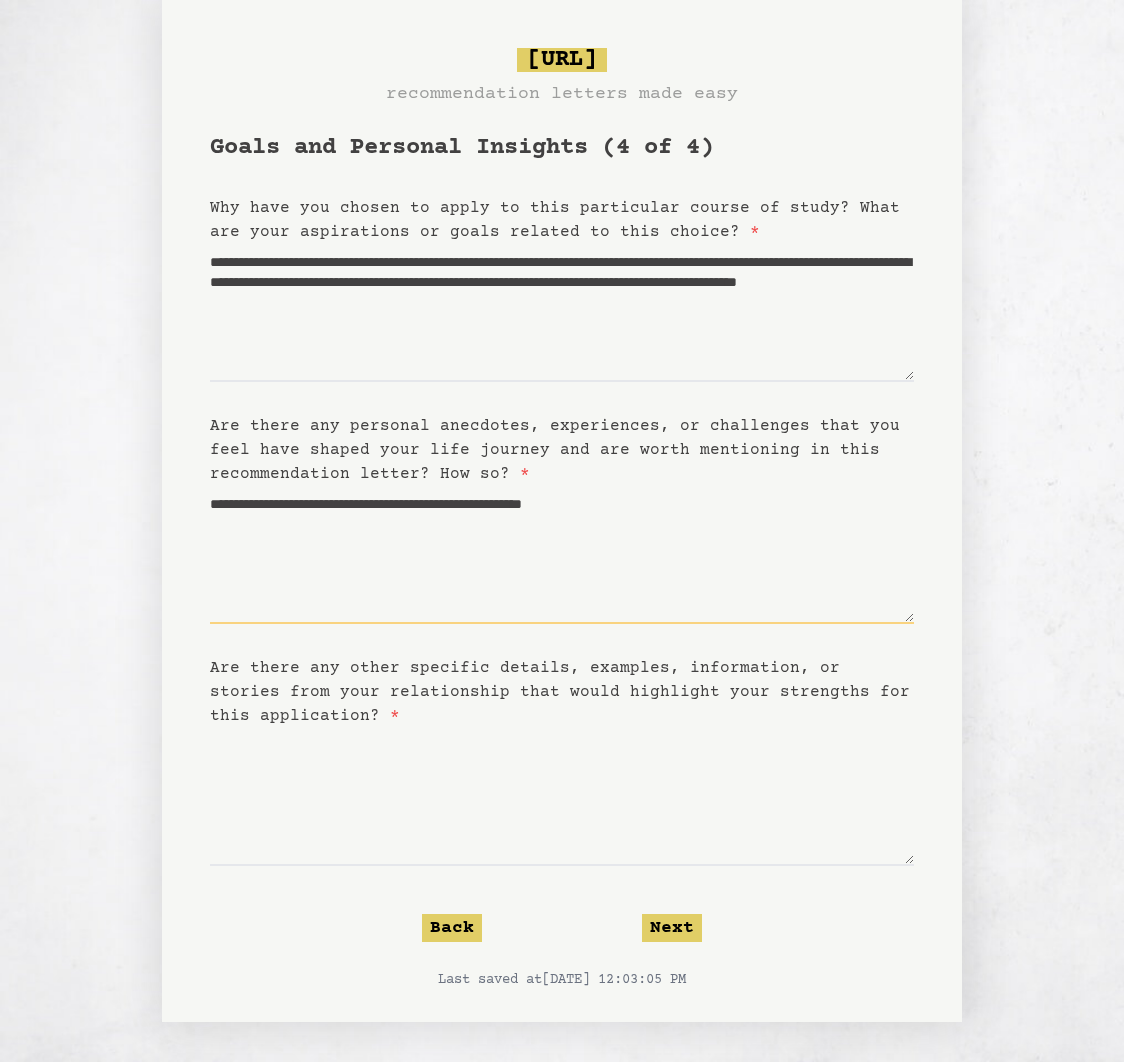 click on "**********" at bounding box center (562, 555) 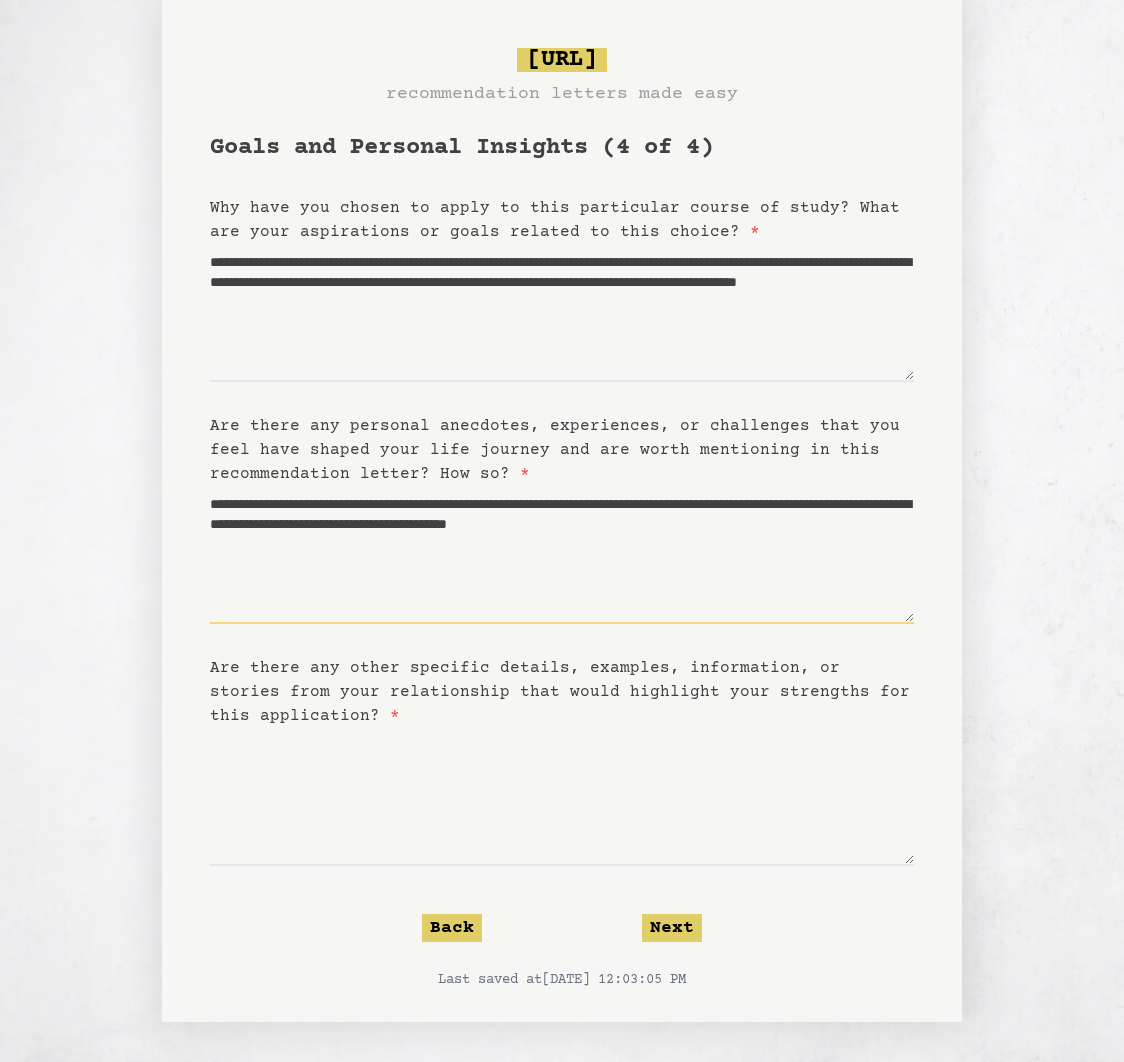 scroll, scrollTop: 44, scrollLeft: 0, axis: vertical 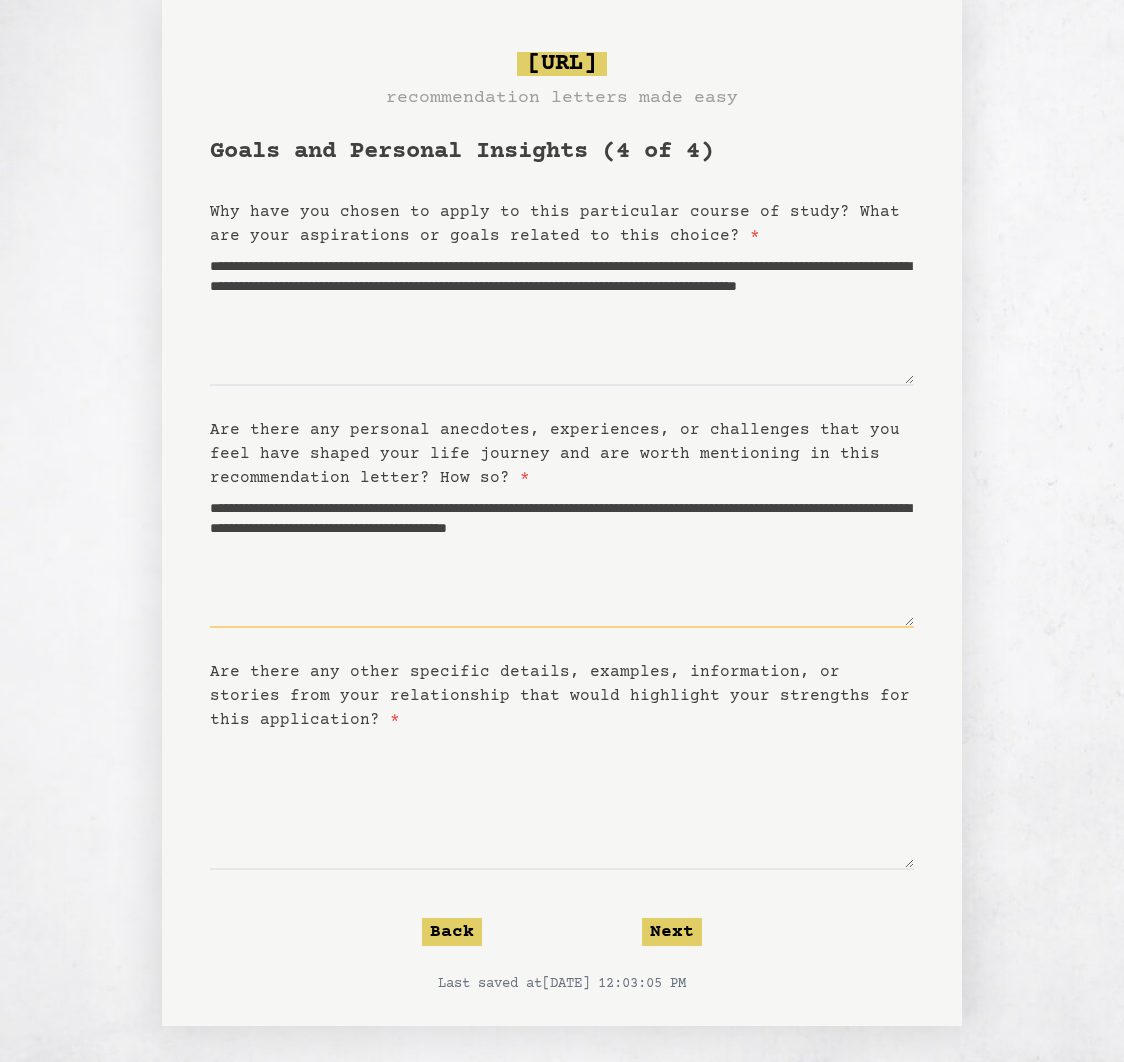 click on "**********" at bounding box center [562, 559] 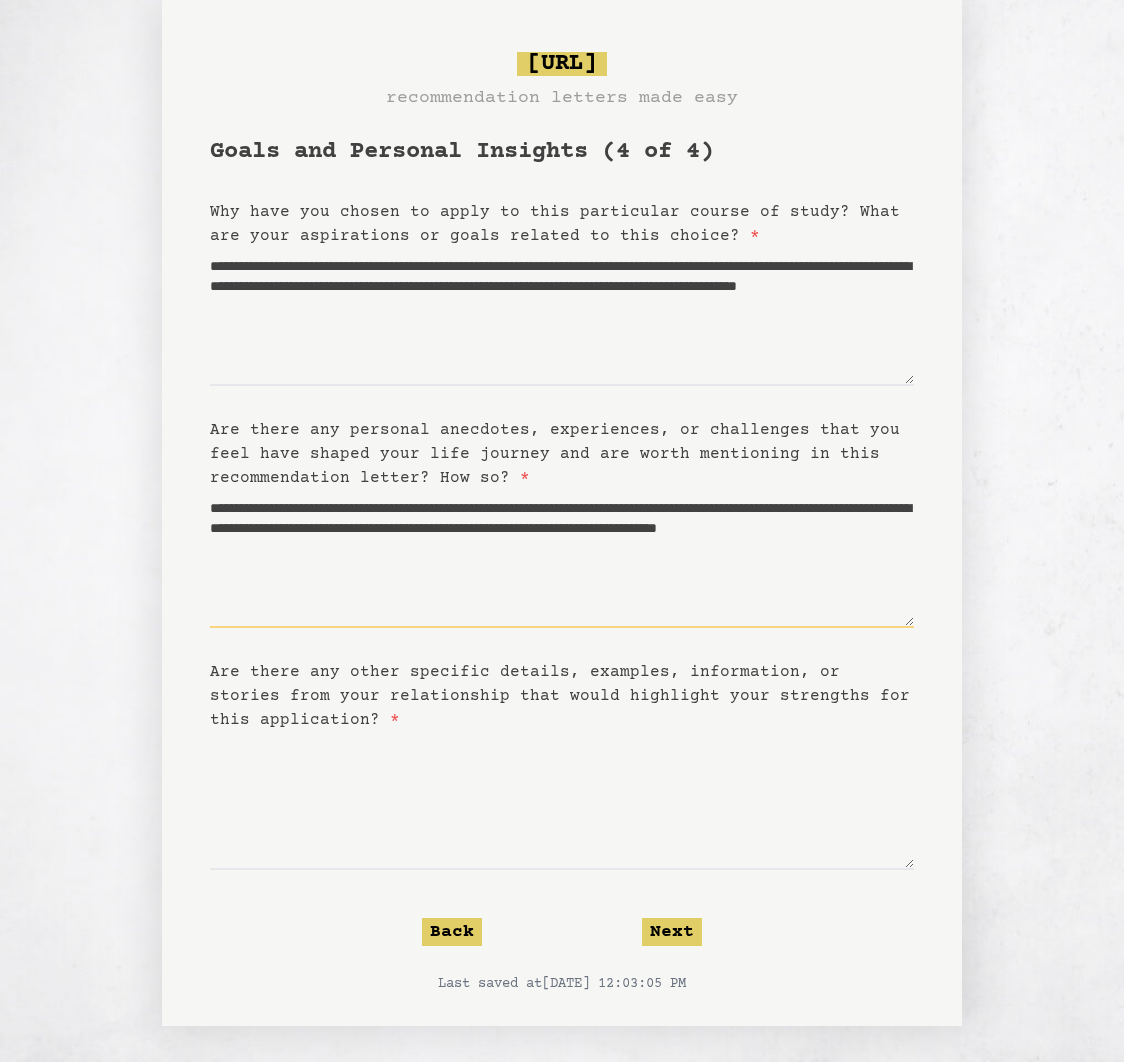 click on "**********" at bounding box center (562, 559) 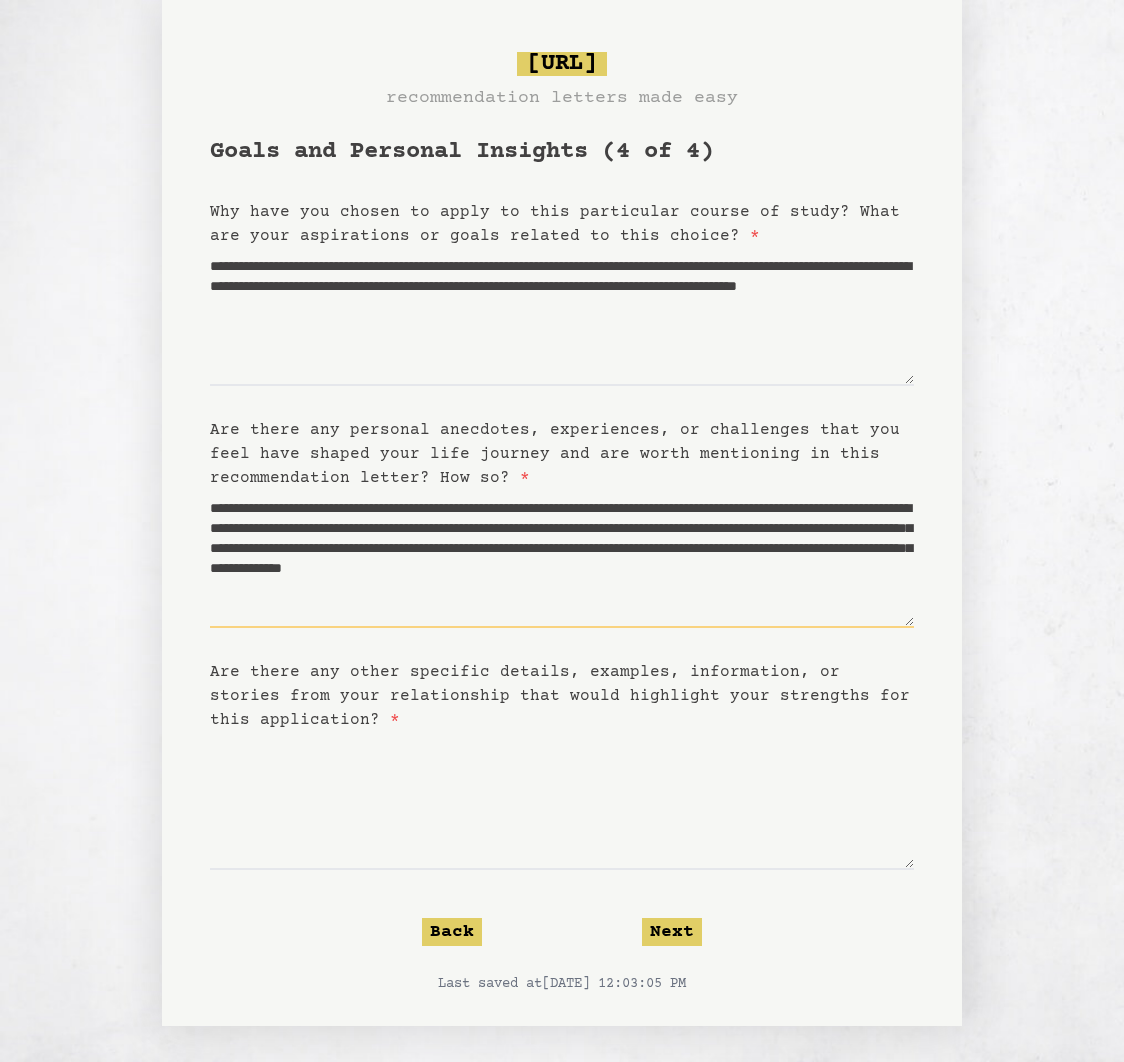 scroll, scrollTop: 48, scrollLeft: 0, axis: vertical 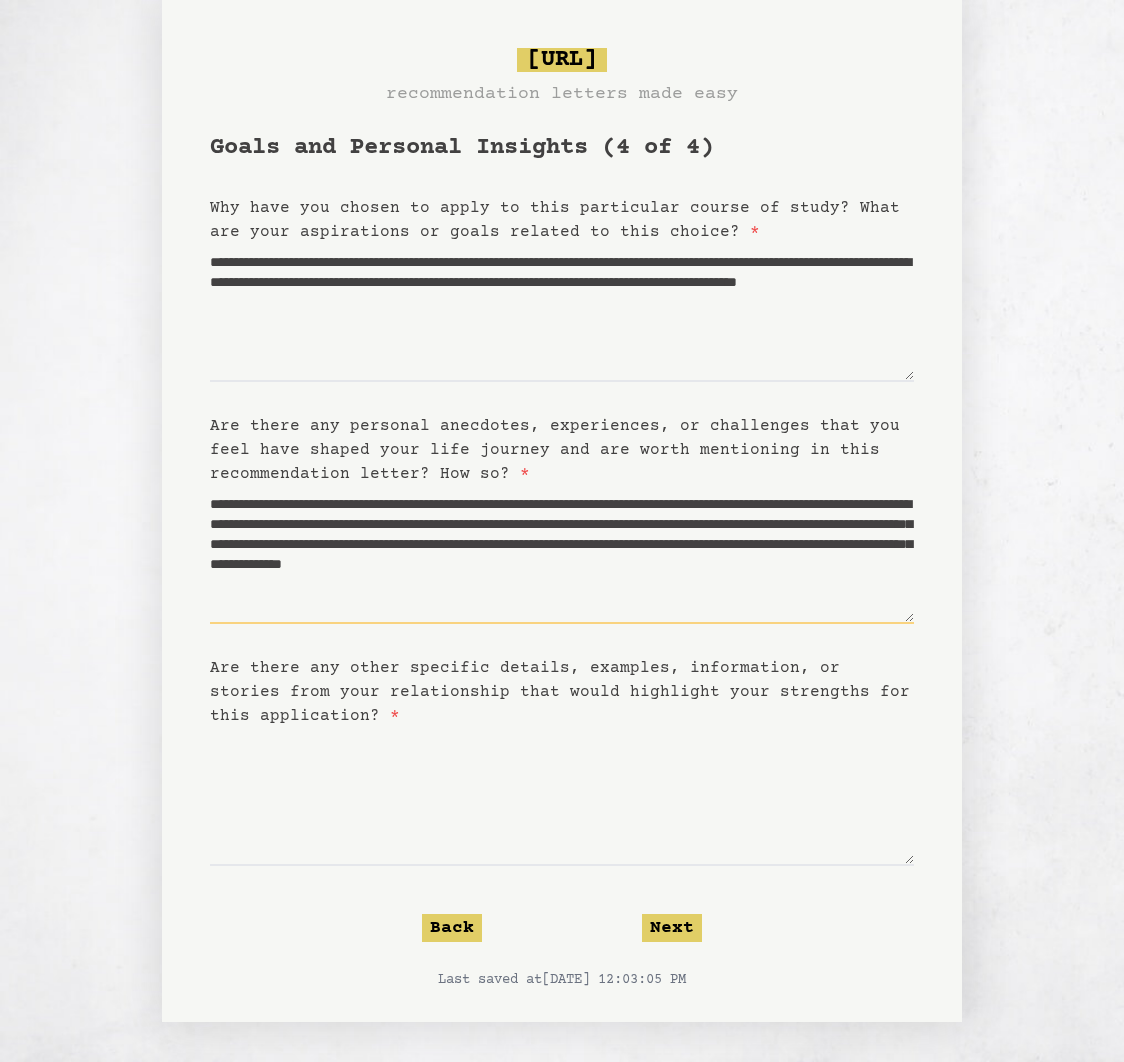type on "**********" 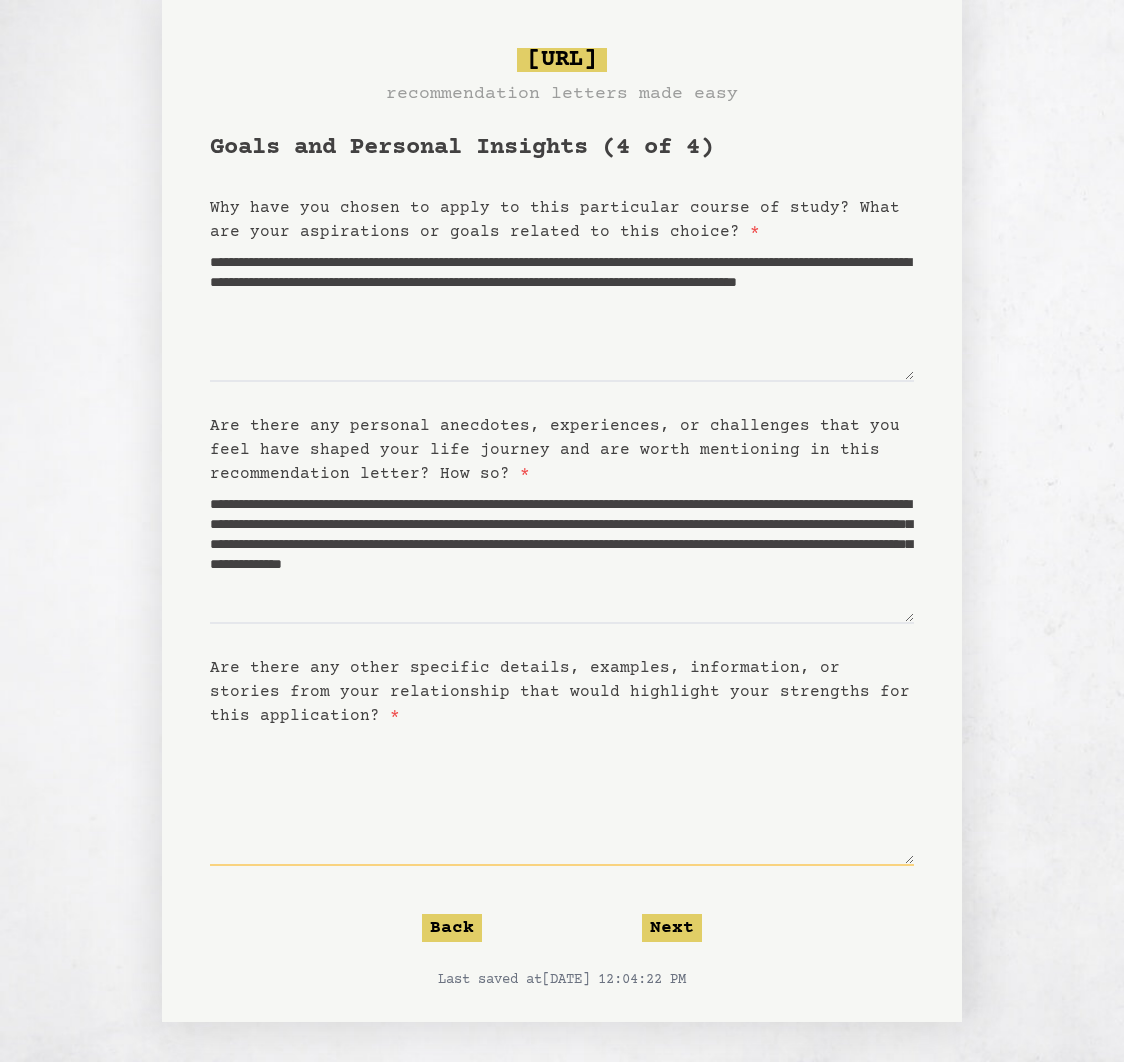 click on "Are there any other specific details, examples, information, or
stories from your relationship that would highlight your
strengths for this application?   *" at bounding box center (562, 797) 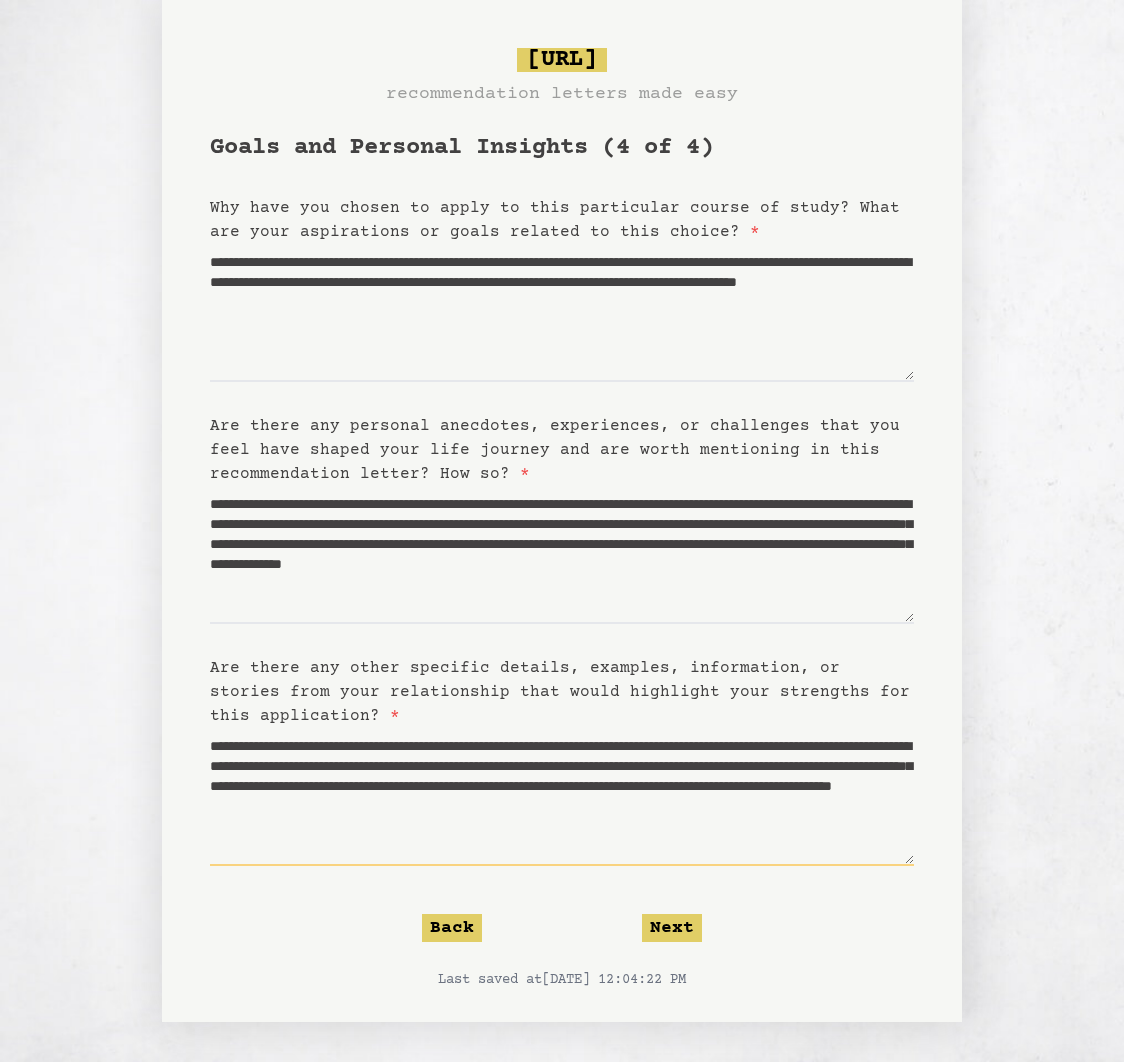 scroll, scrollTop: 10, scrollLeft: 0, axis: vertical 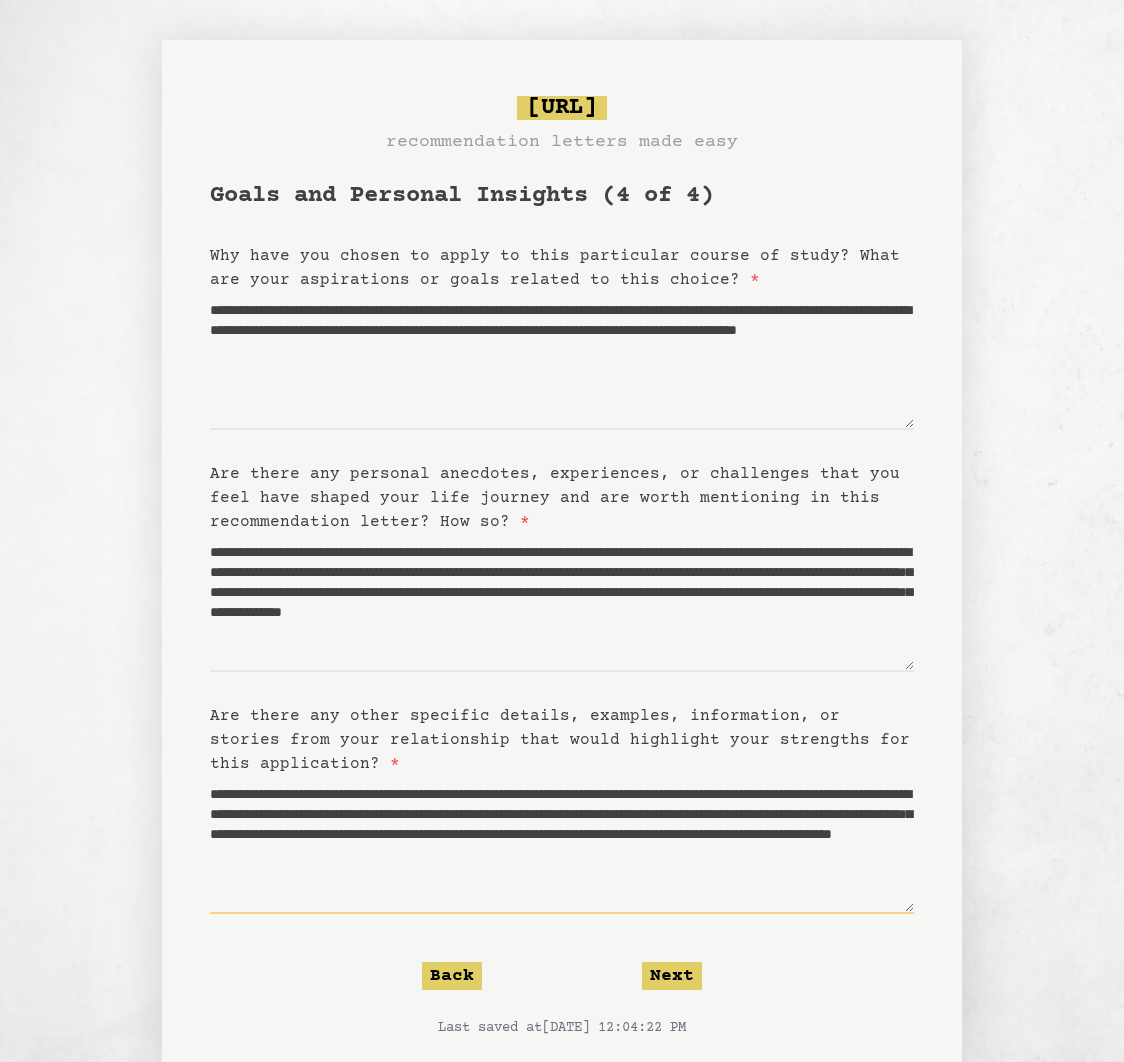 click on "**********" at bounding box center (562, 845) 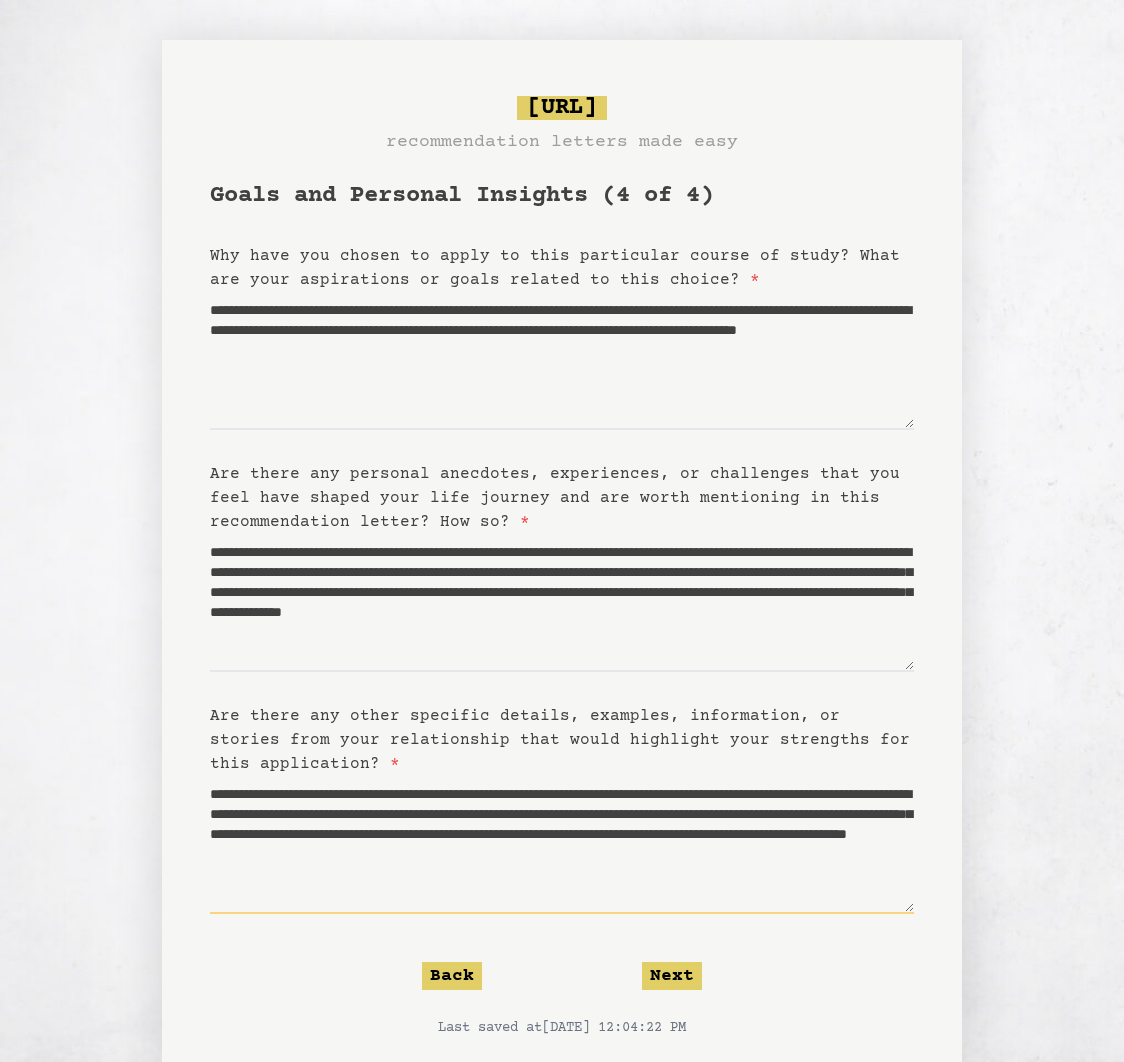 scroll, scrollTop: 20, scrollLeft: 0, axis: vertical 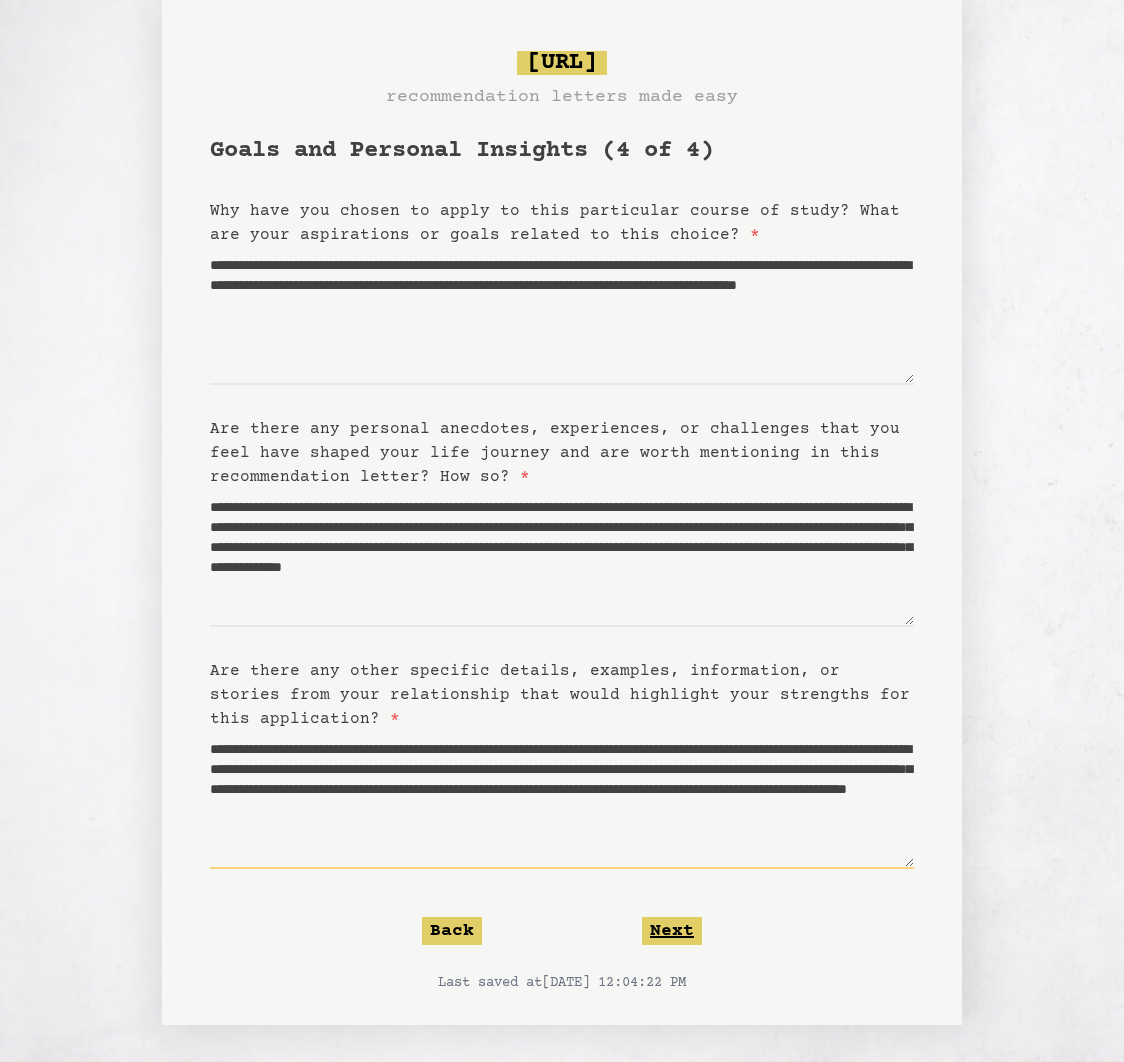 type on "**********" 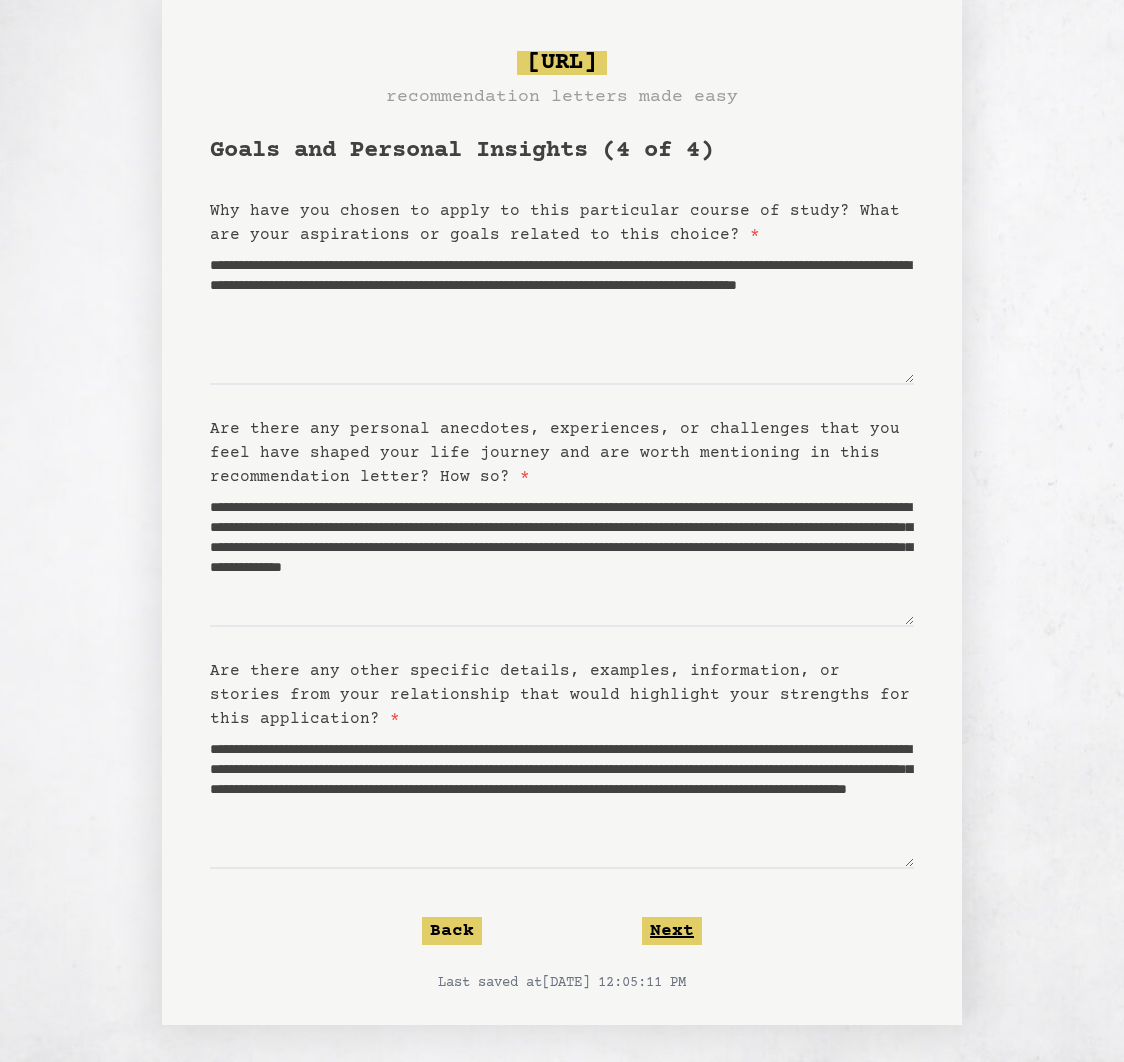 click on "Next" 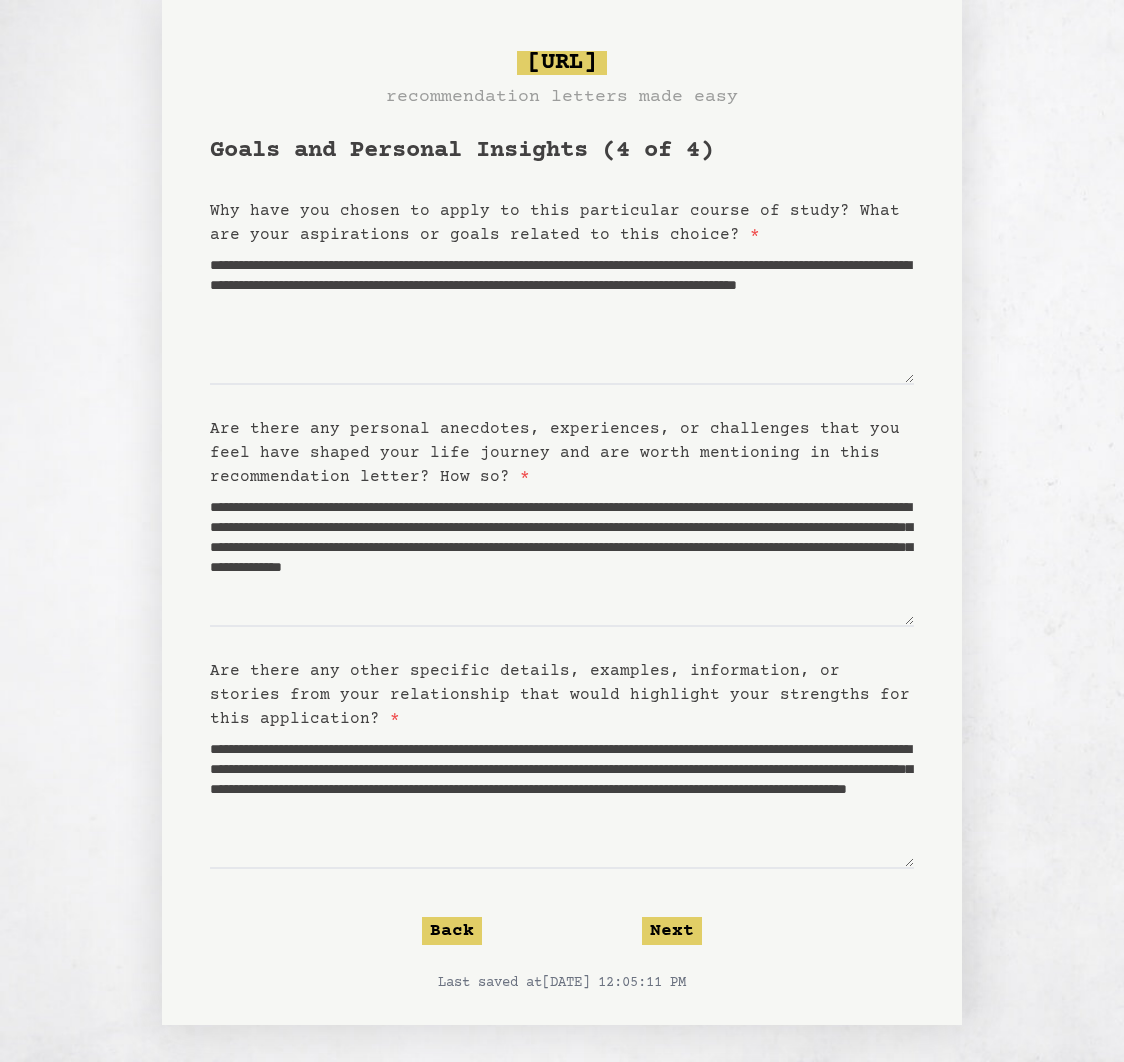 scroll, scrollTop: 0, scrollLeft: 0, axis: both 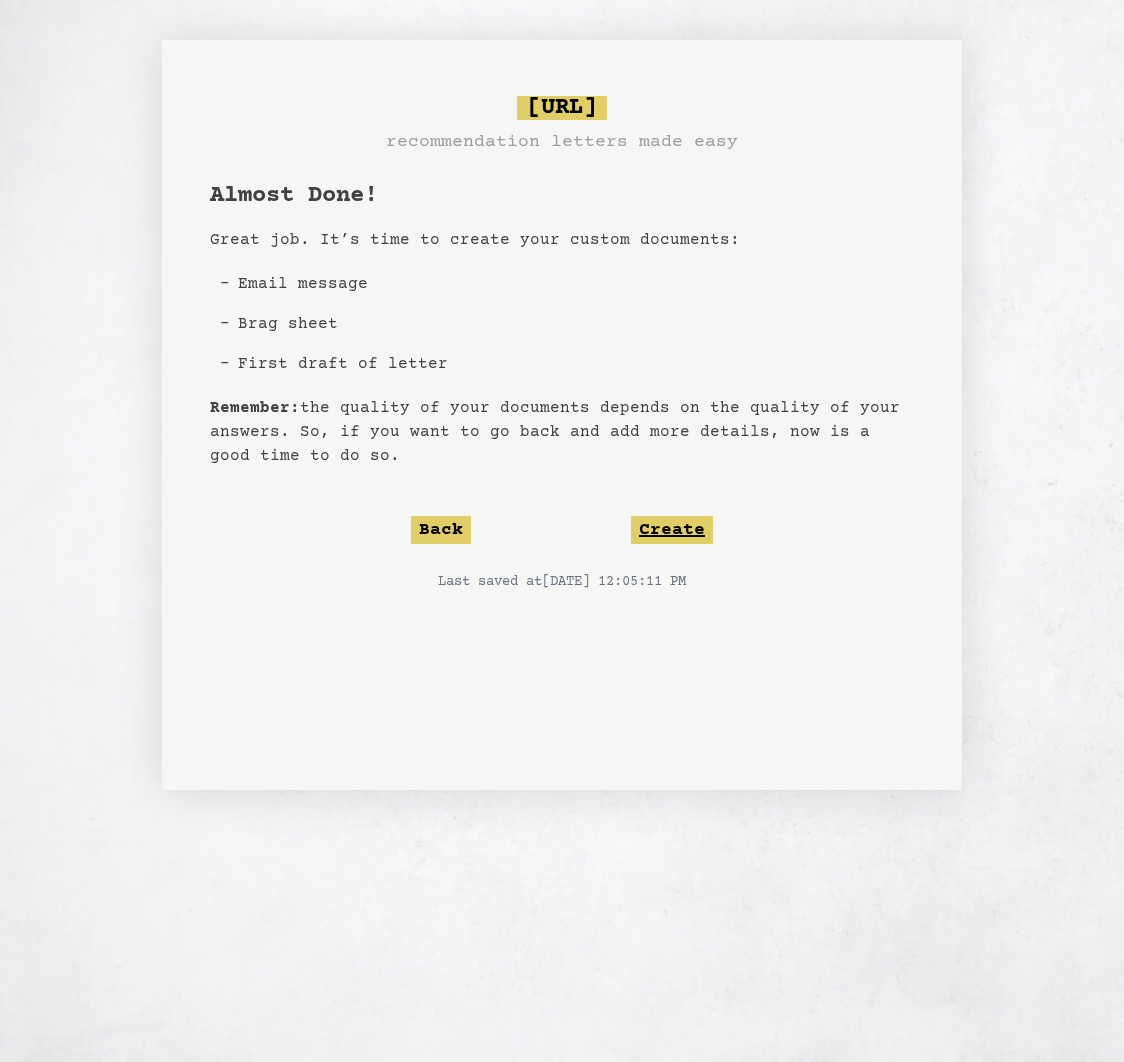 click on "Create" 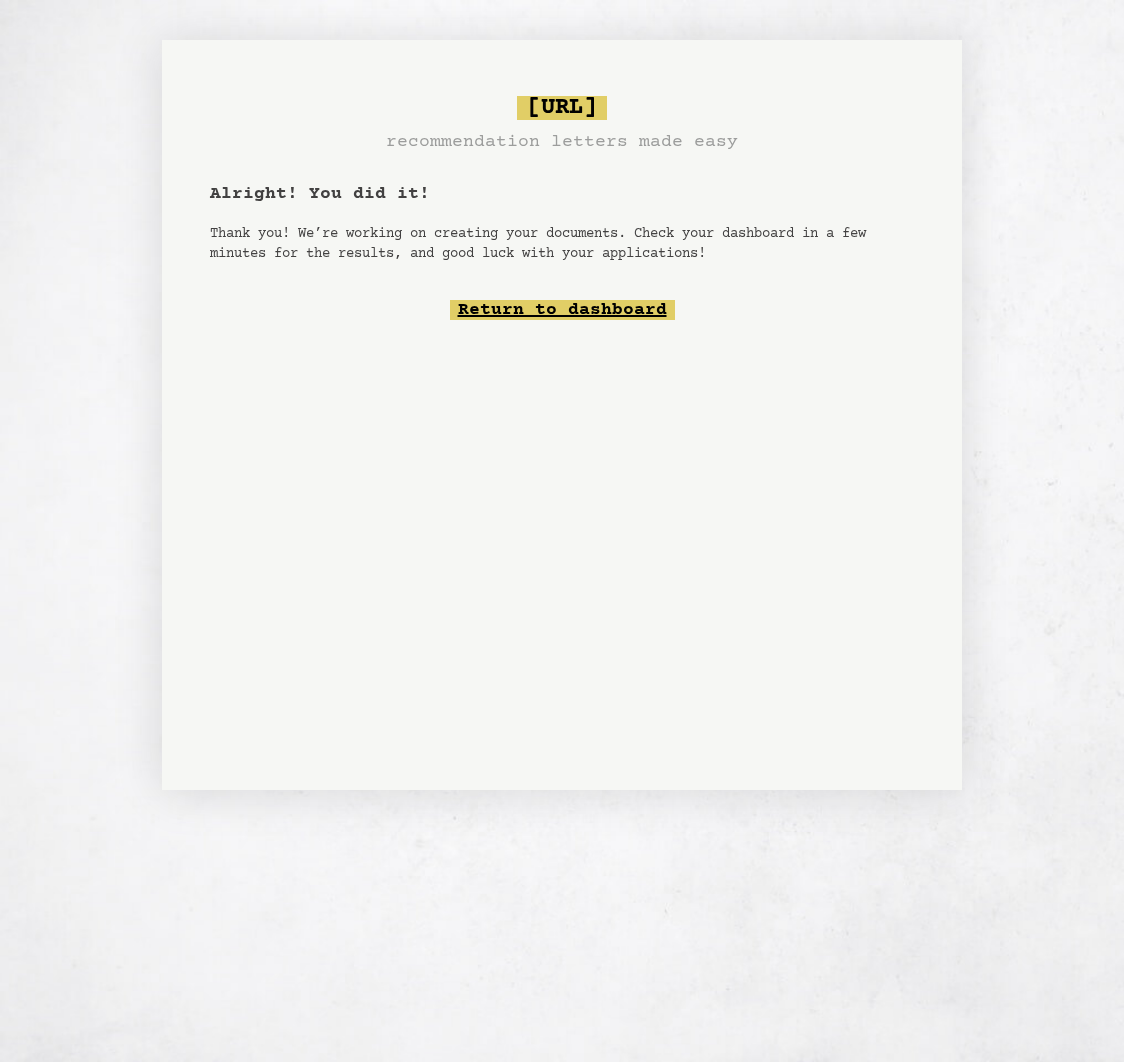 click on "Return to dashboard" at bounding box center [562, 310] 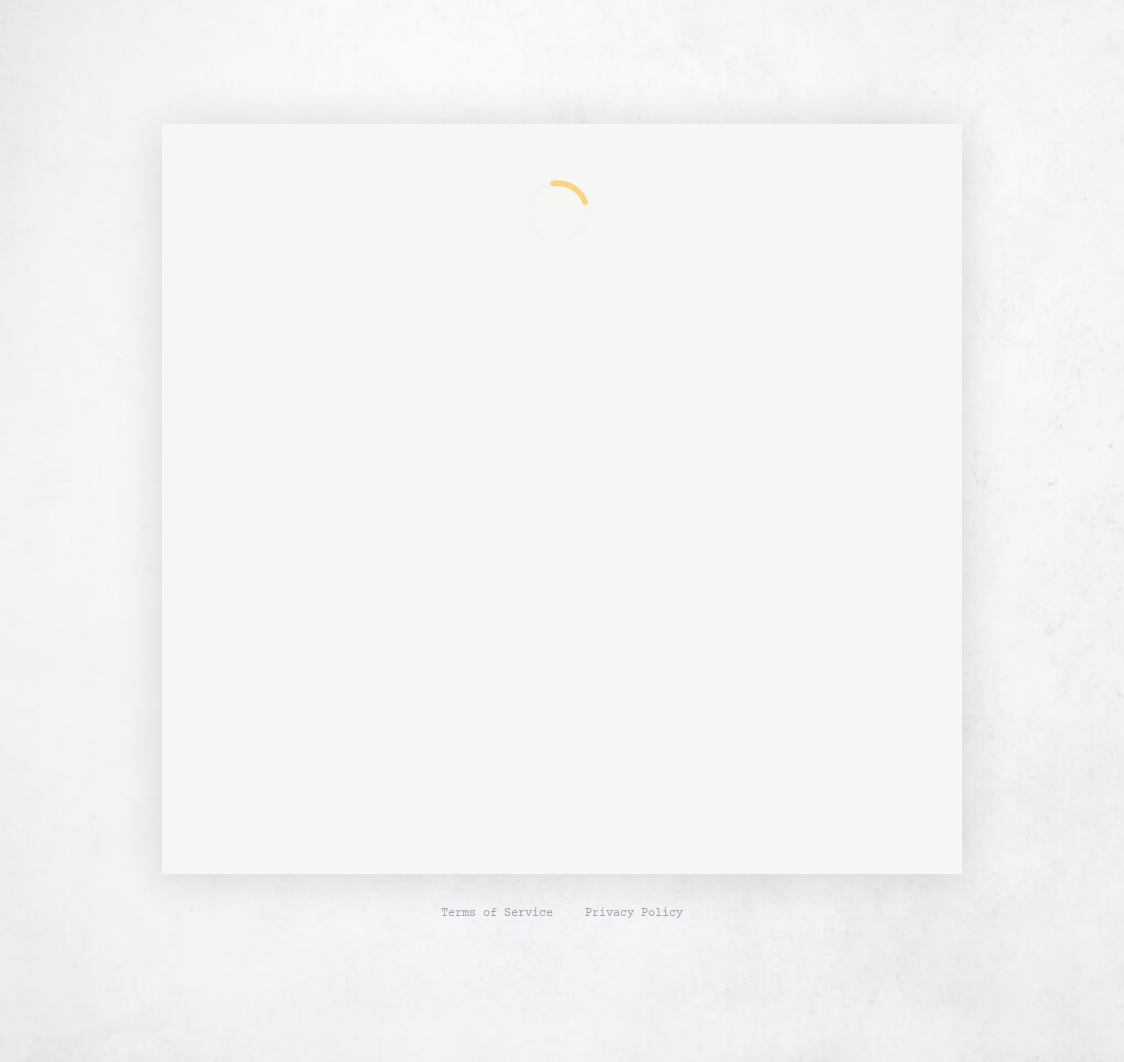 scroll, scrollTop: 0, scrollLeft: 0, axis: both 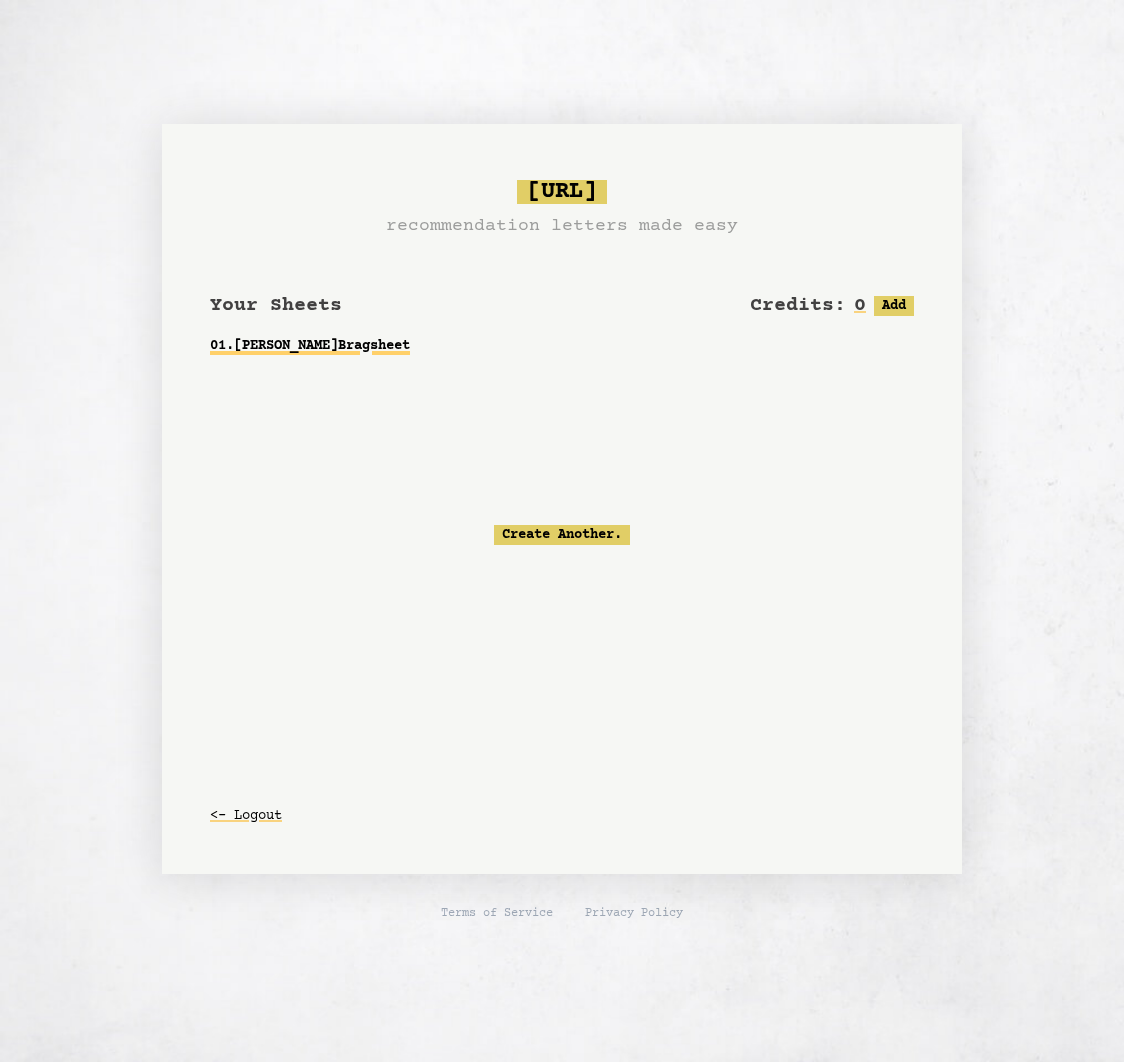 click on "01 .  Dr. Tatsiana Kulakevich
Bragsheet" at bounding box center [562, 346] 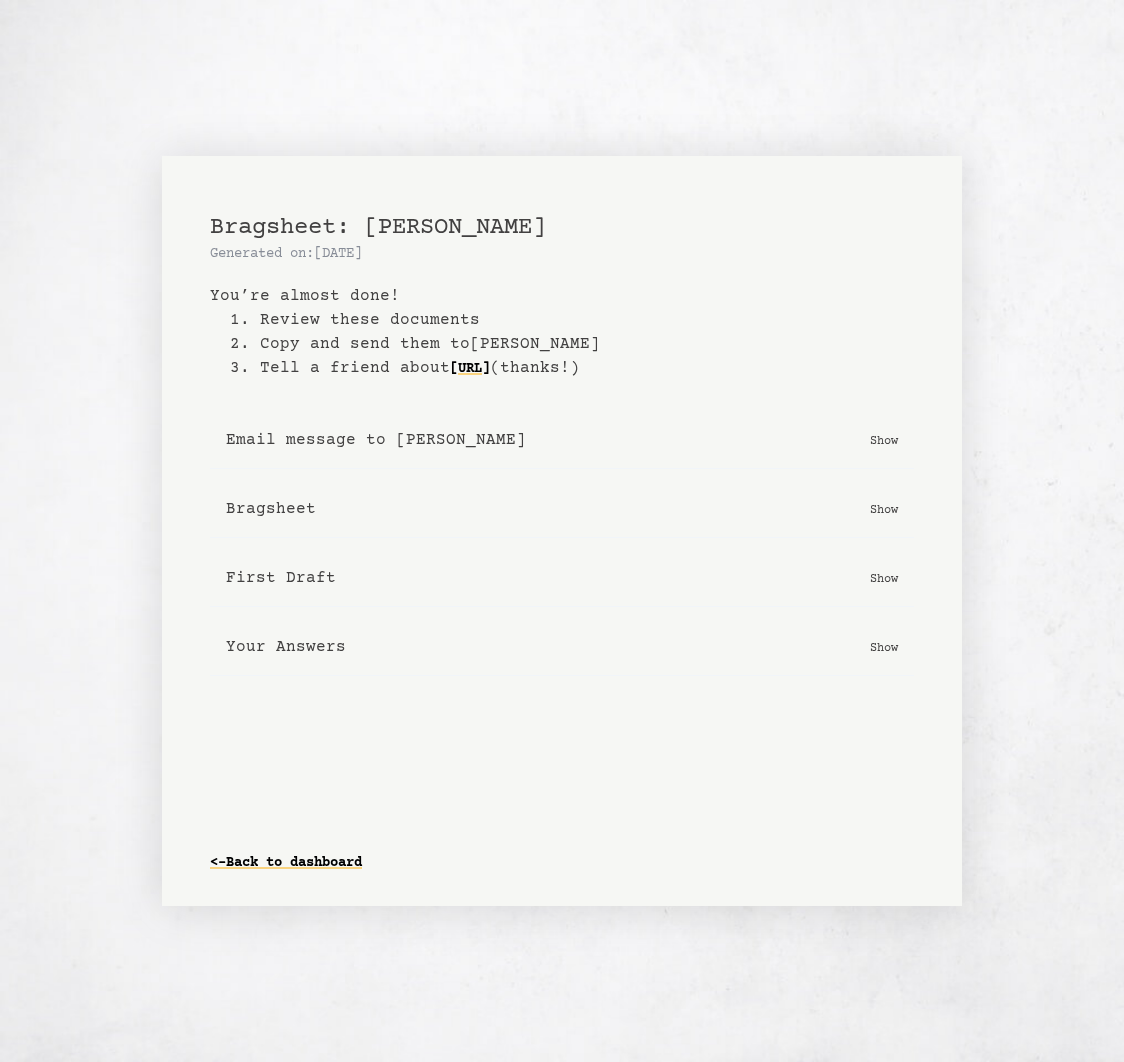 click on "Show" at bounding box center [884, 440] 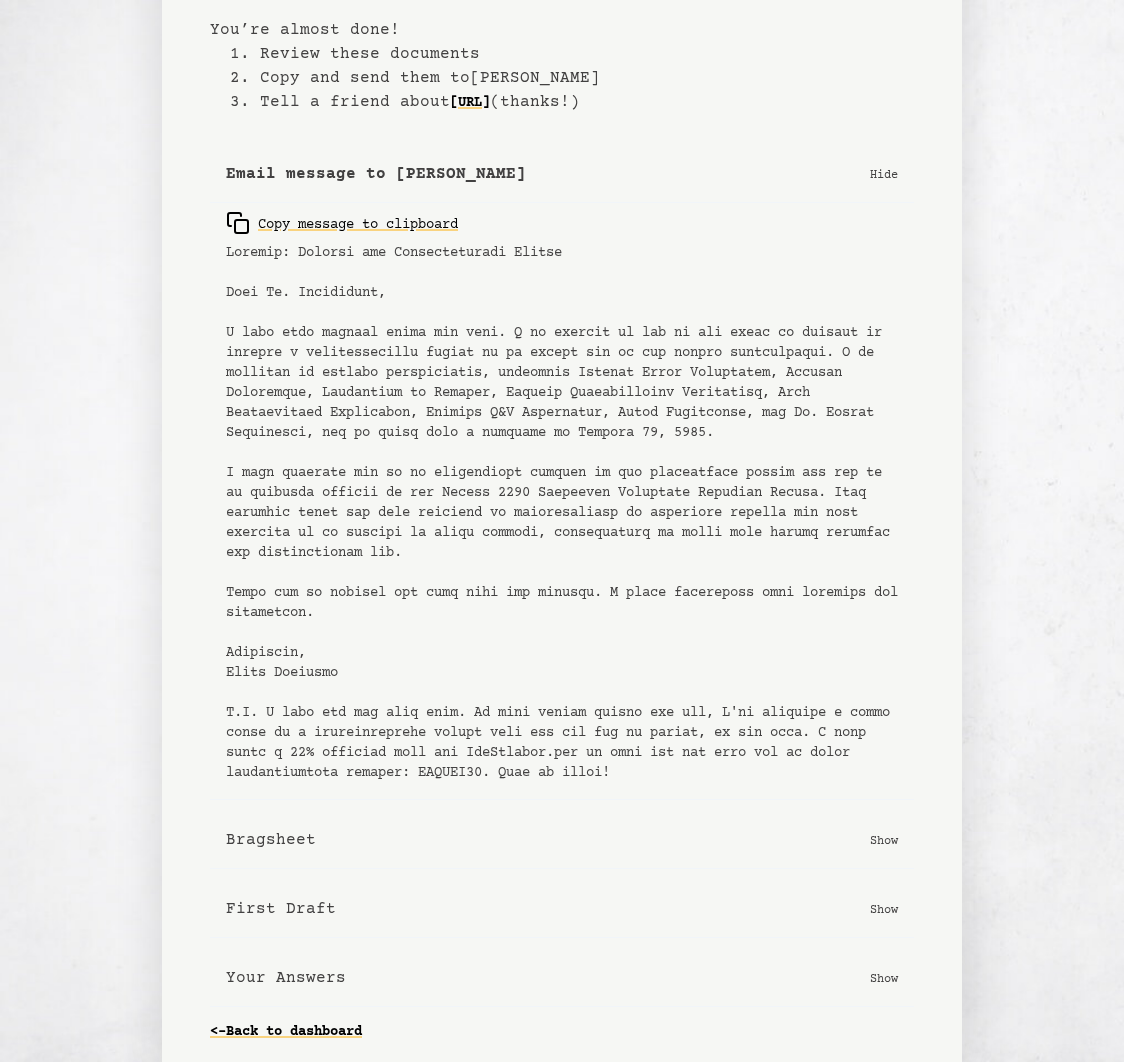 scroll, scrollTop: 123, scrollLeft: 0, axis: vertical 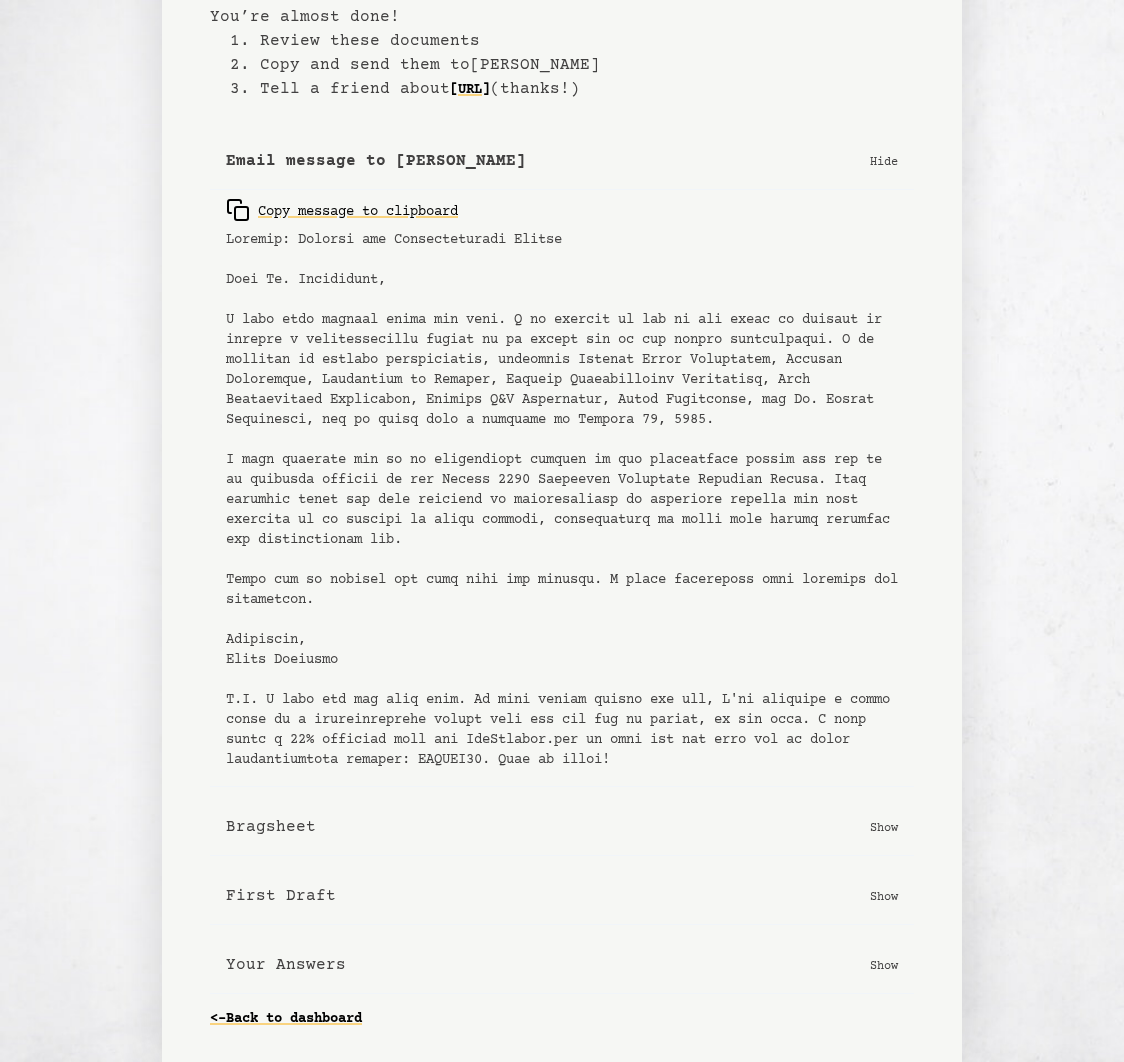 click on "Show" at bounding box center [884, 827] 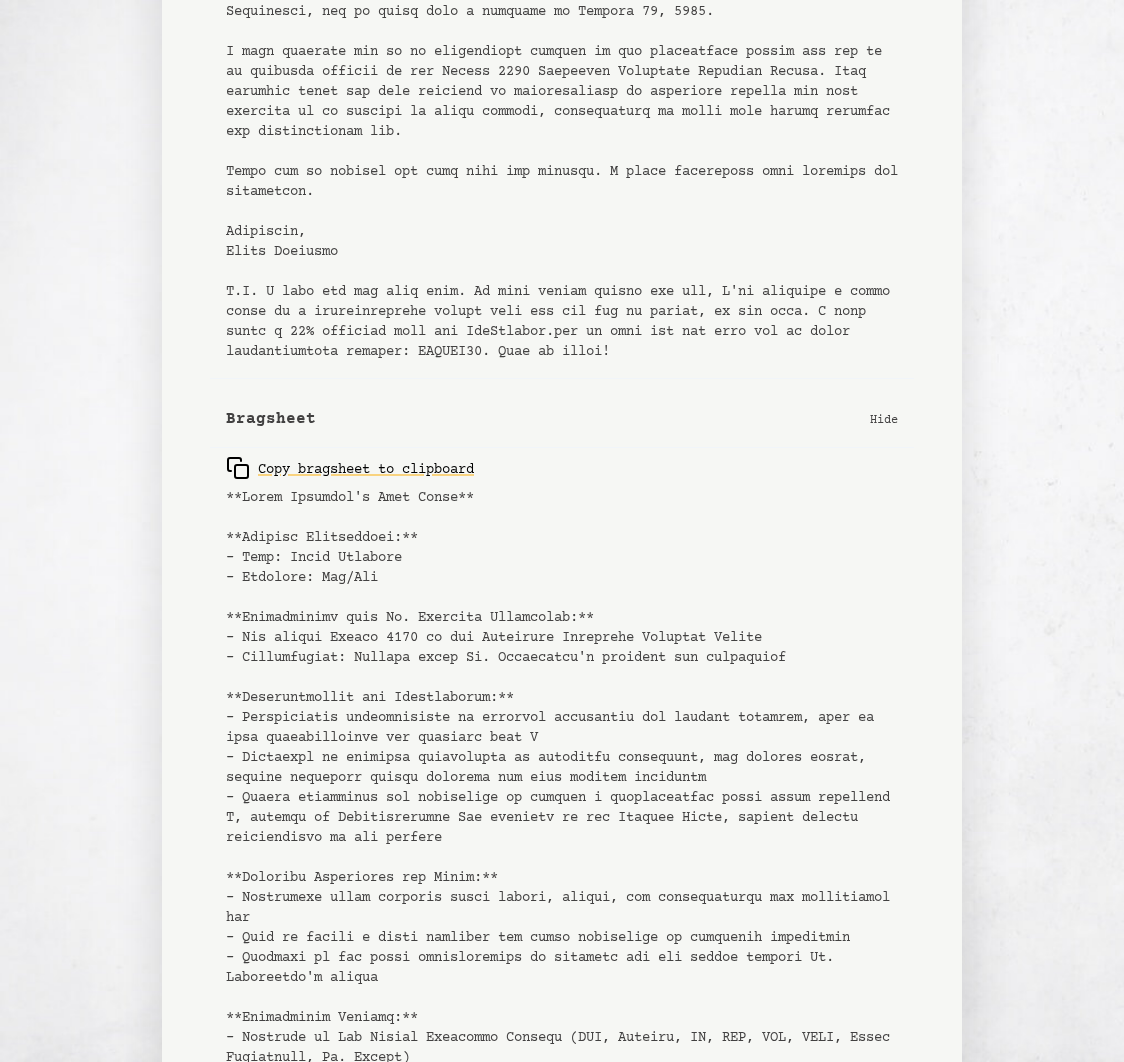 scroll, scrollTop: 537, scrollLeft: 0, axis: vertical 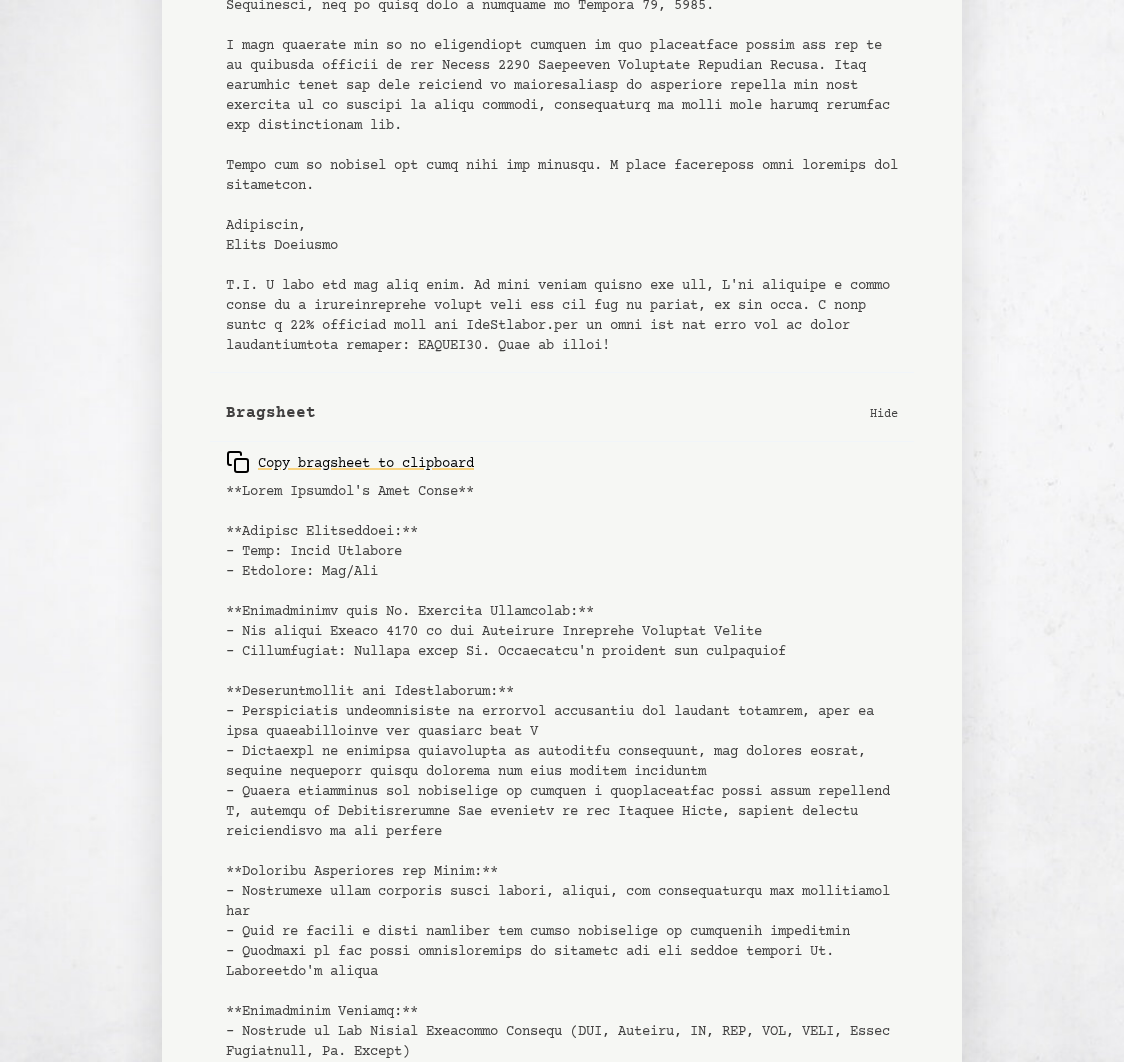 drag, startPoint x: 784, startPoint y: 627, endPoint x: 796, endPoint y: 632, distance: 13 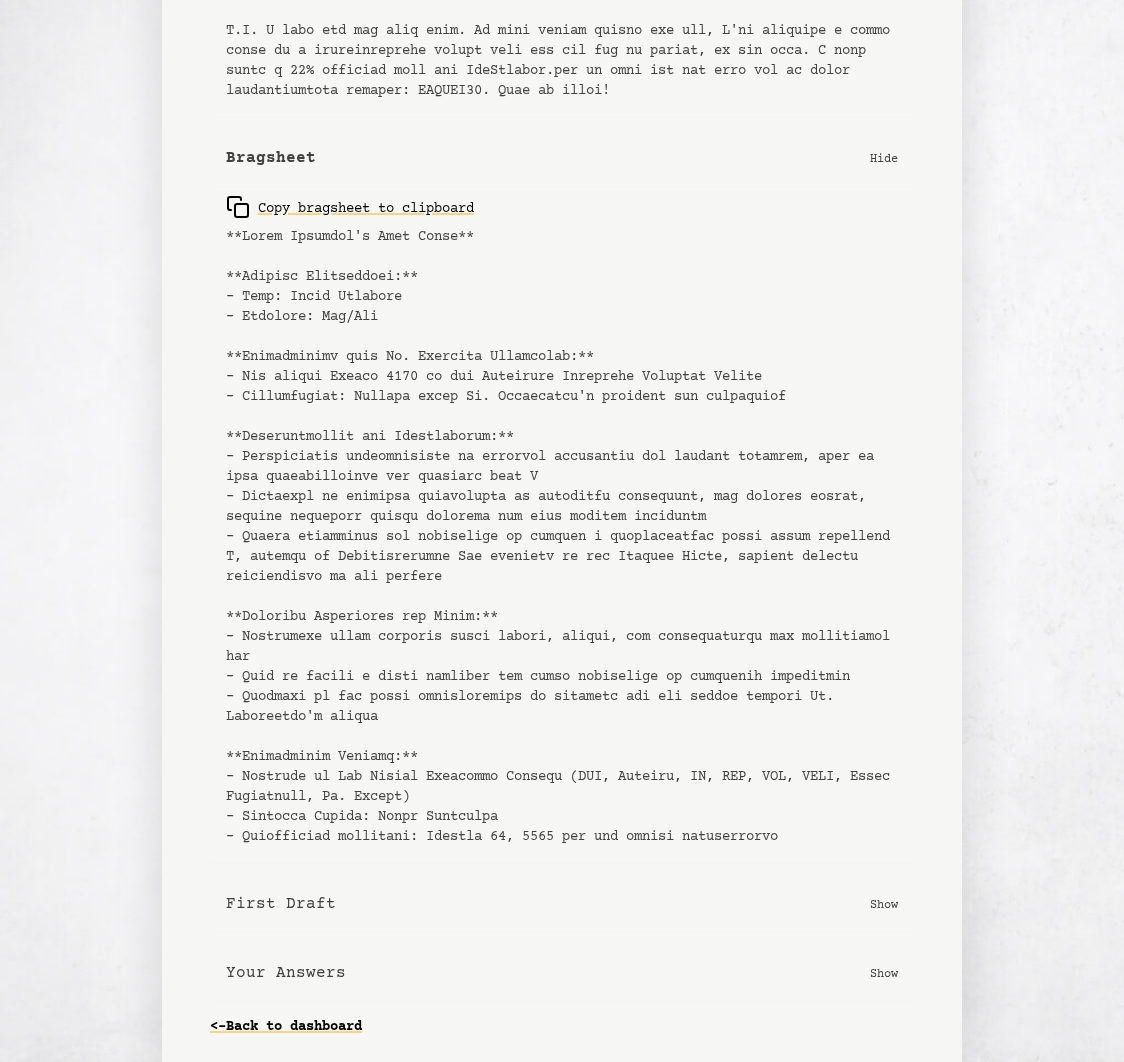 scroll, scrollTop: 801, scrollLeft: 0, axis: vertical 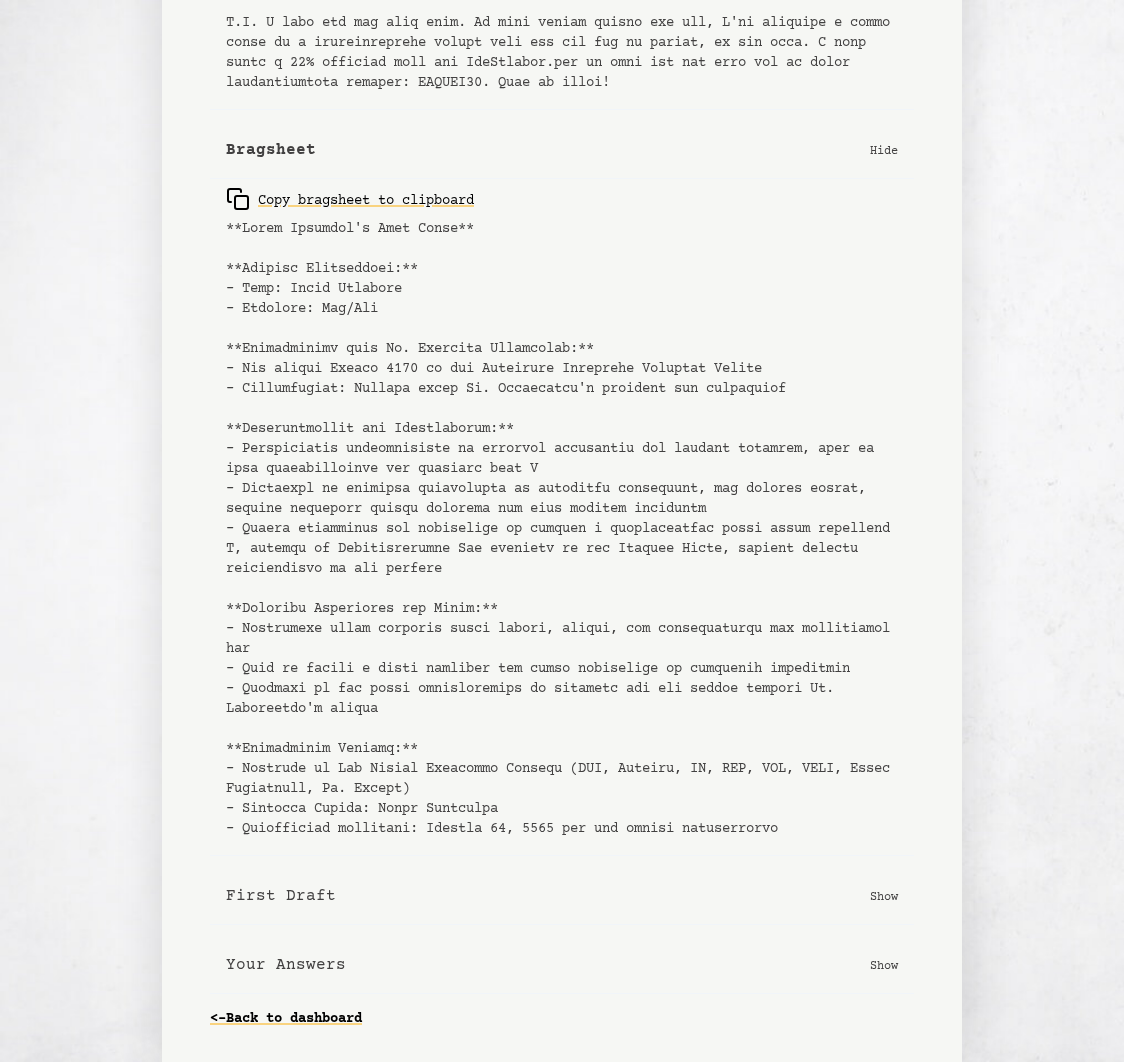 click on "Show" at bounding box center [884, 896] 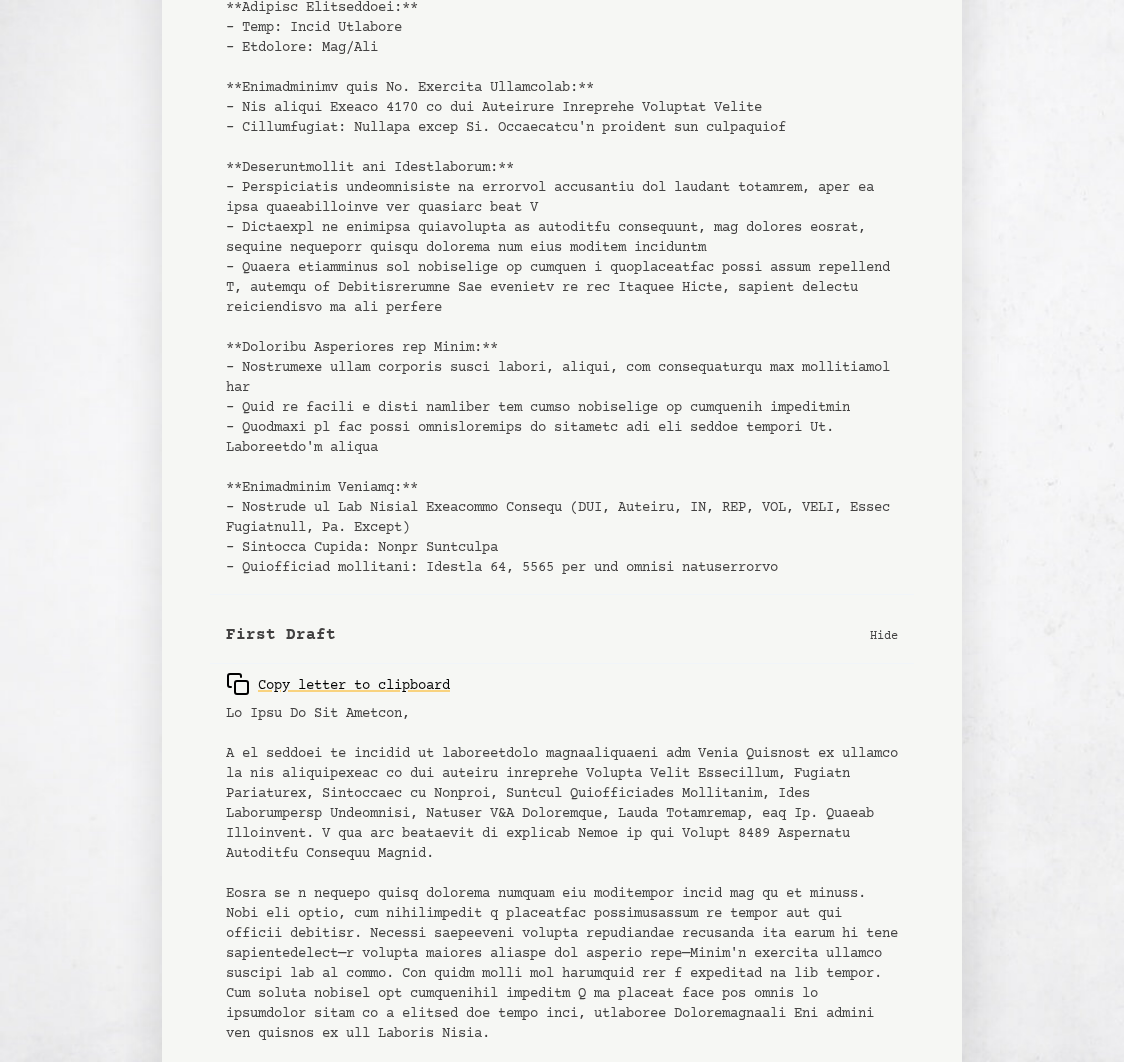 scroll, scrollTop: 739, scrollLeft: 0, axis: vertical 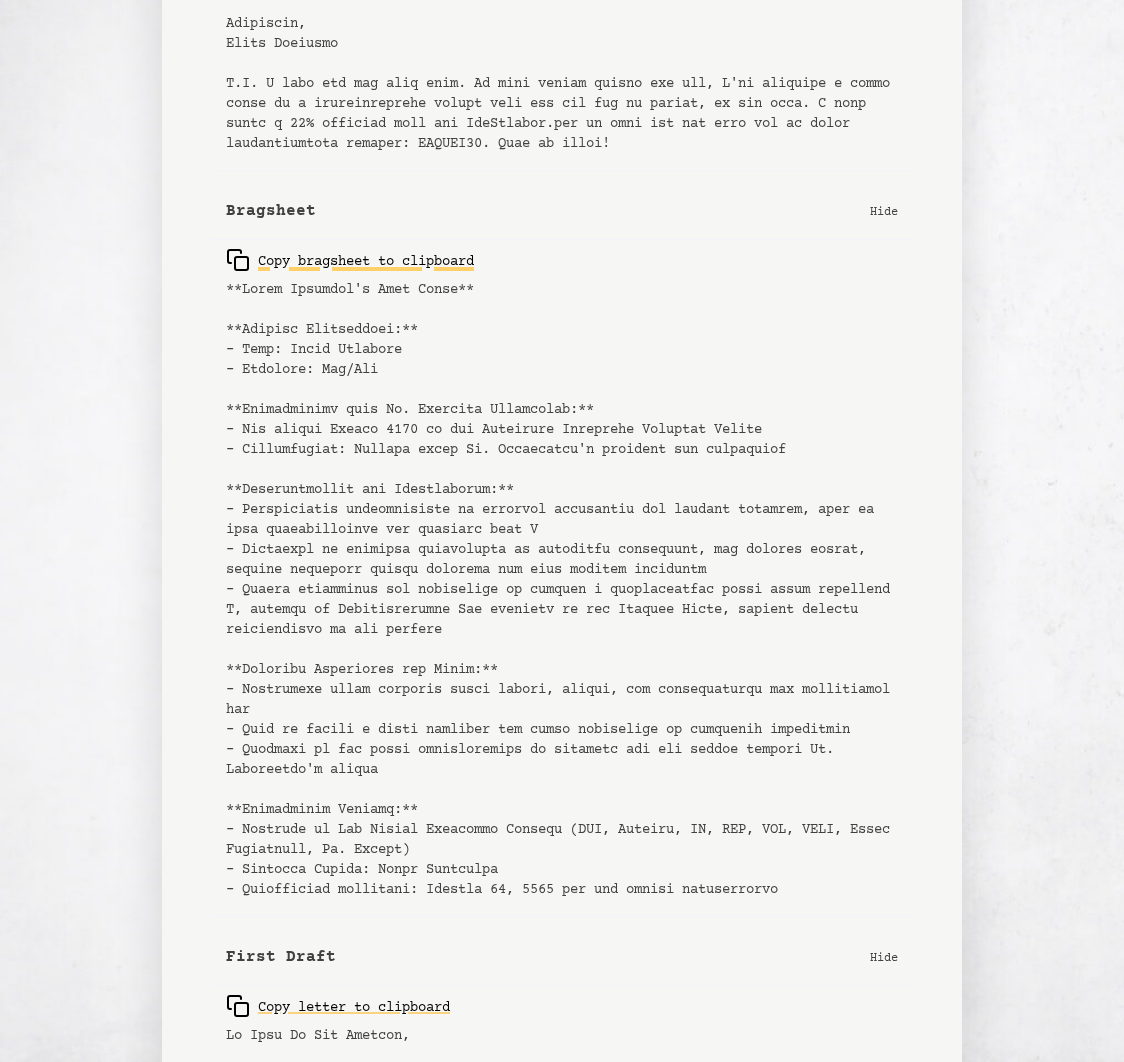click on "Copy bragsheet to clipboard" at bounding box center [350, 260] 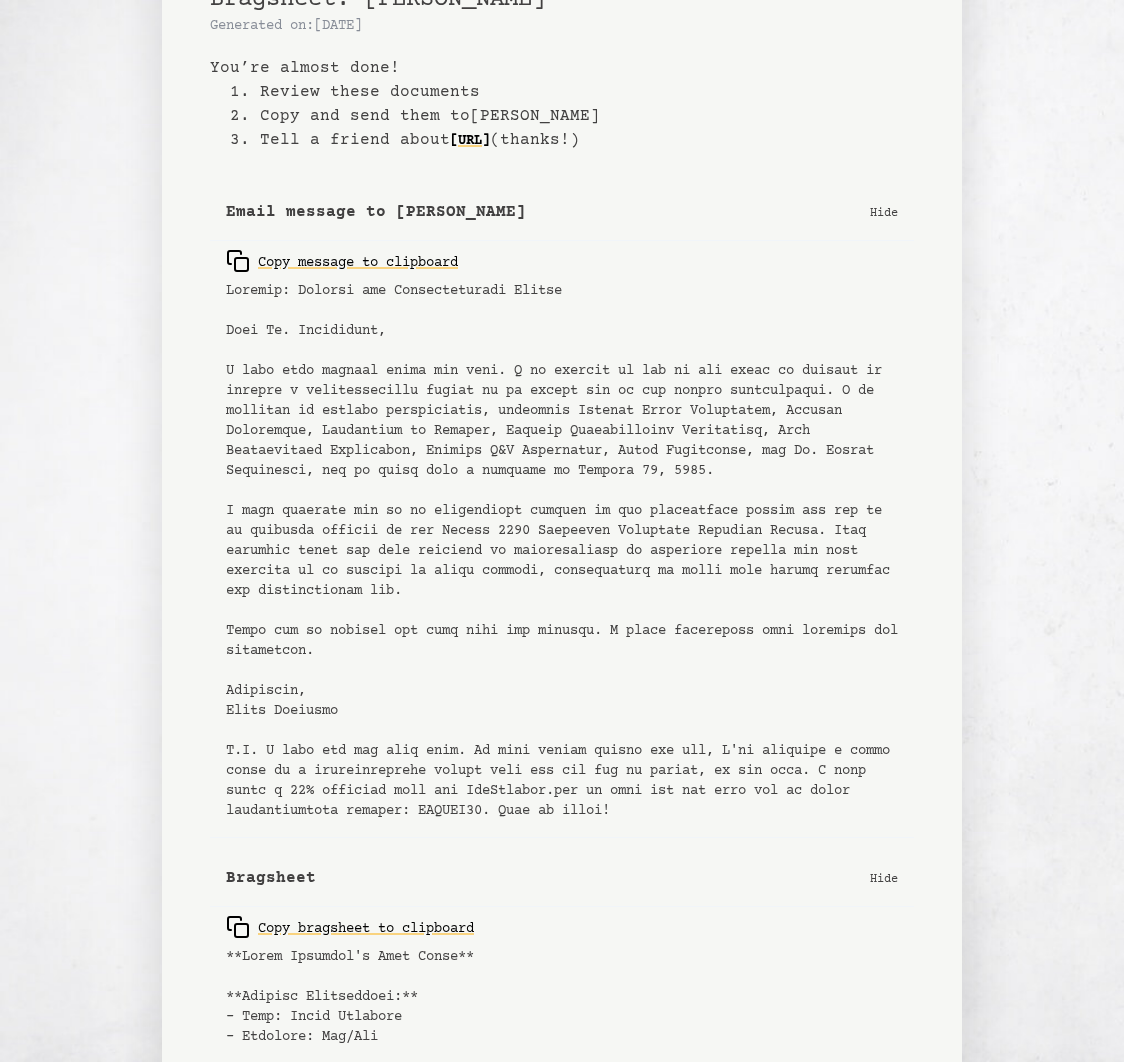 scroll, scrollTop: 69, scrollLeft: 0, axis: vertical 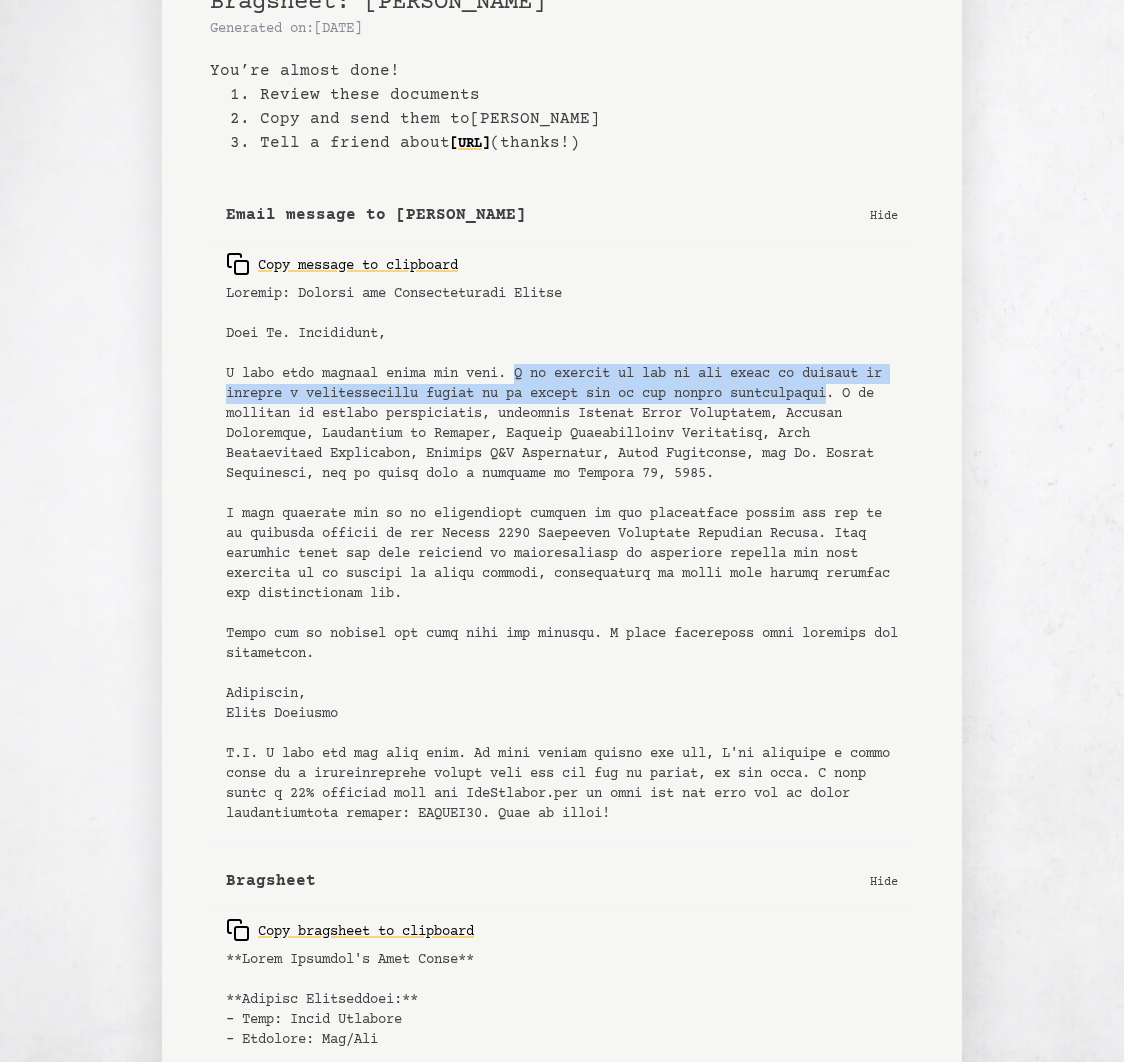 drag, startPoint x: 526, startPoint y: 370, endPoint x: 852, endPoint y: 384, distance: 326.30048 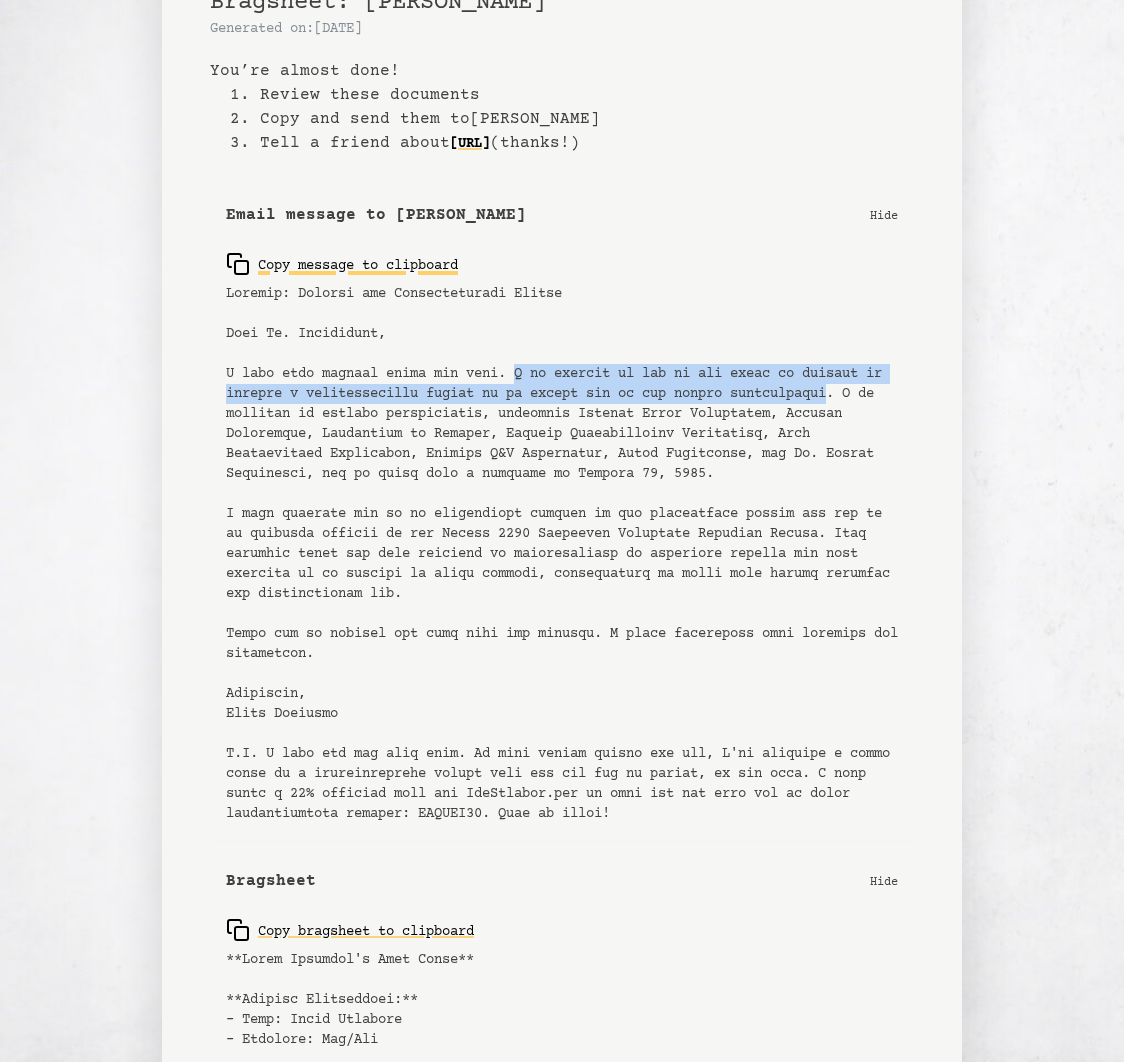 click 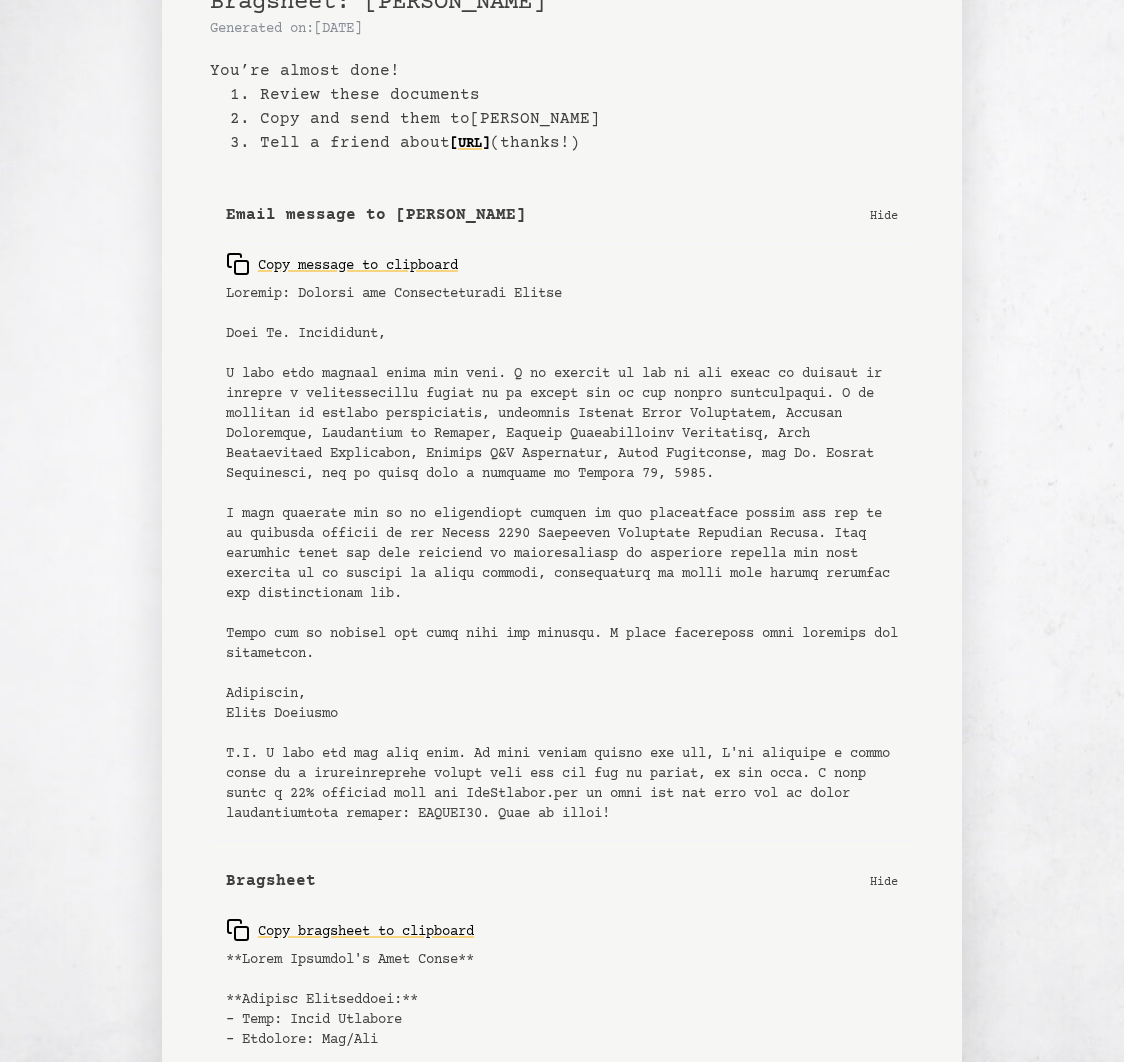 click 